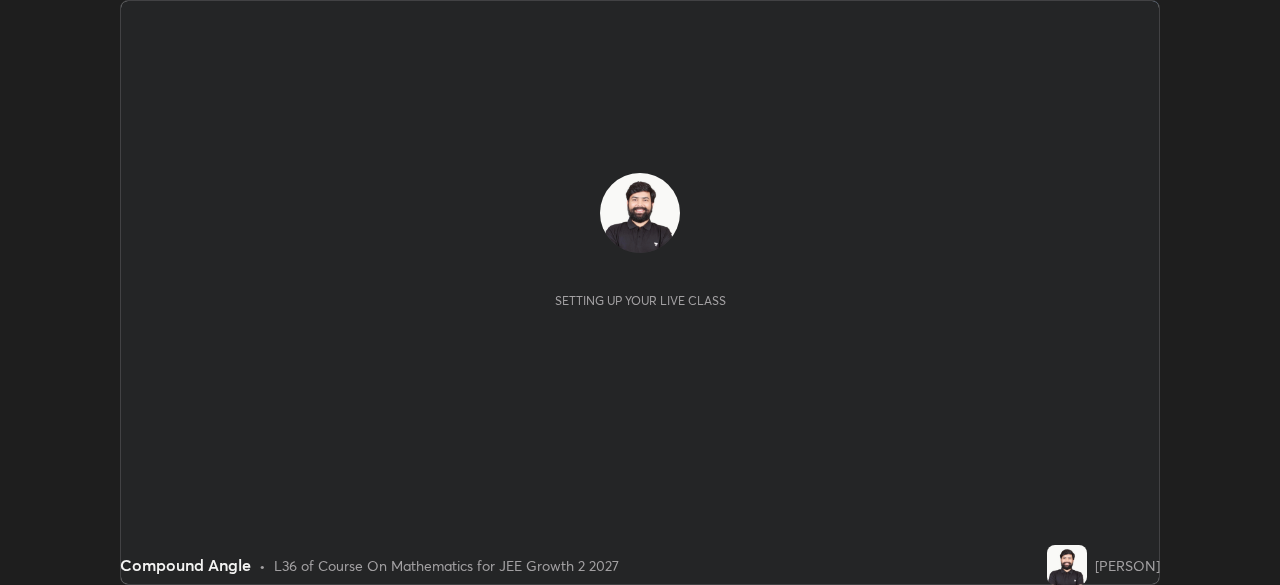 scroll, scrollTop: 0, scrollLeft: 0, axis: both 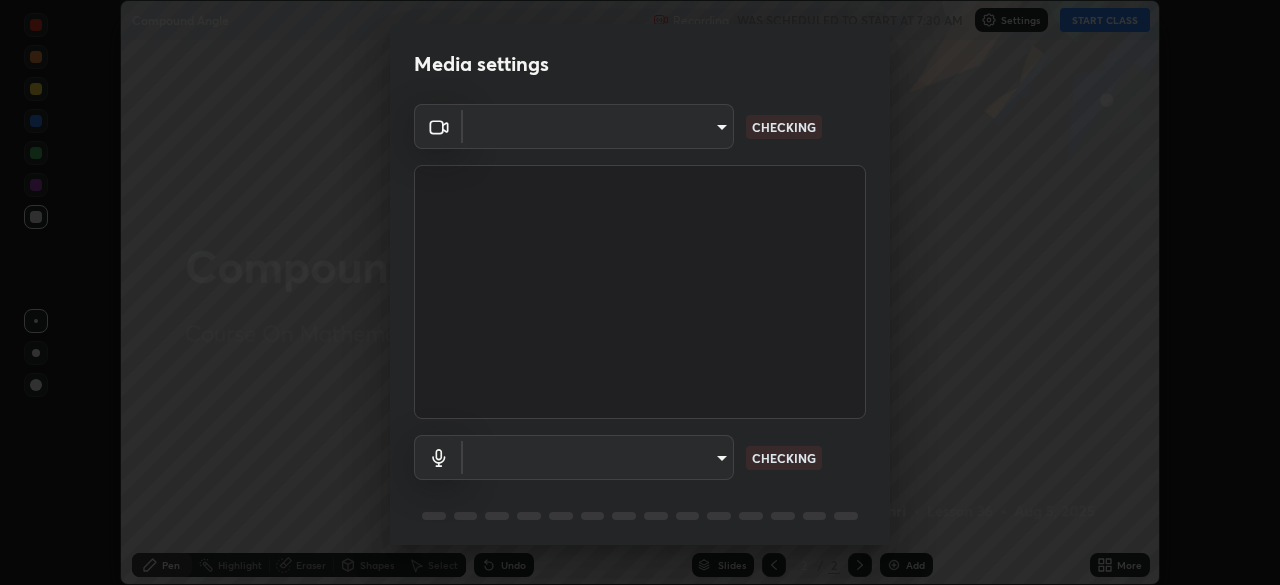 click on "Erase all Compound Angle Recording WAS SCHEDULED TO START AT  7:30 AM Settings START CLASS Setting up your live class Compound Angle • L36 of Course On Mathematics for JEE Growth 2 2027 [PERSON] Pen Highlight Eraser Shapes Select Undo Slides 2 / 2 Add More No doubts shared Encourage your learners to ask a doubt for better clarity Report an issue Reason for reporting Buffering Chat not working Audio - Video sync issue Educator video quality low ​ Attach an image Report Media settings ​ CHECKING ​ CHECKING 1 / 5 Next" at bounding box center (640, 292) 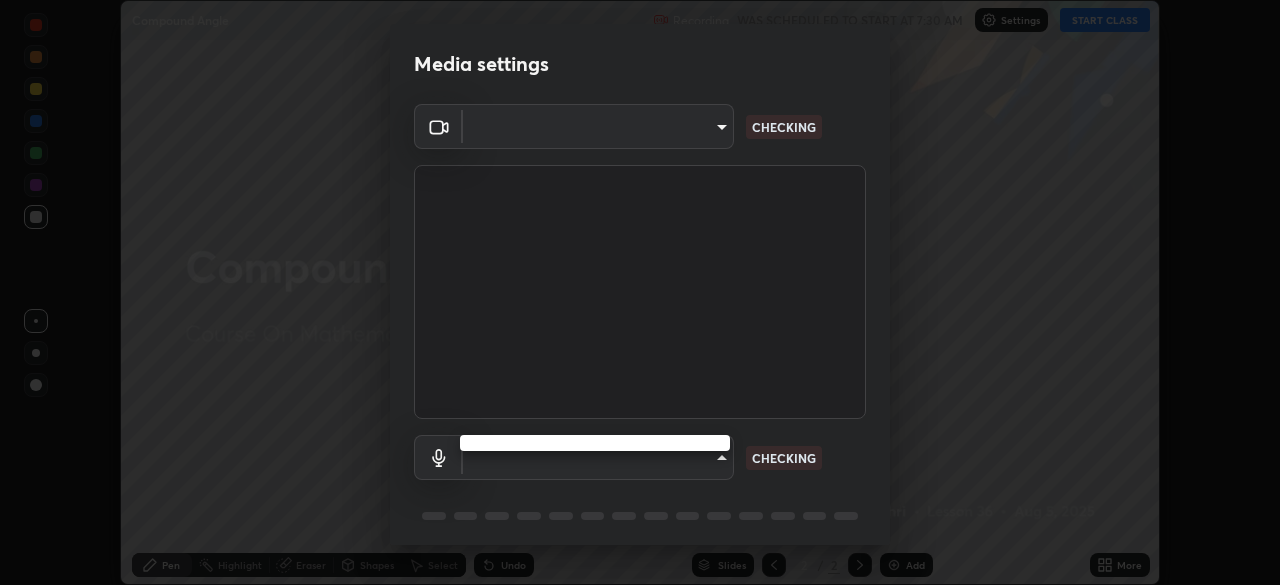 type on "b0dbb3b92abe51c0a200421dabcc31d5eeb9cbda50854e8bbcee9f88c8f391b2" 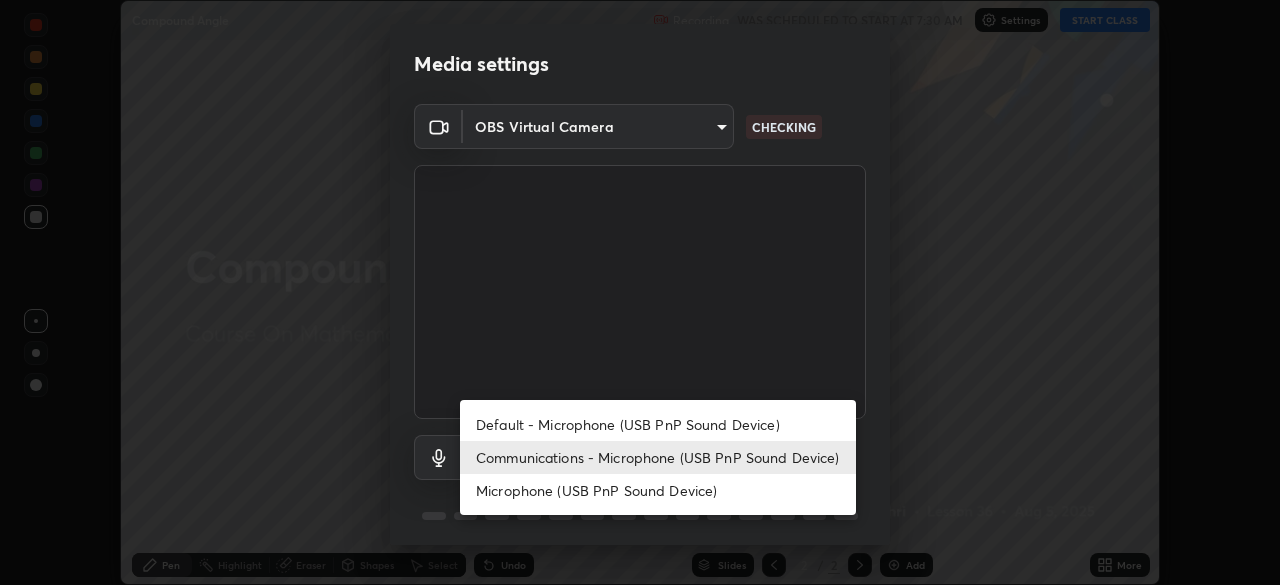 click on "Default - Microphone (USB PnP Sound Device)" at bounding box center (658, 424) 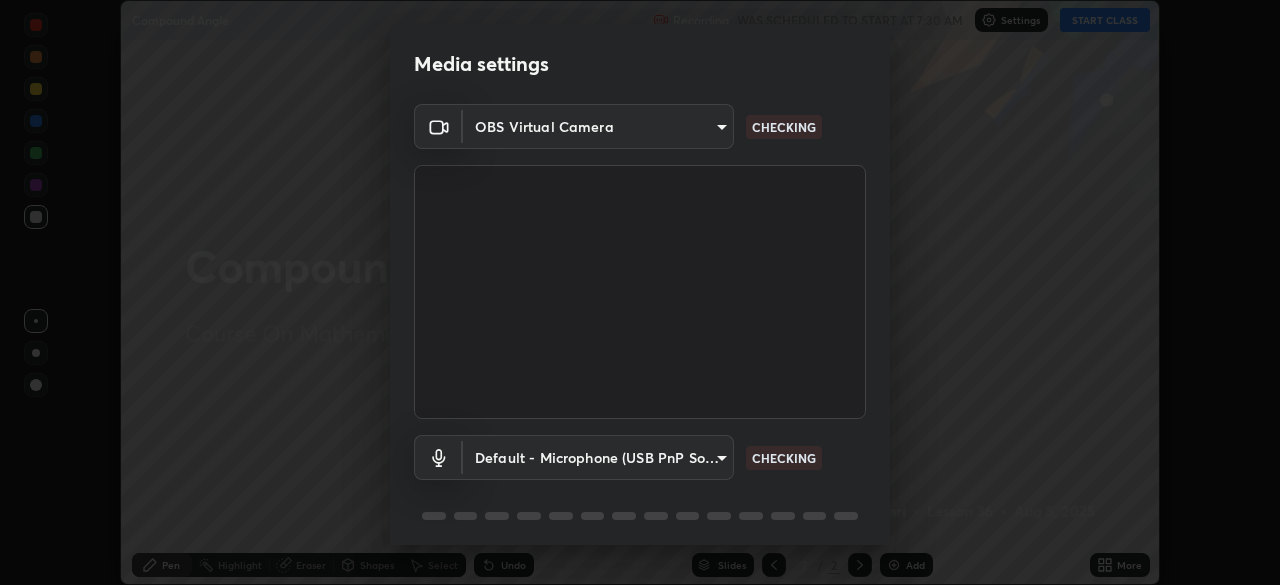click on "Erase all Compound Angle Recording WAS SCHEDULED TO START AT  7:30 AM Settings START CLASS Setting up your live class Compound Angle • L36 of Course On Mathematics for JEE Growth 2 2027 [PERSON] Pen Highlight Eraser Shapes Select Undo Slides 2 / 2 Add More No doubts shared Encourage your learners to ask a doubt for better clarity Report an issue Reason for reporting Buffering Chat not working Audio - Video sync issue Educator video quality low ​ Attach an image Report Media settings OBS Virtual Camera [HASH] CHECKING Default - Microphone (USB PnP Sound Device) default CHECKING 1 / 5 Next" at bounding box center [640, 292] 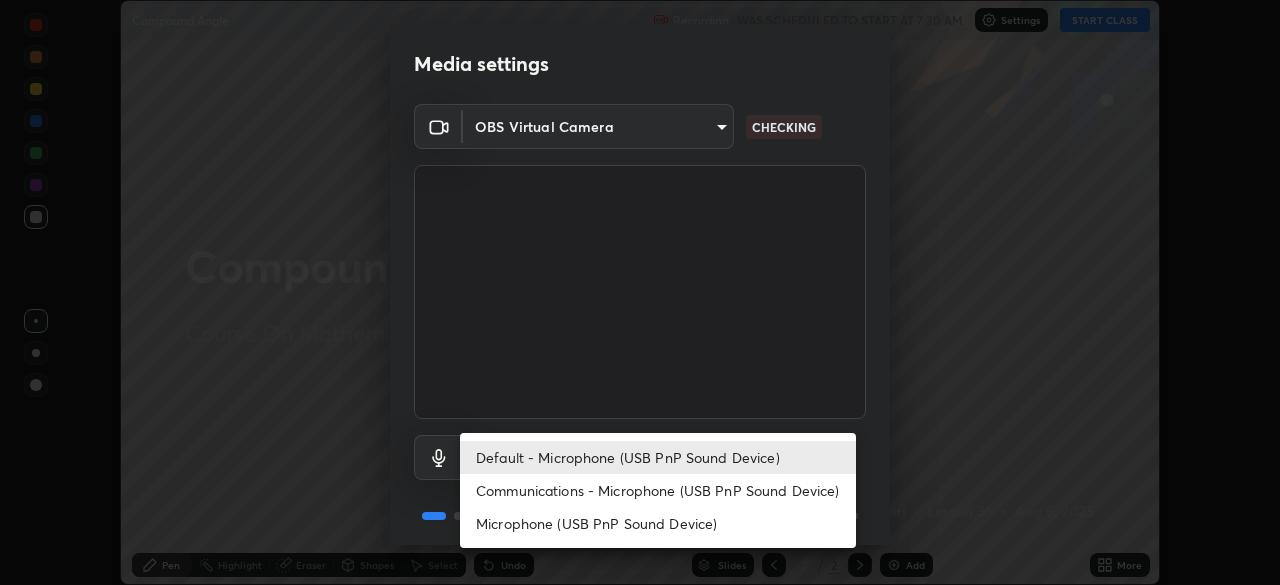click on "Communications - Microphone (USB PnP Sound Device)" at bounding box center [658, 490] 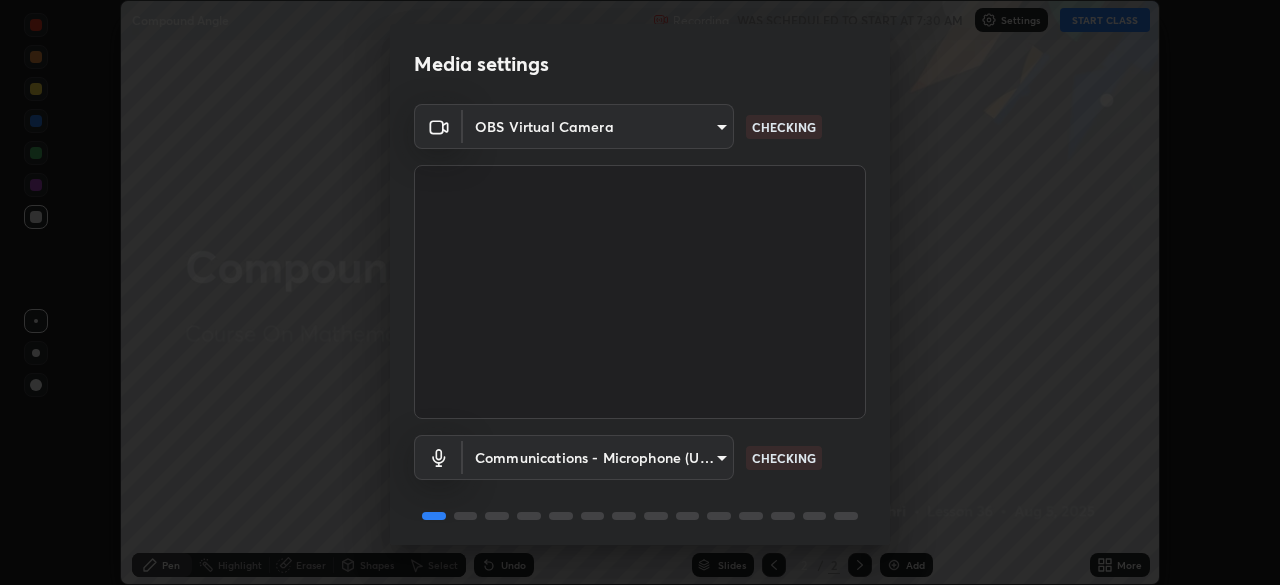 type on "communications" 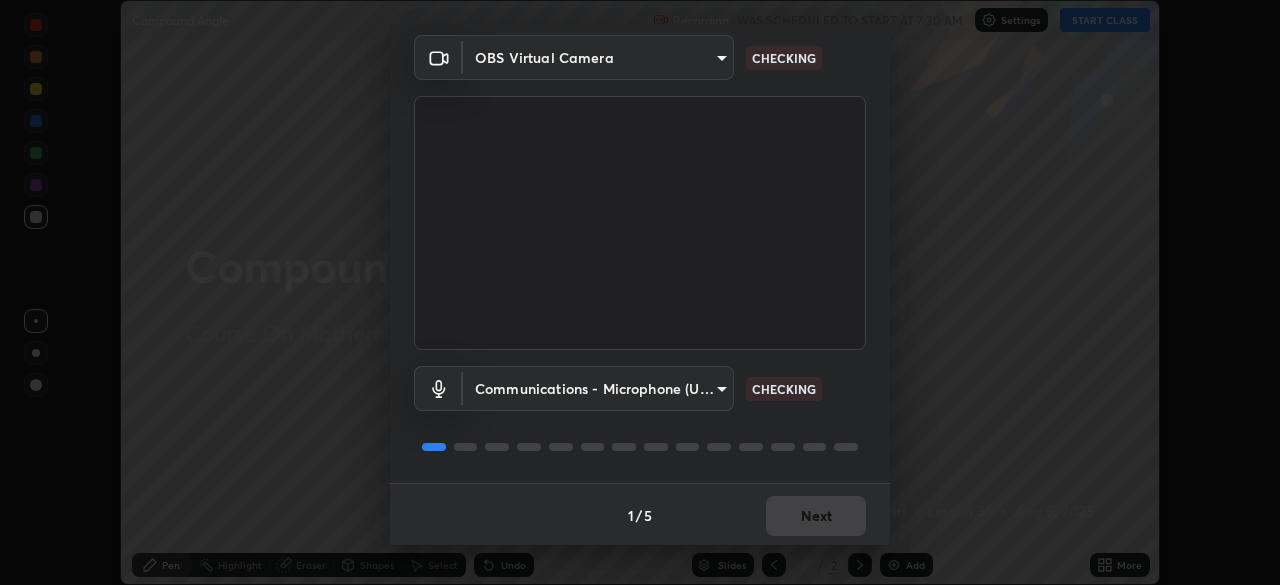 scroll, scrollTop: 71, scrollLeft: 0, axis: vertical 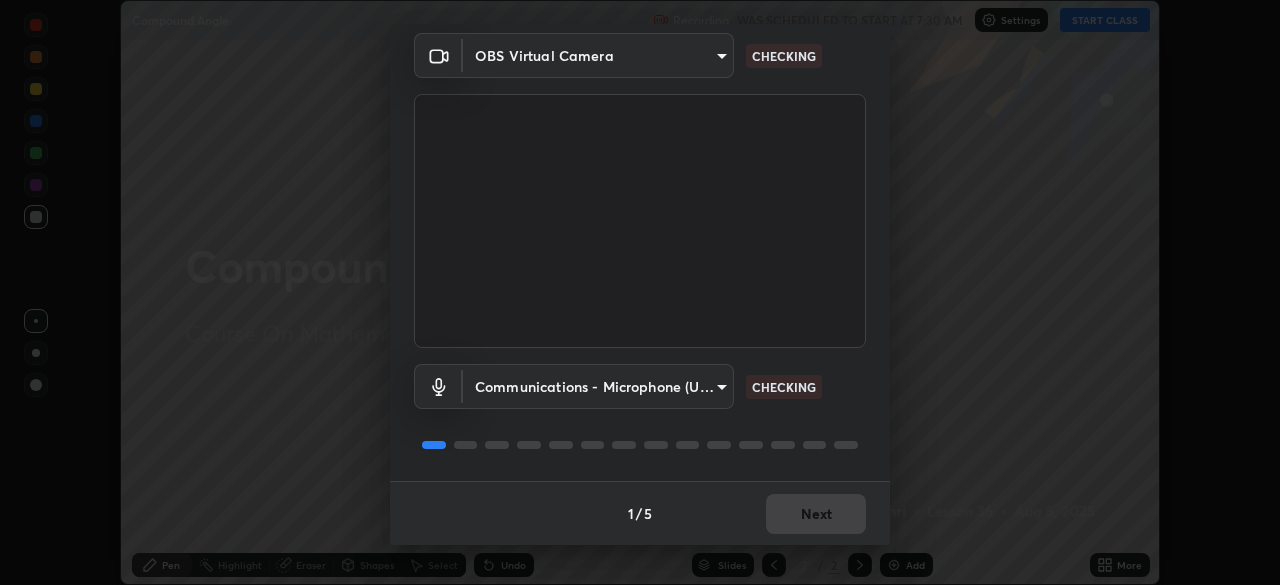click on "1 / 5 Next" at bounding box center (640, 513) 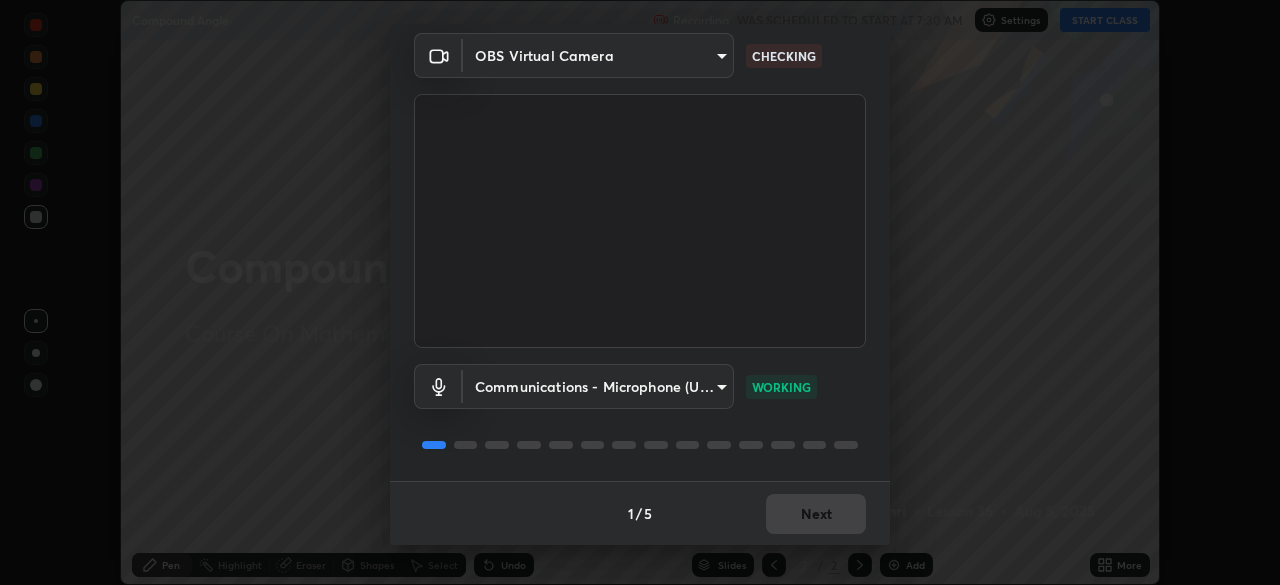 click on "1 / 5 Next" at bounding box center (640, 513) 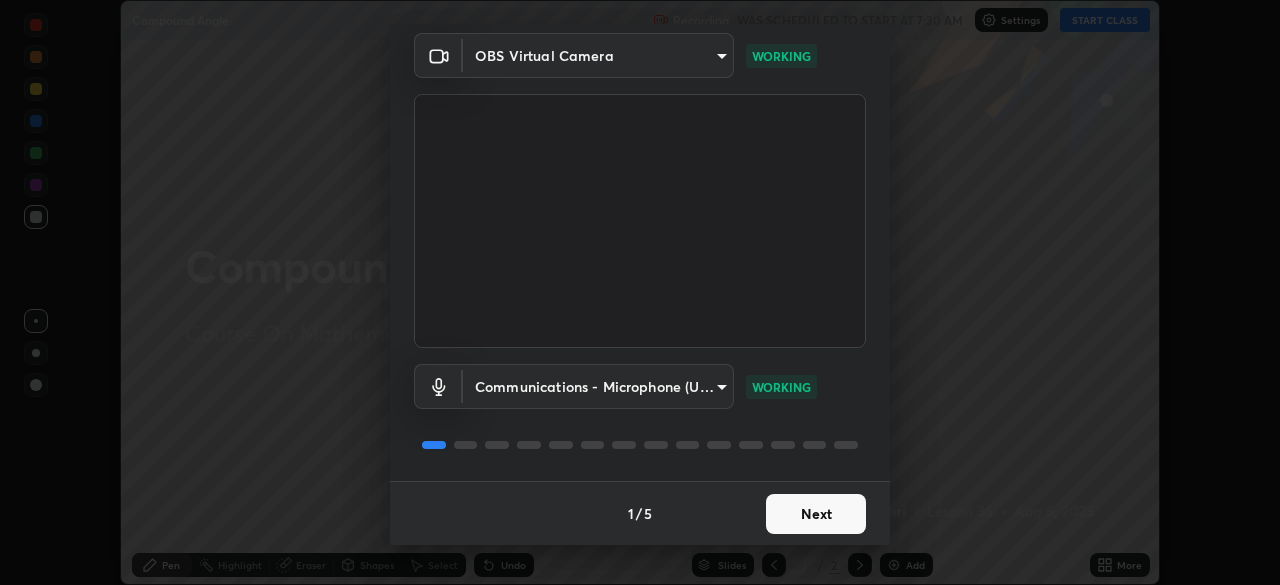 click on "Next" at bounding box center (816, 514) 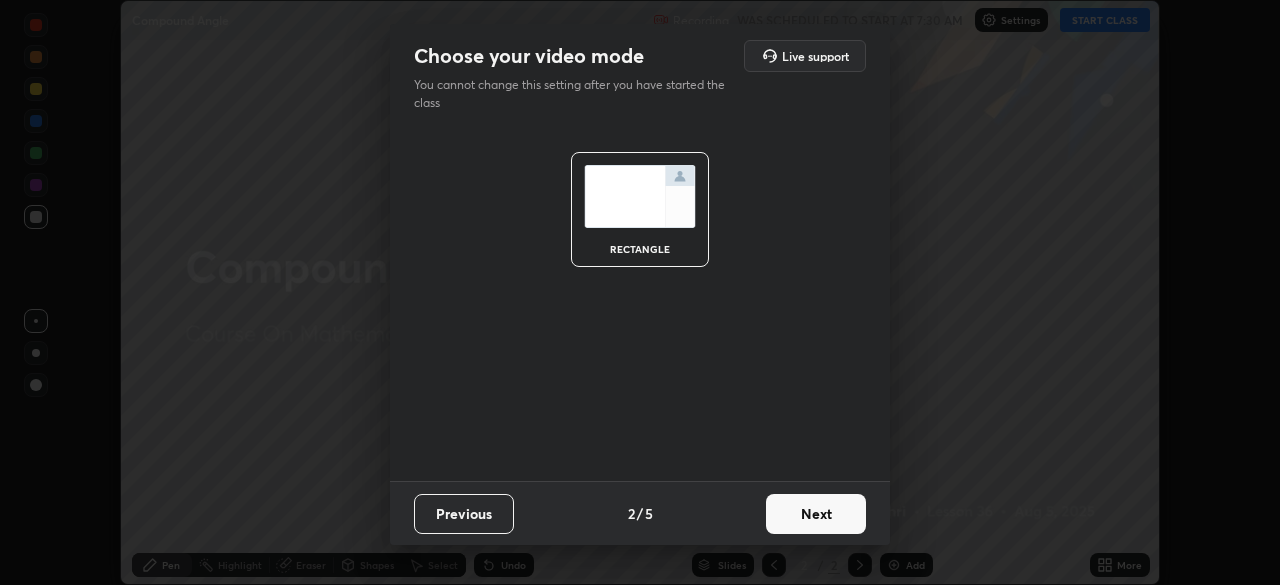 click on "Next" at bounding box center [816, 514] 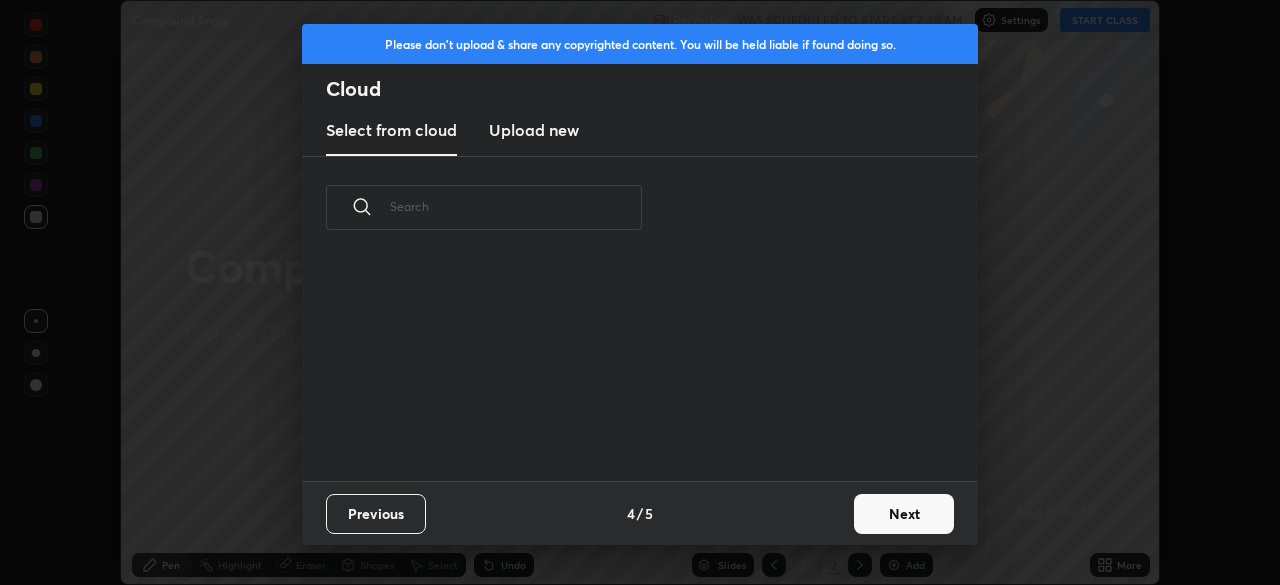 click on "Next" at bounding box center [904, 514] 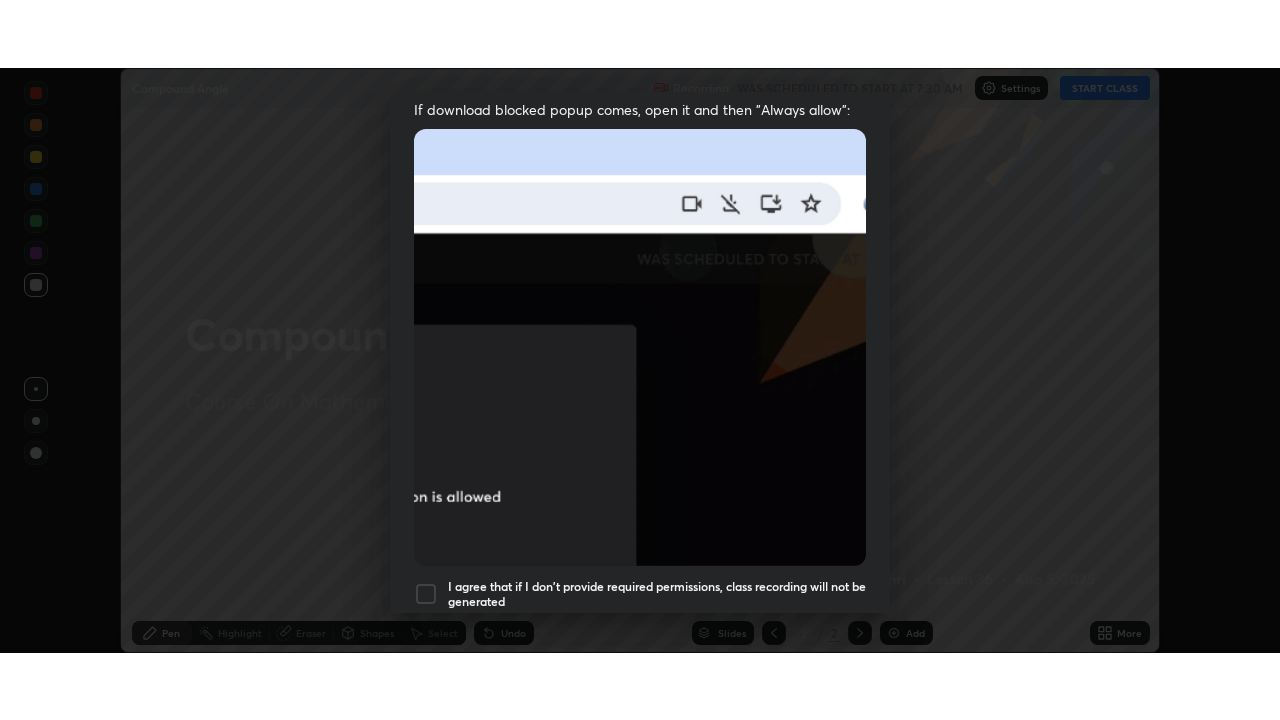 scroll, scrollTop: 479, scrollLeft: 0, axis: vertical 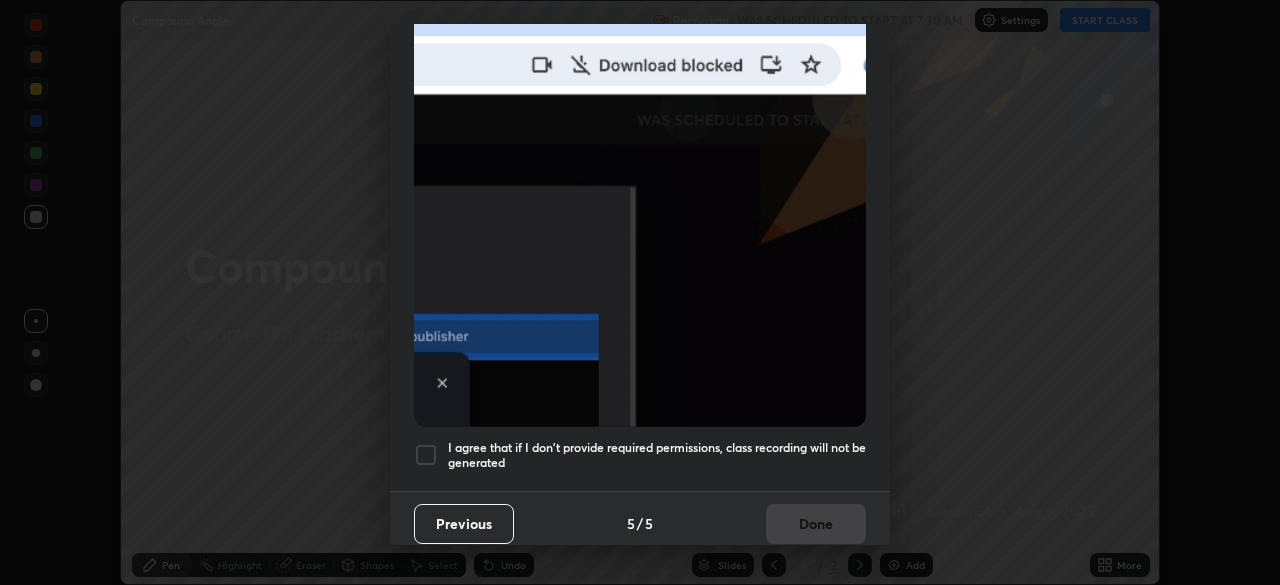 click at bounding box center [426, 455] 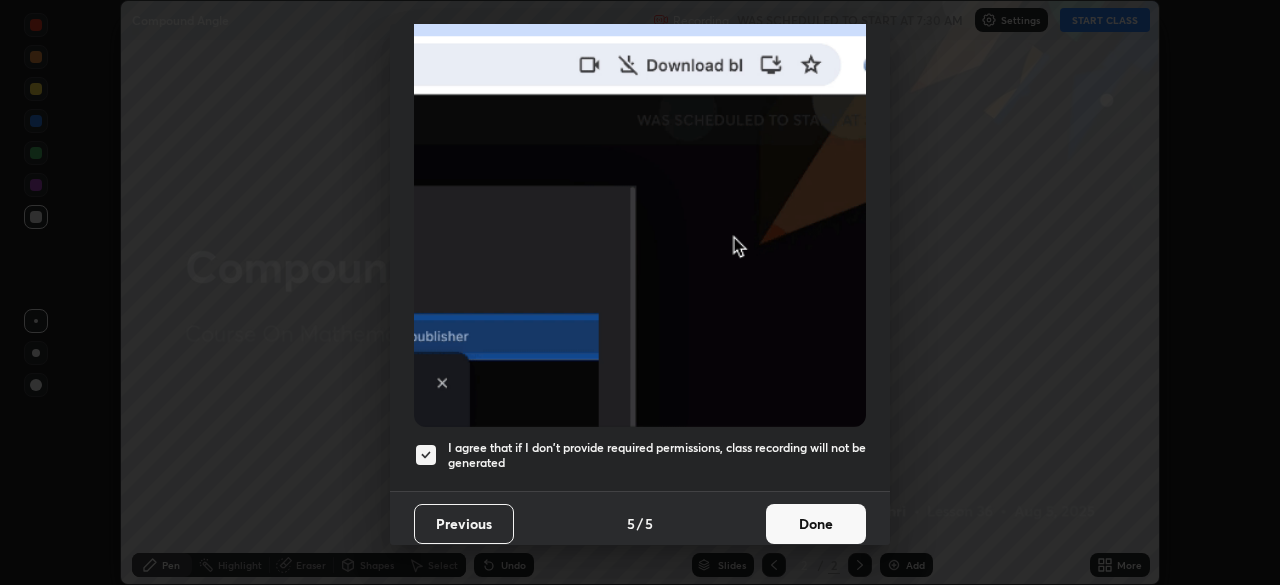 click on "Done" at bounding box center (816, 524) 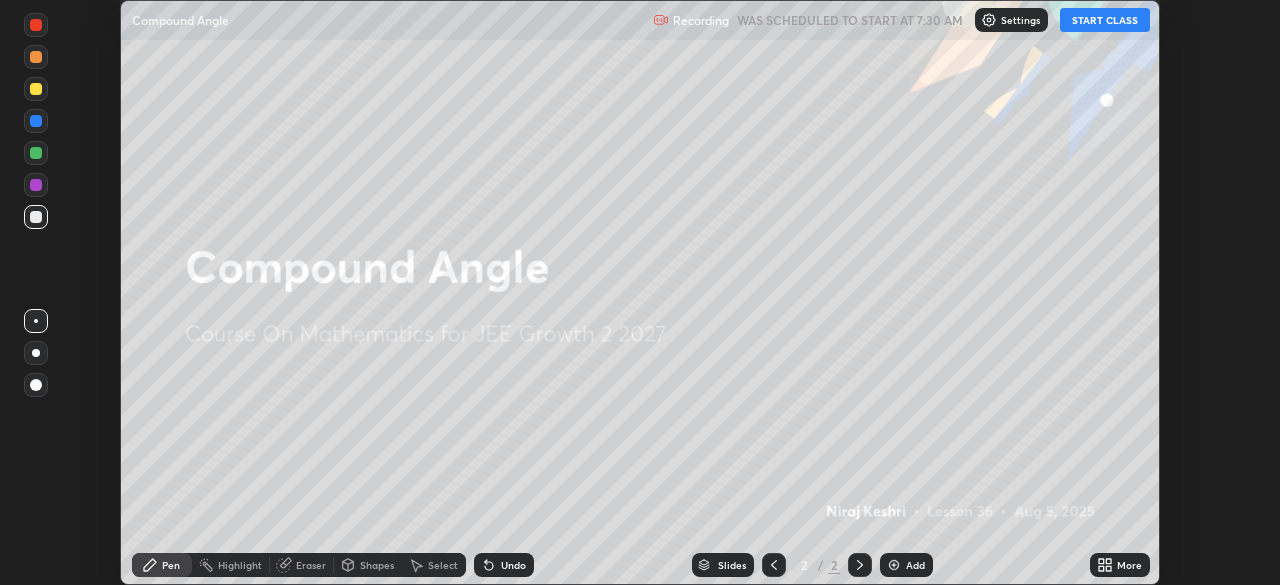 click on "START CLASS" at bounding box center (1105, 20) 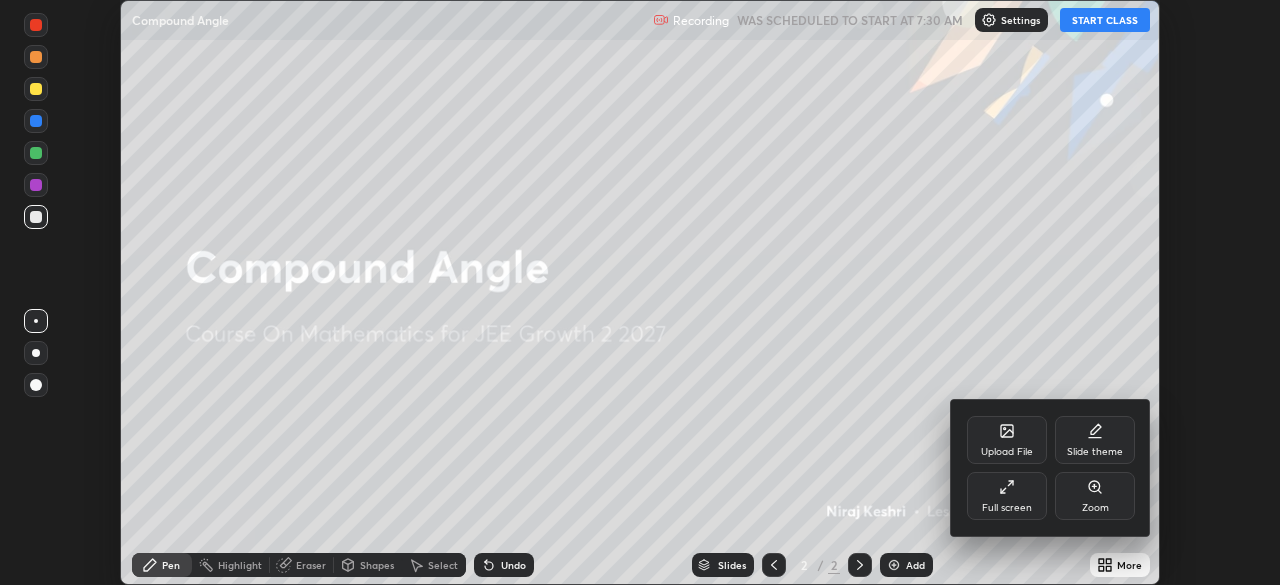 click on "Full screen" at bounding box center (1007, 496) 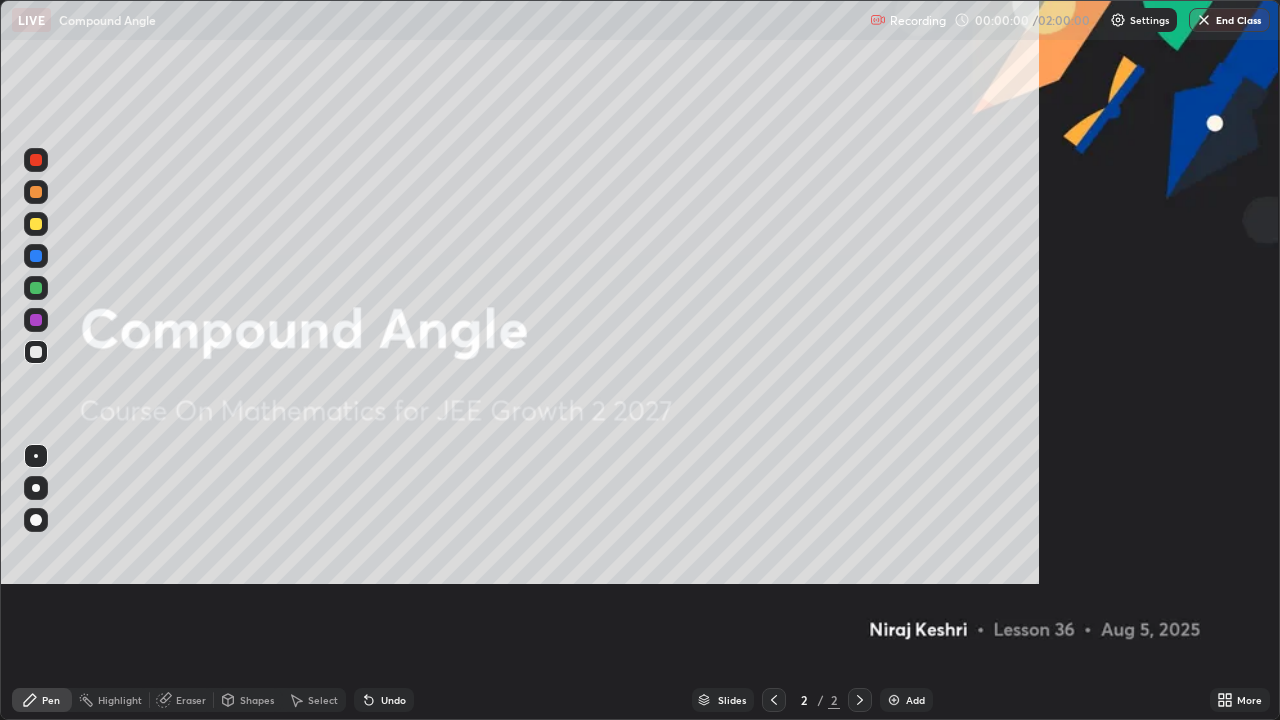 scroll, scrollTop: 99280, scrollLeft: 98720, axis: both 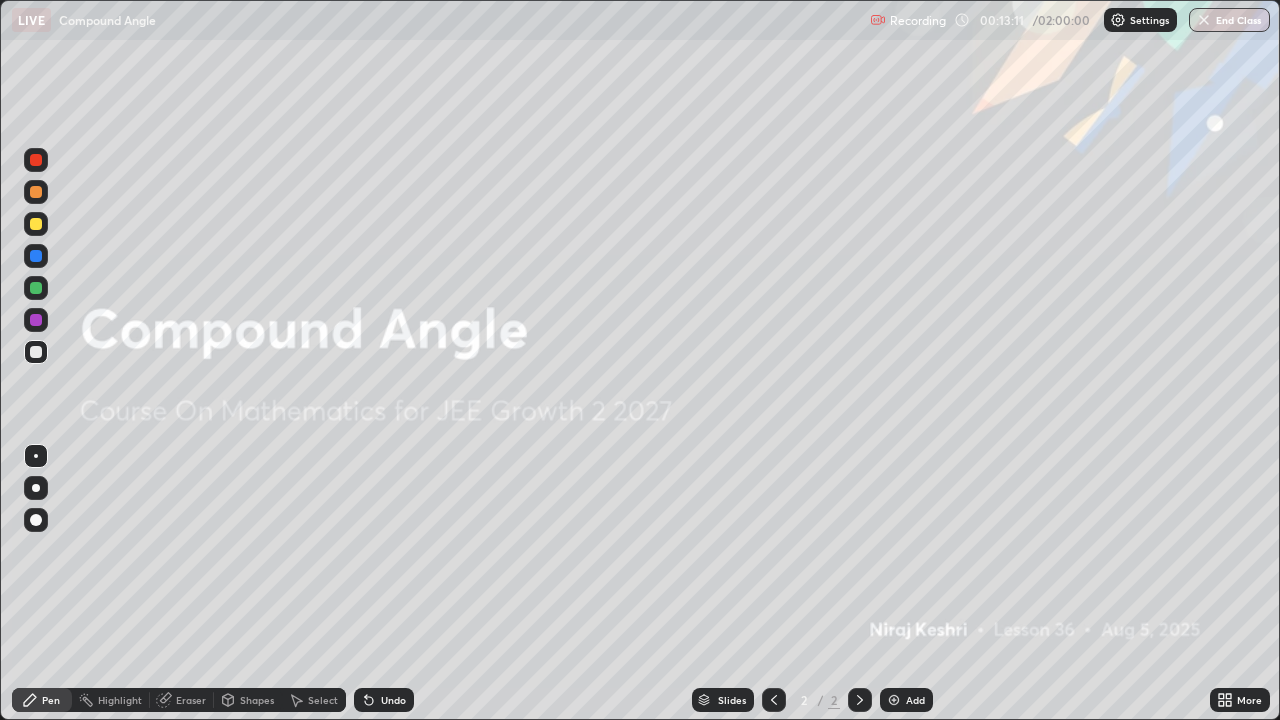 click on "Add" at bounding box center [915, 700] 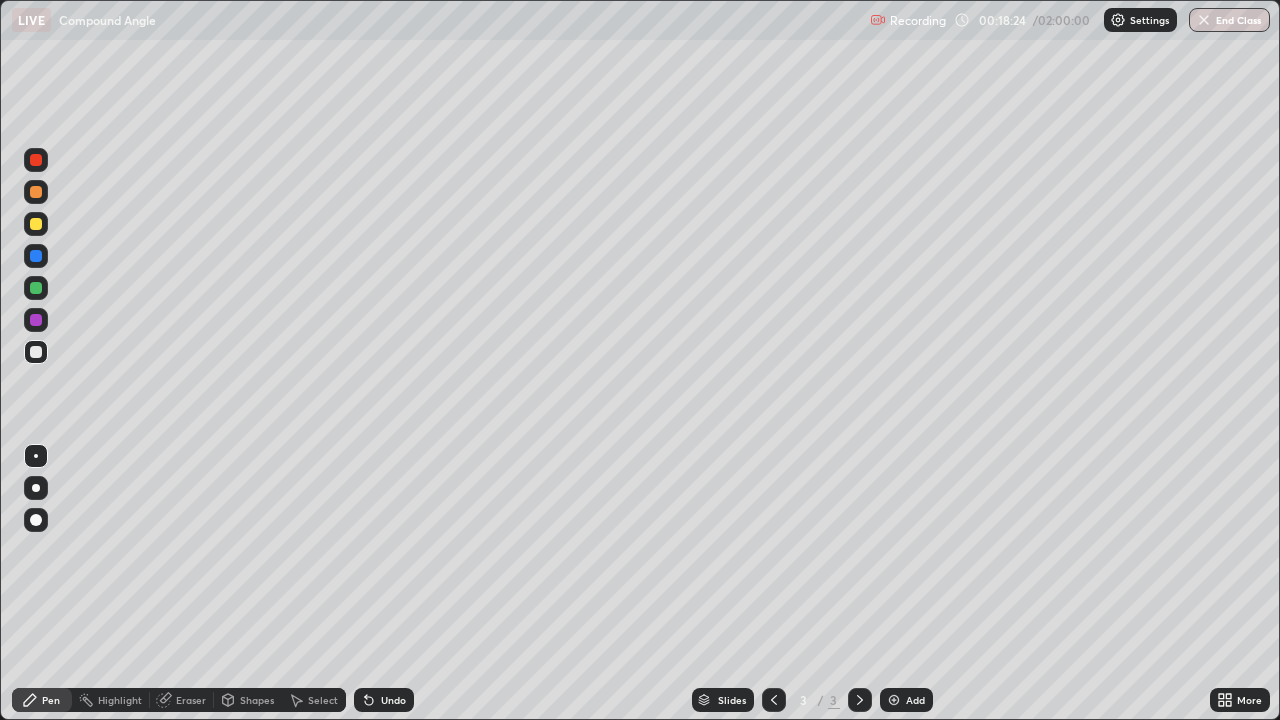 click on "Add" at bounding box center (915, 700) 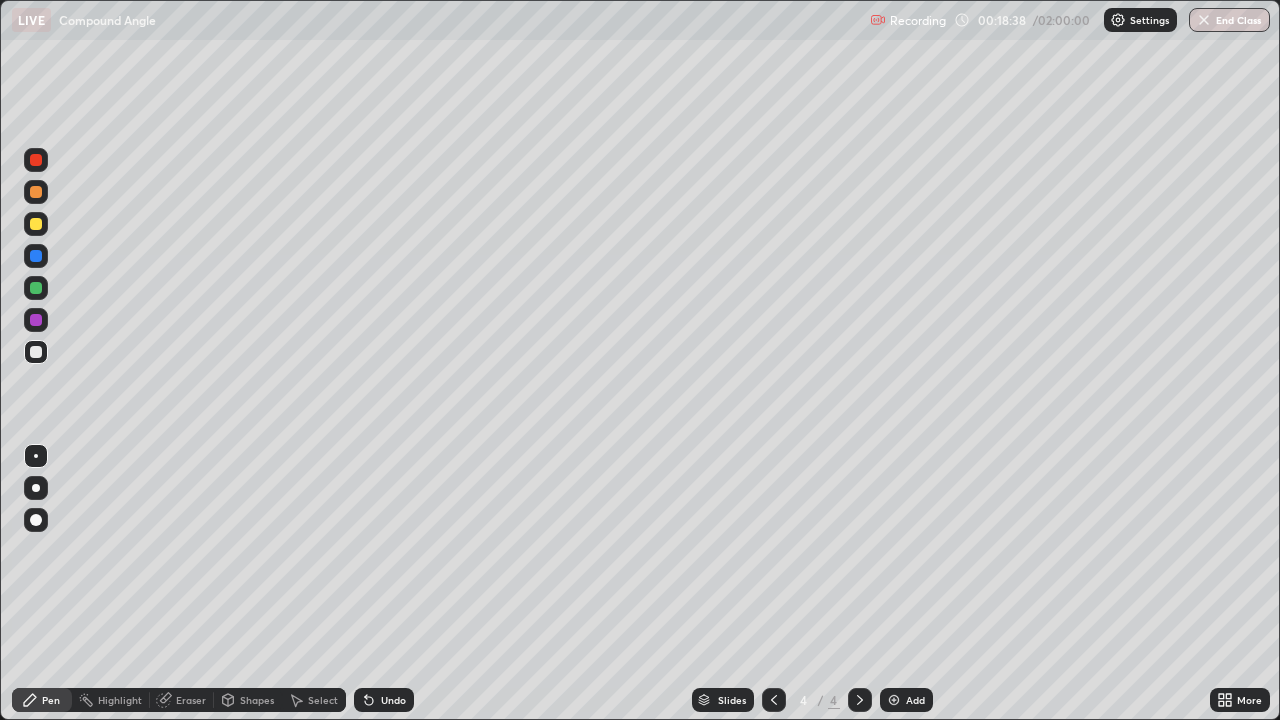 click on "Undo" at bounding box center [393, 700] 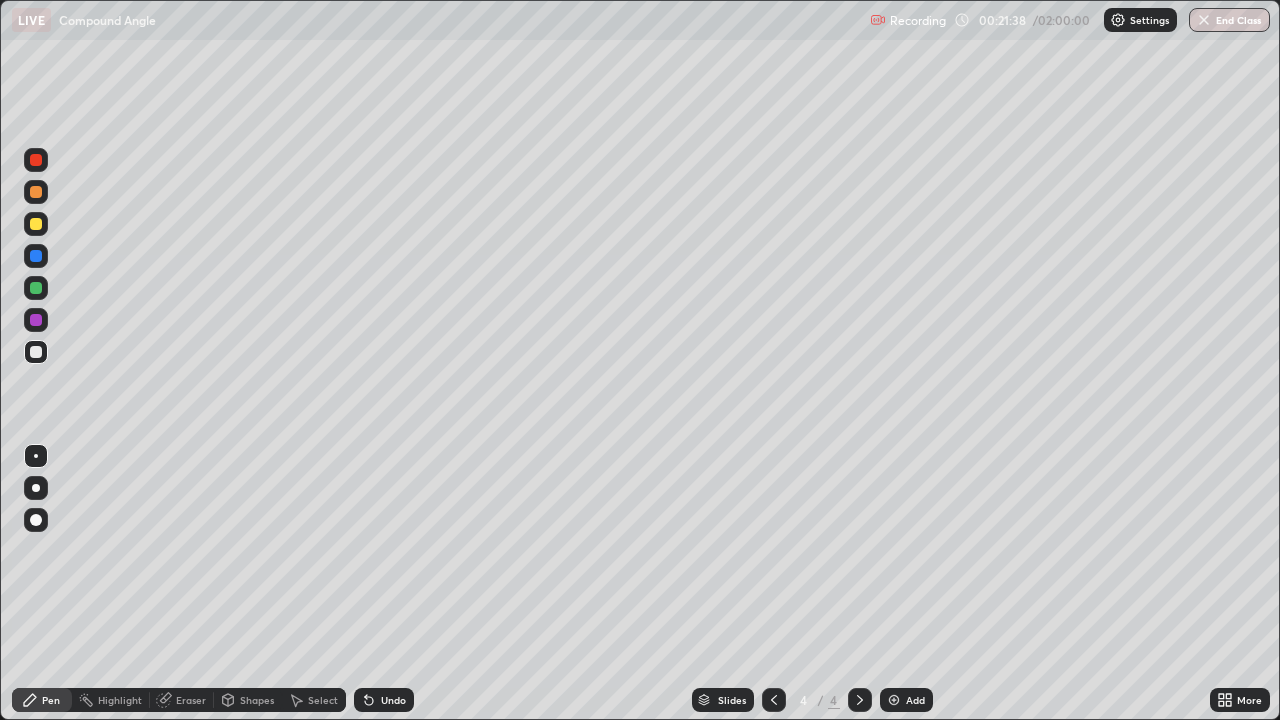 click at bounding box center [36, 224] 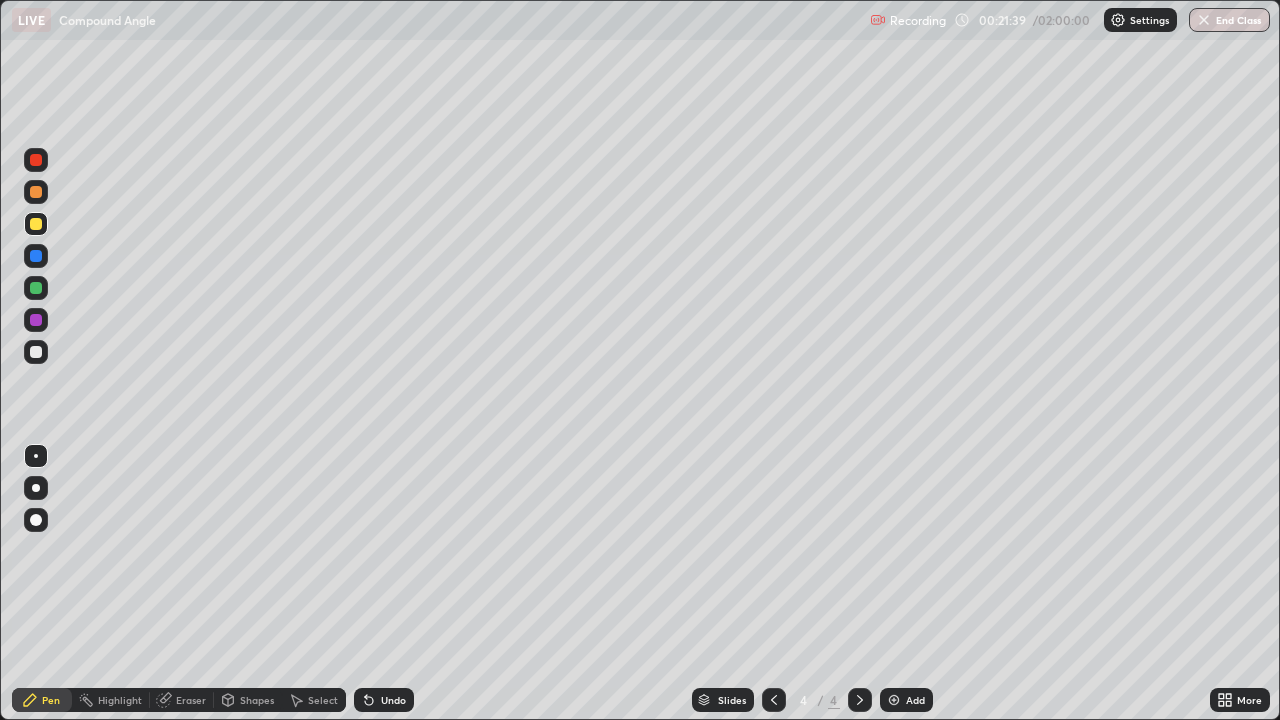 click on "Eraser" at bounding box center [191, 700] 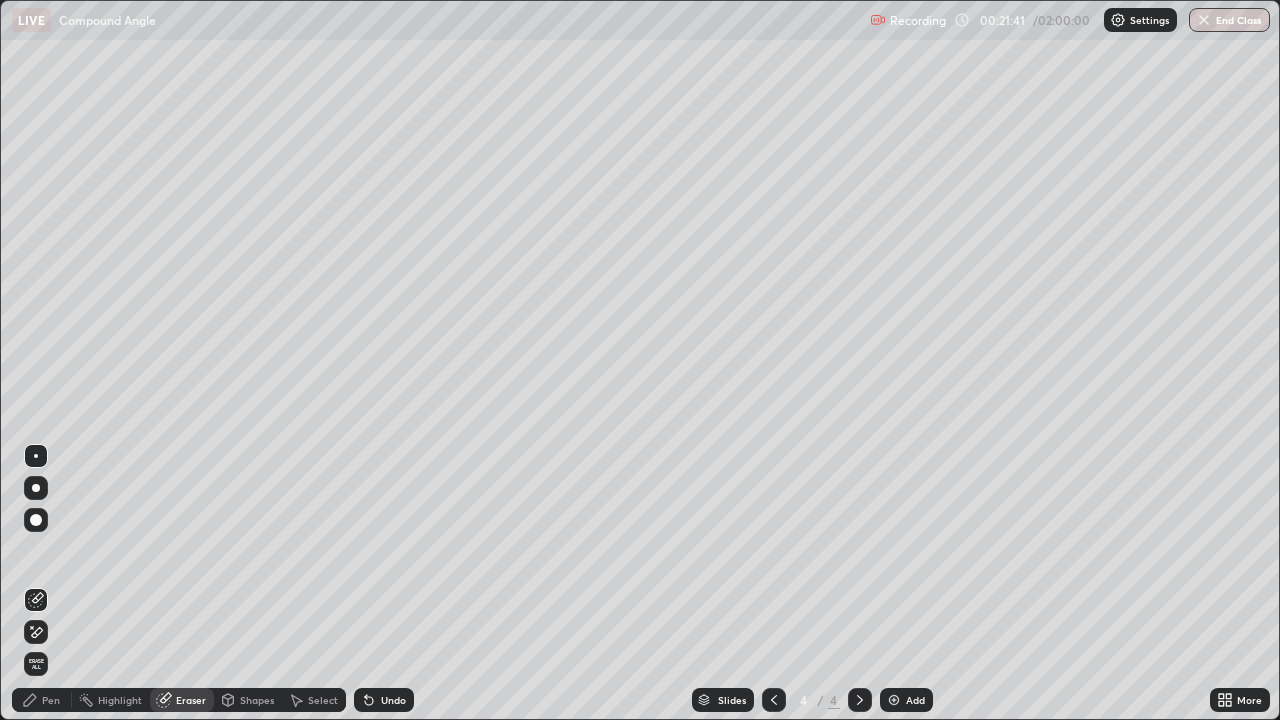 click on "Pen" at bounding box center [51, 700] 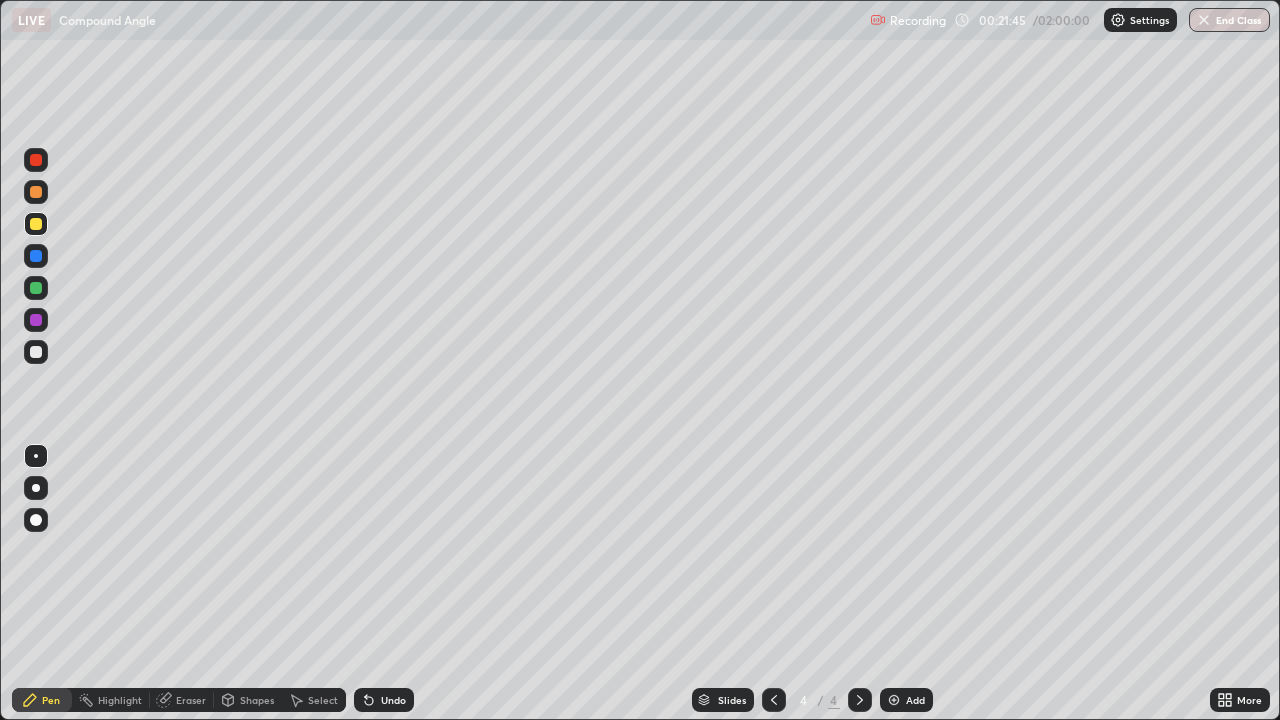 click 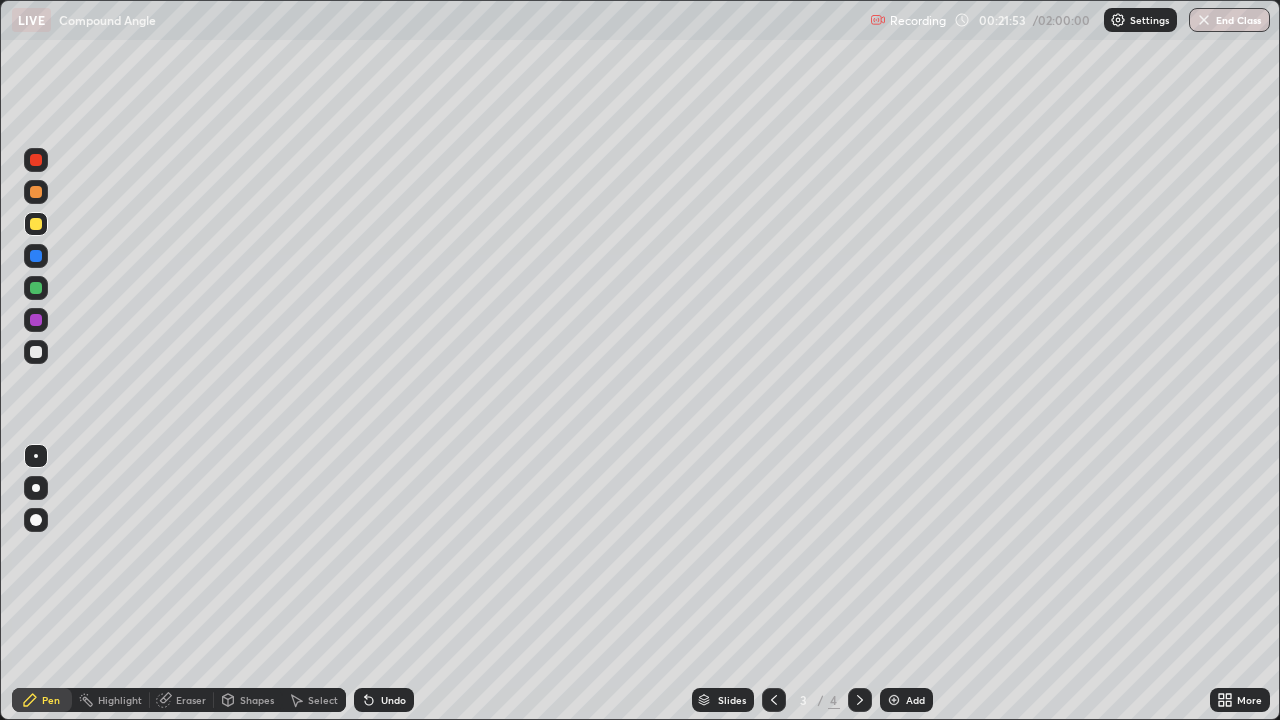 click 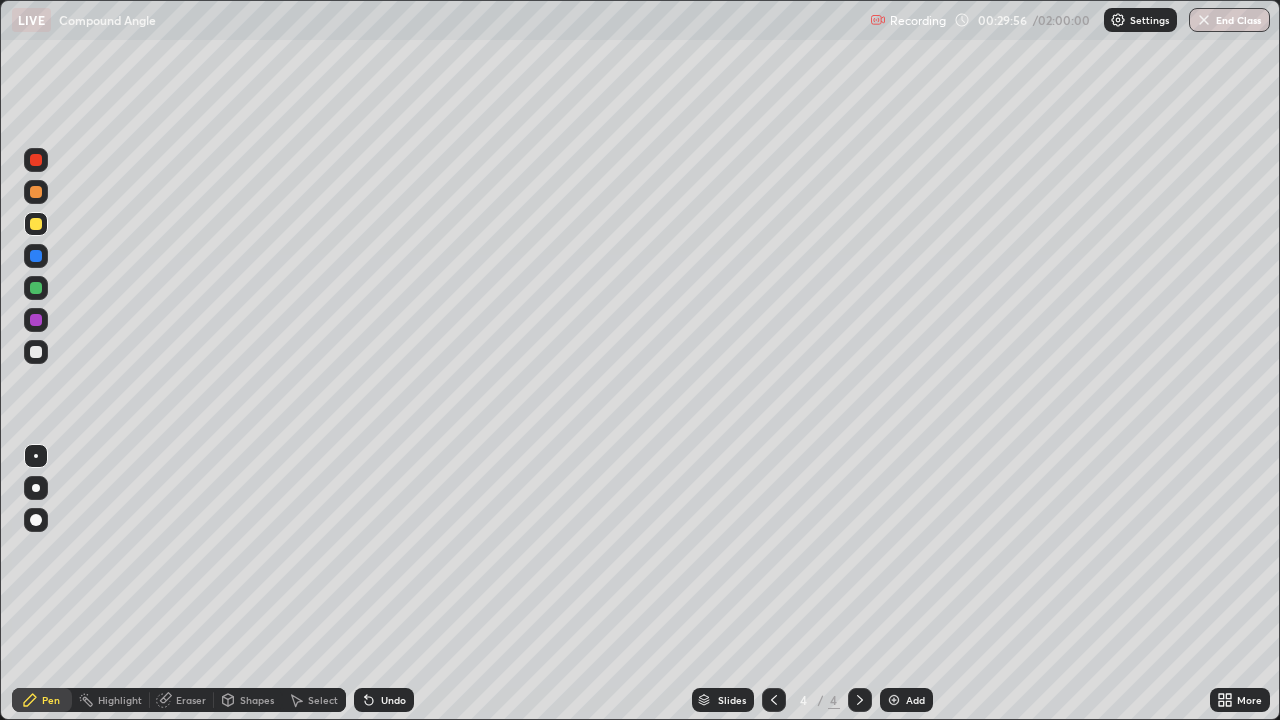 click on "Add" at bounding box center [906, 700] 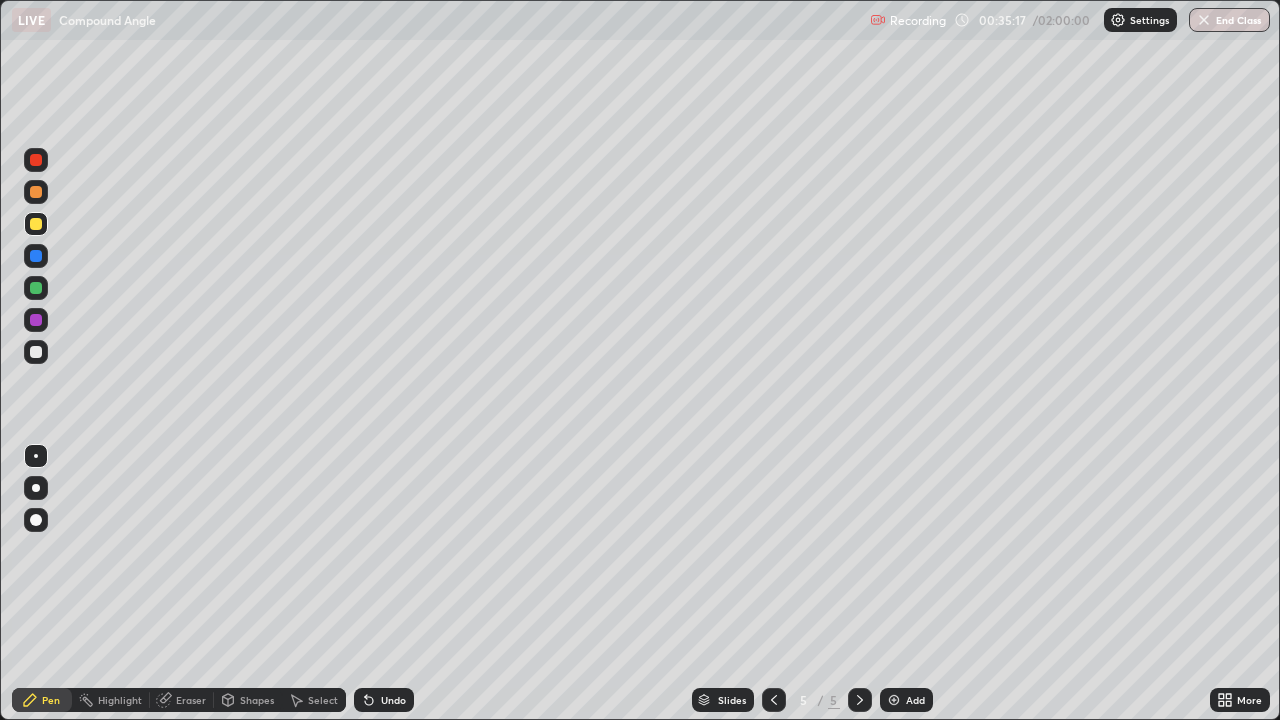 click at bounding box center (36, 352) 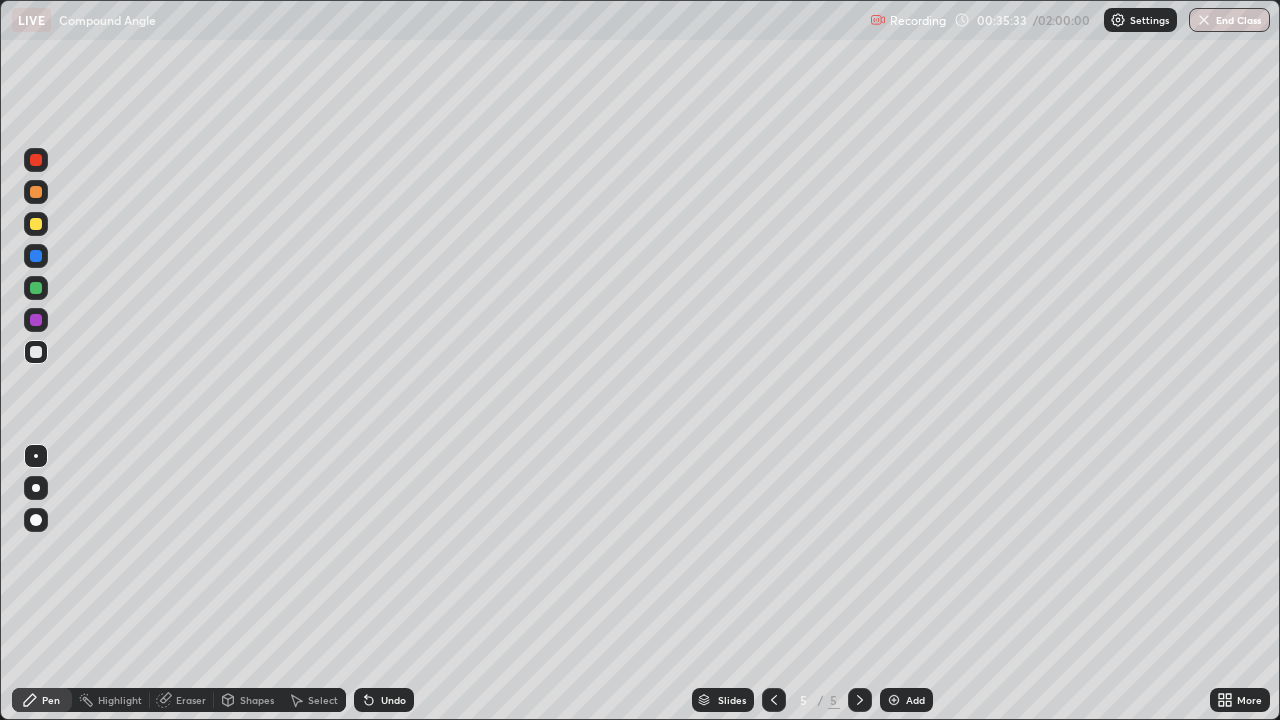 click at bounding box center (36, 288) 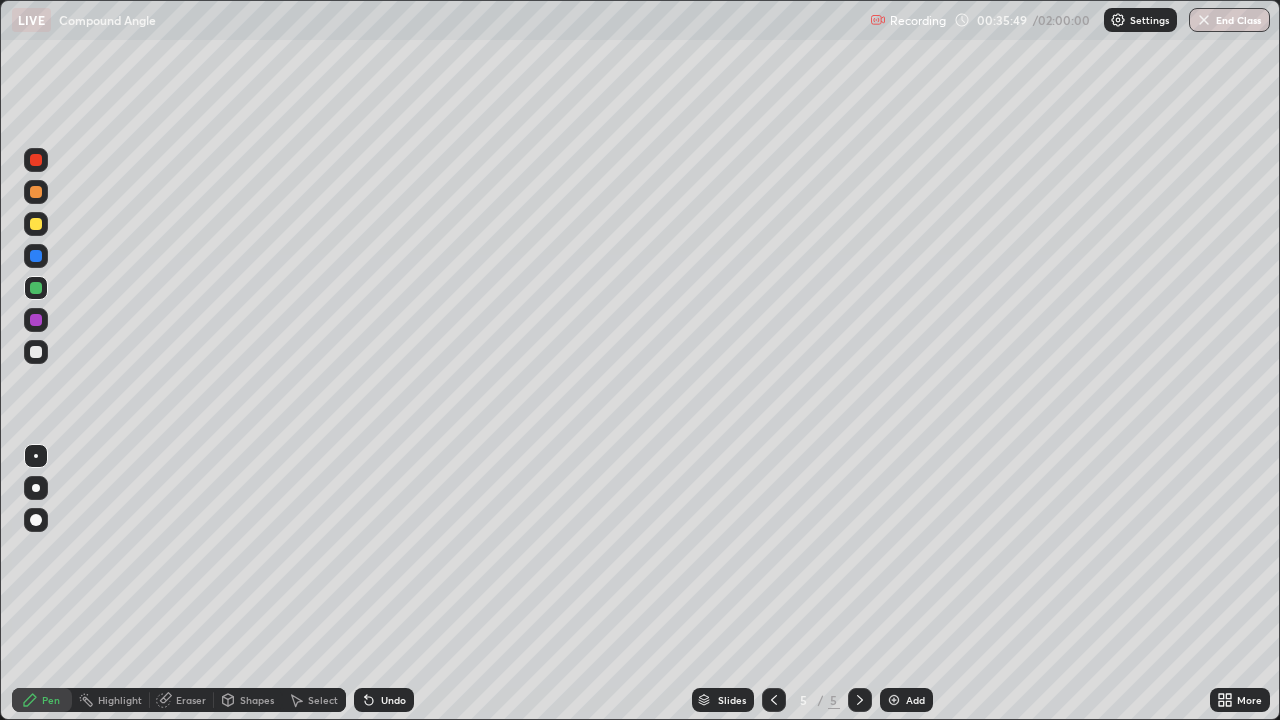 click at bounding box center [36, 192] 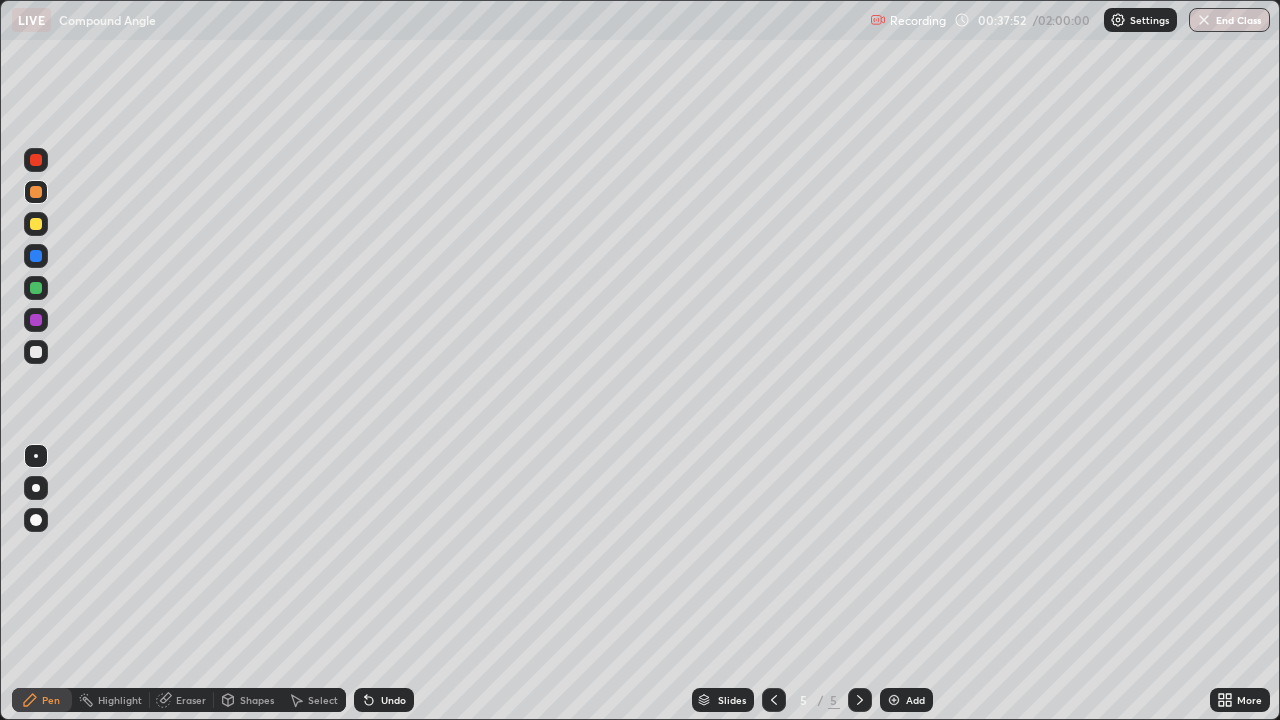 click on "Eraser" at bounding box center [191, 700] 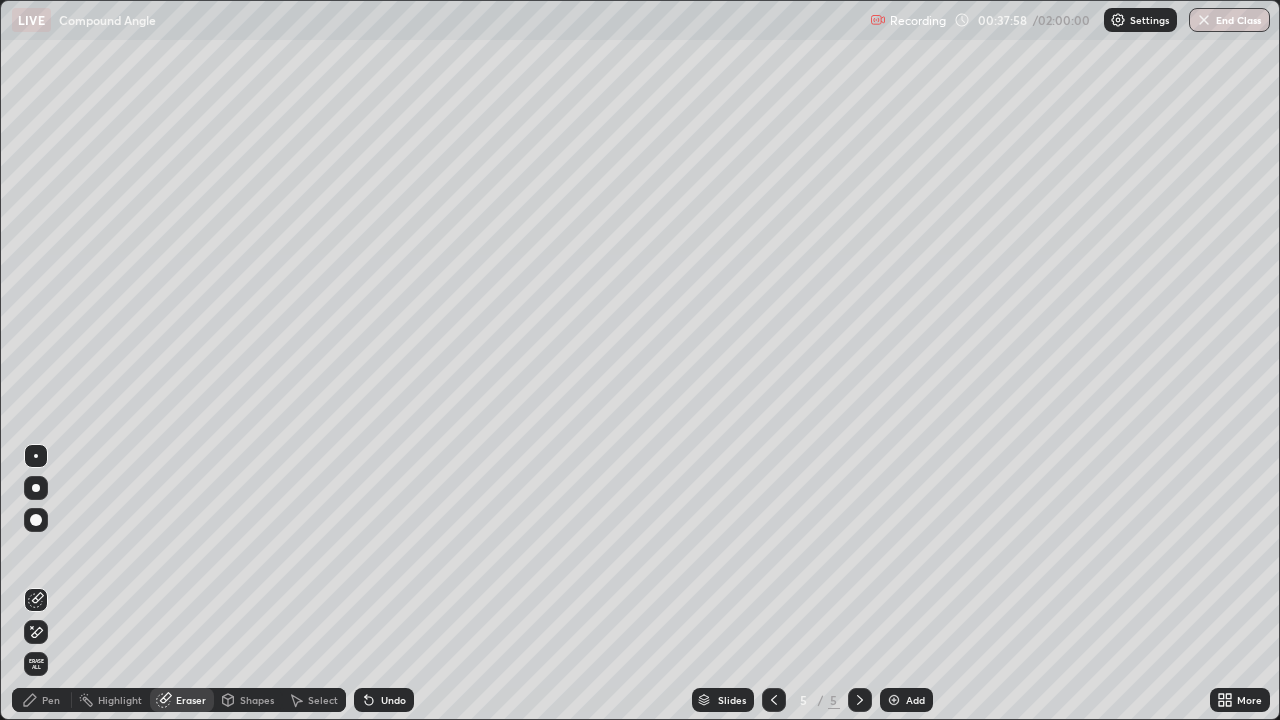 click on "Pen" at bounding box center (42, 700) 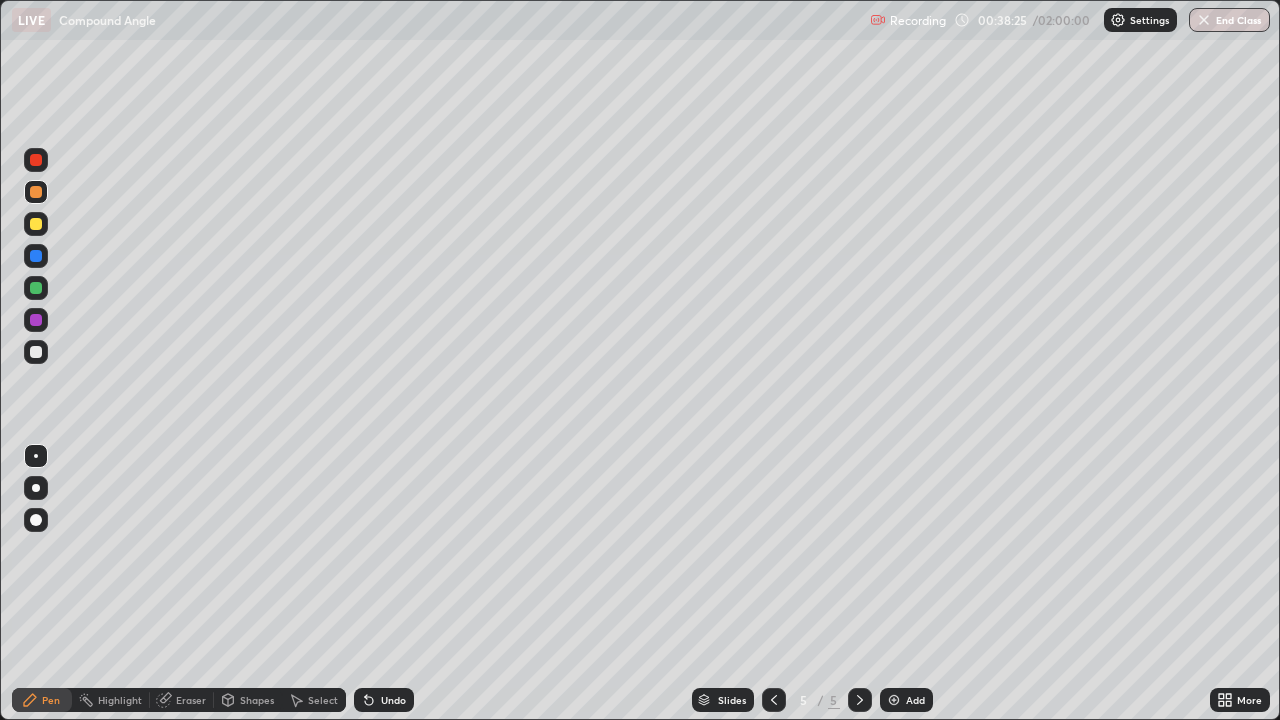 click at bounding box center [36, 352] 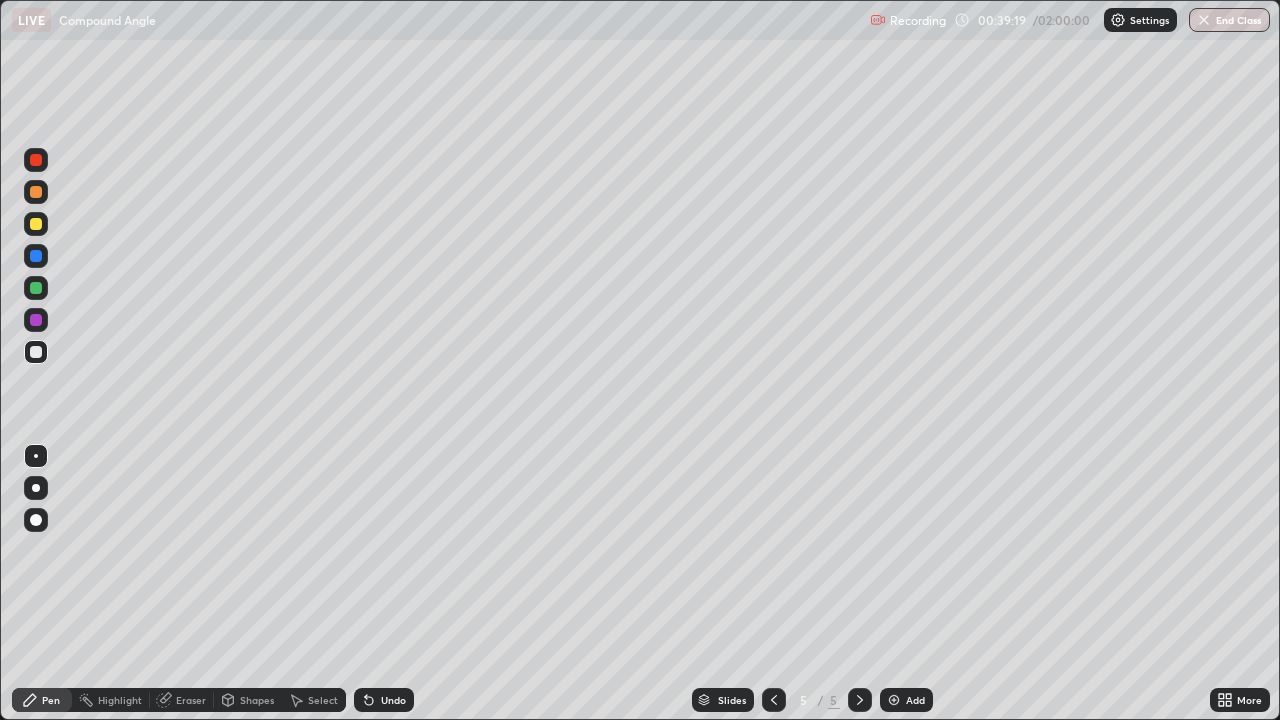 click at bounding box center [36, 224] 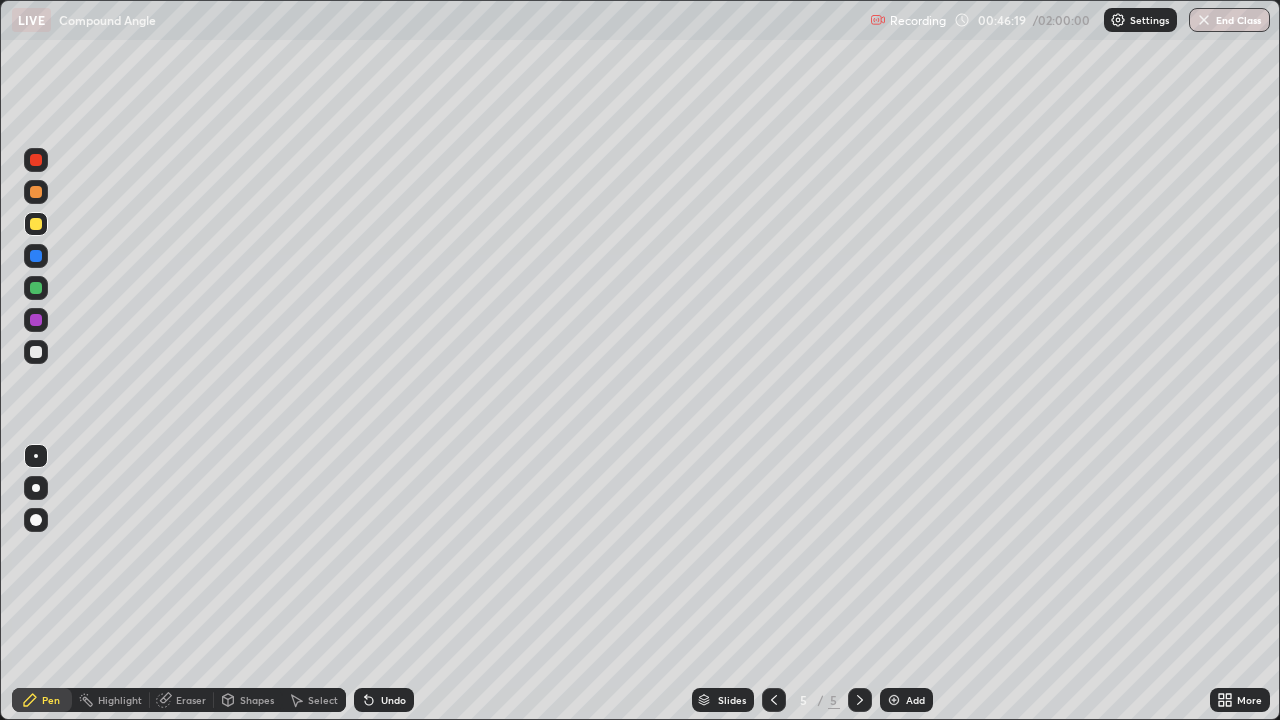 click on "Undo" at bounding box center (393, 700) 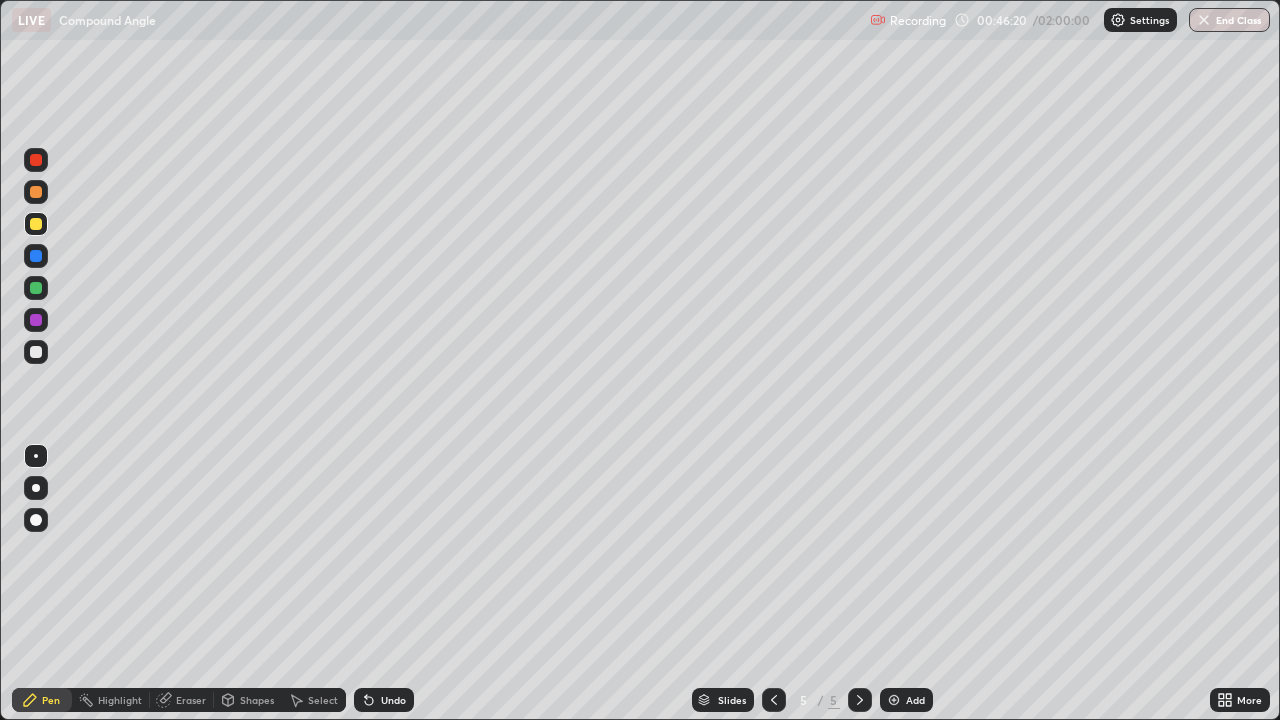 click on "Undo" at bounding box center (384, 700) 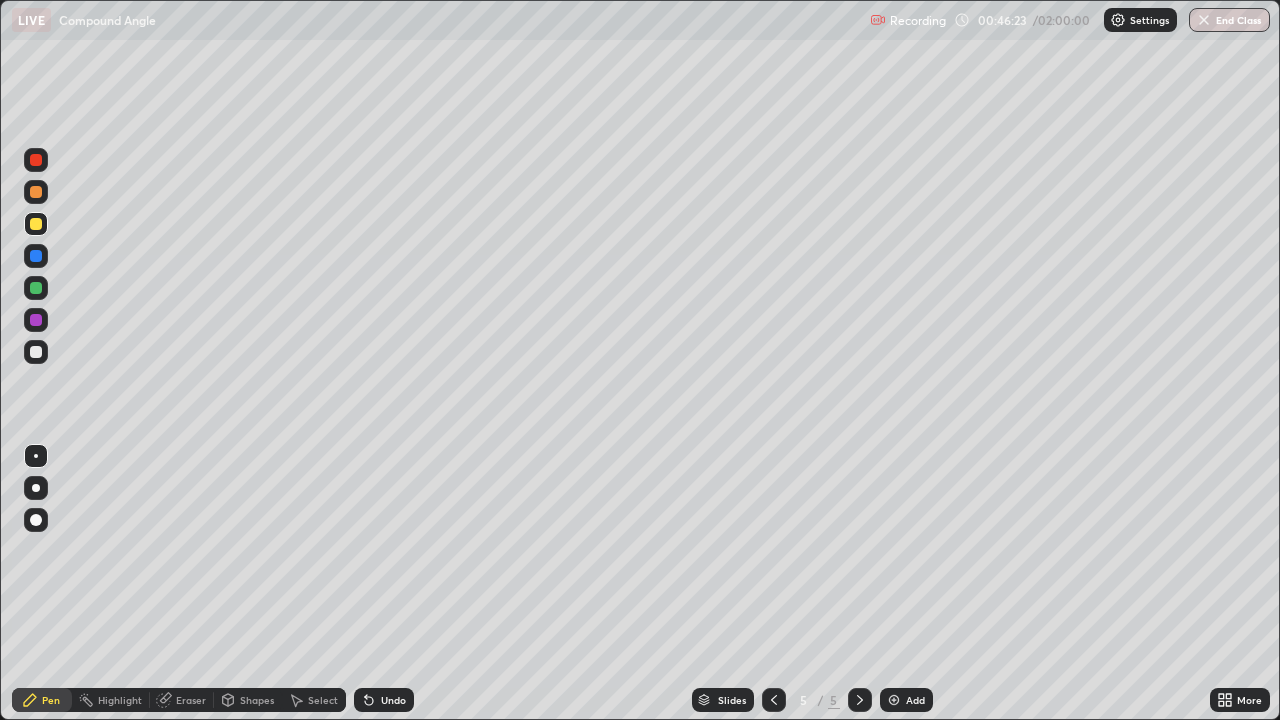 click at bounding box center [894, 700] 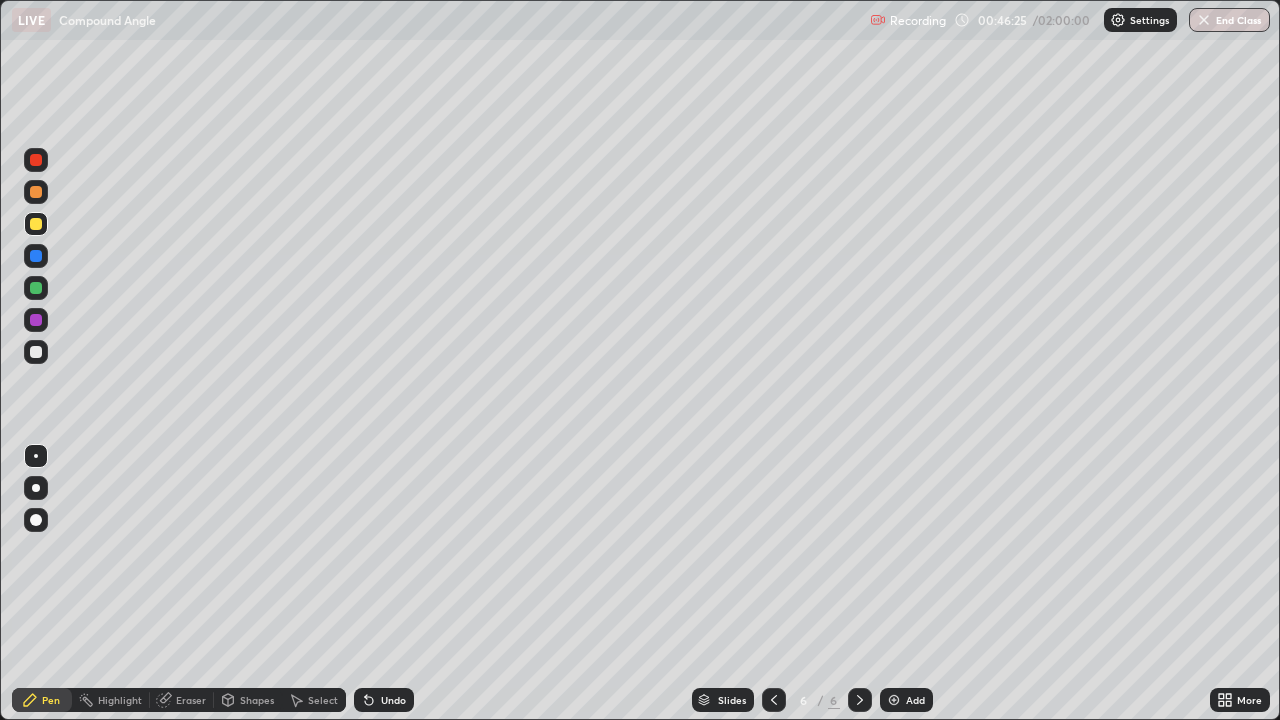 click at bounding box center [36, 352] 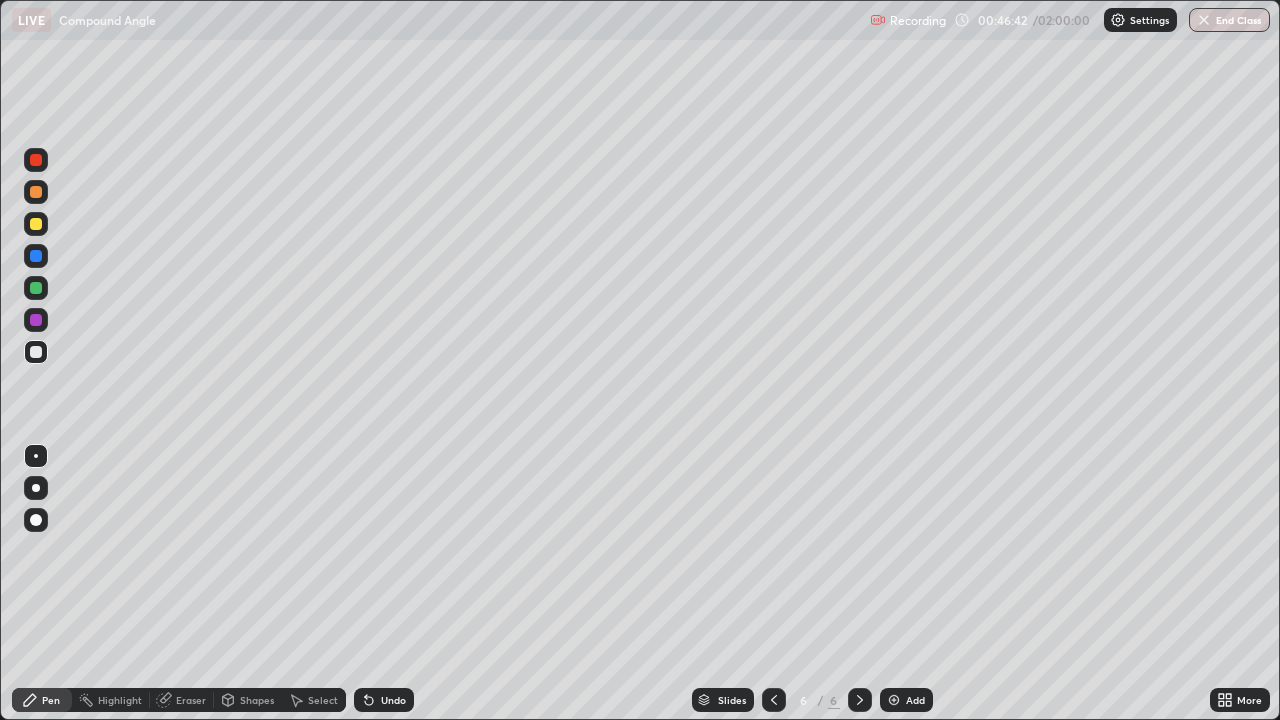 click at bounding box center [36, 224] 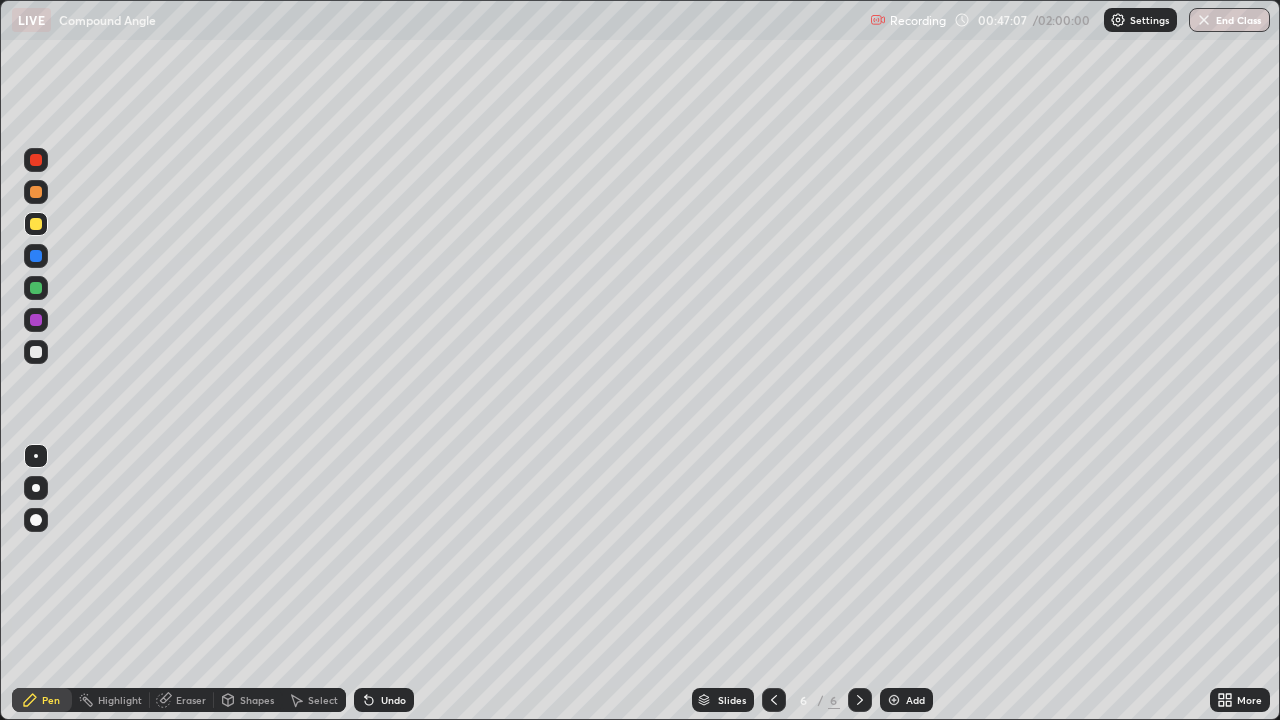 click at bounding box center [36, 352] 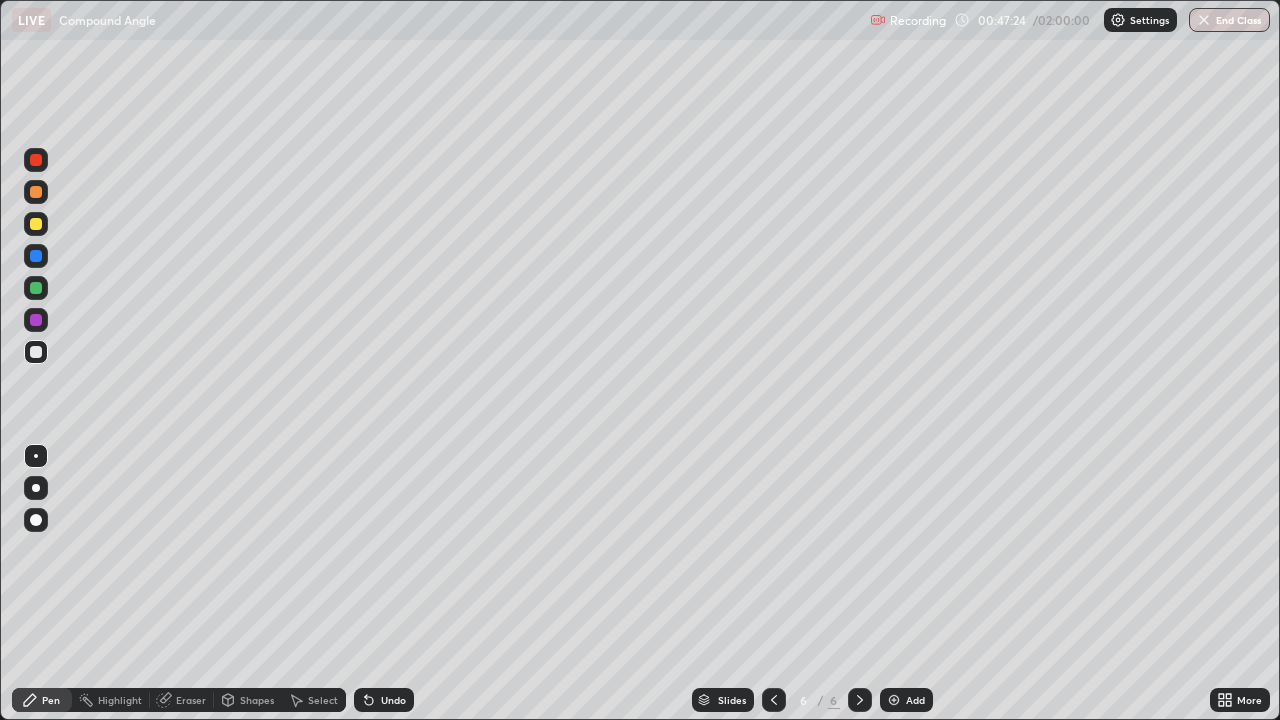 click at bounding box center (36, 224) 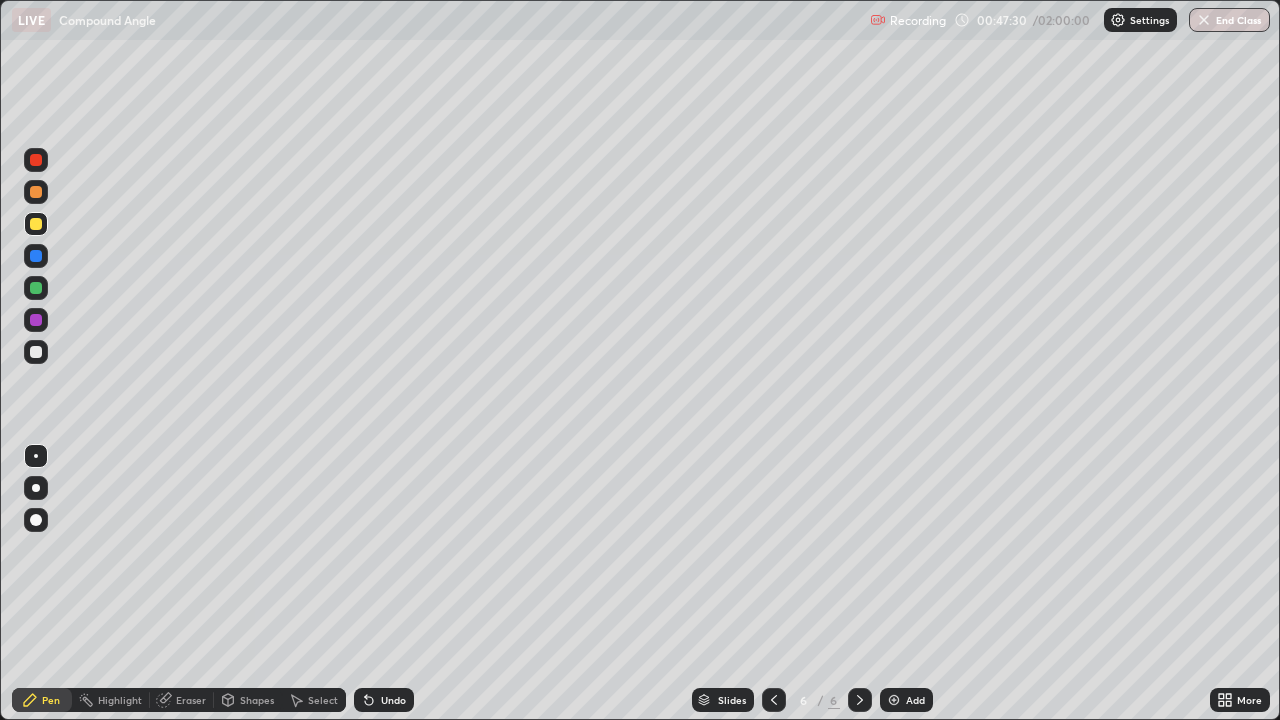 click at bounding box center [36, 192] 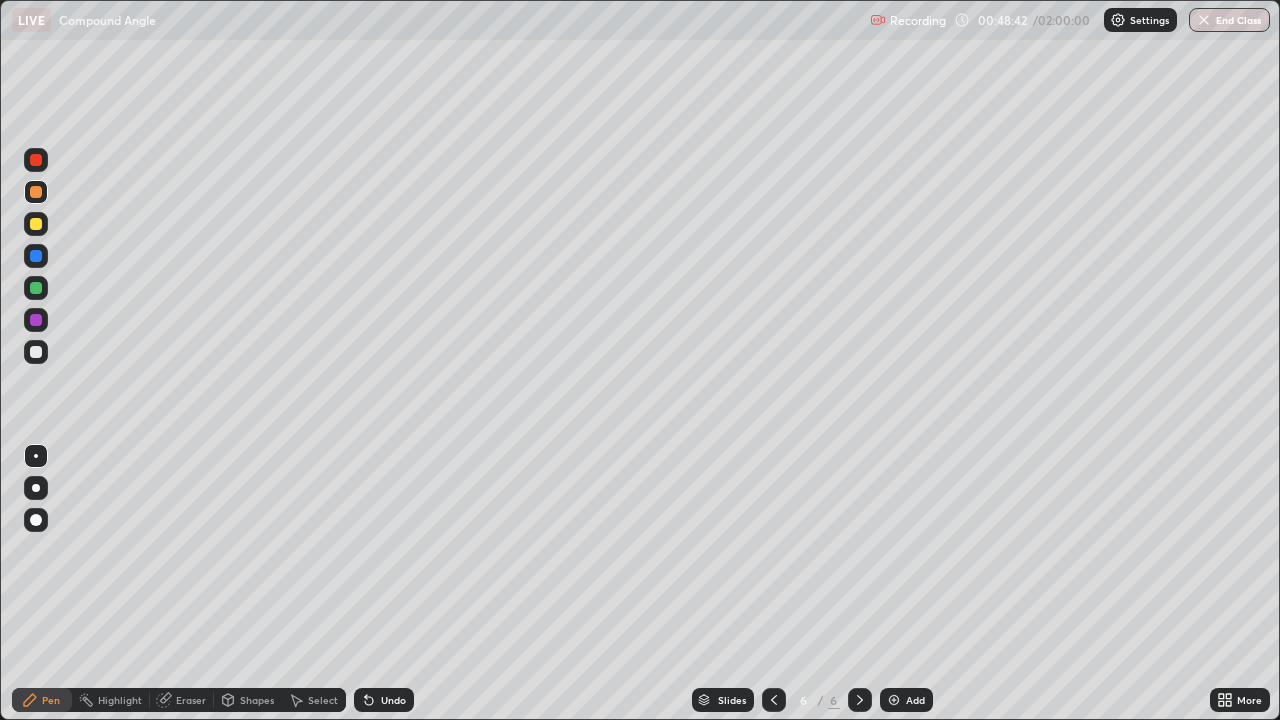 click on "Eraser" at bounding box center [191, 700] 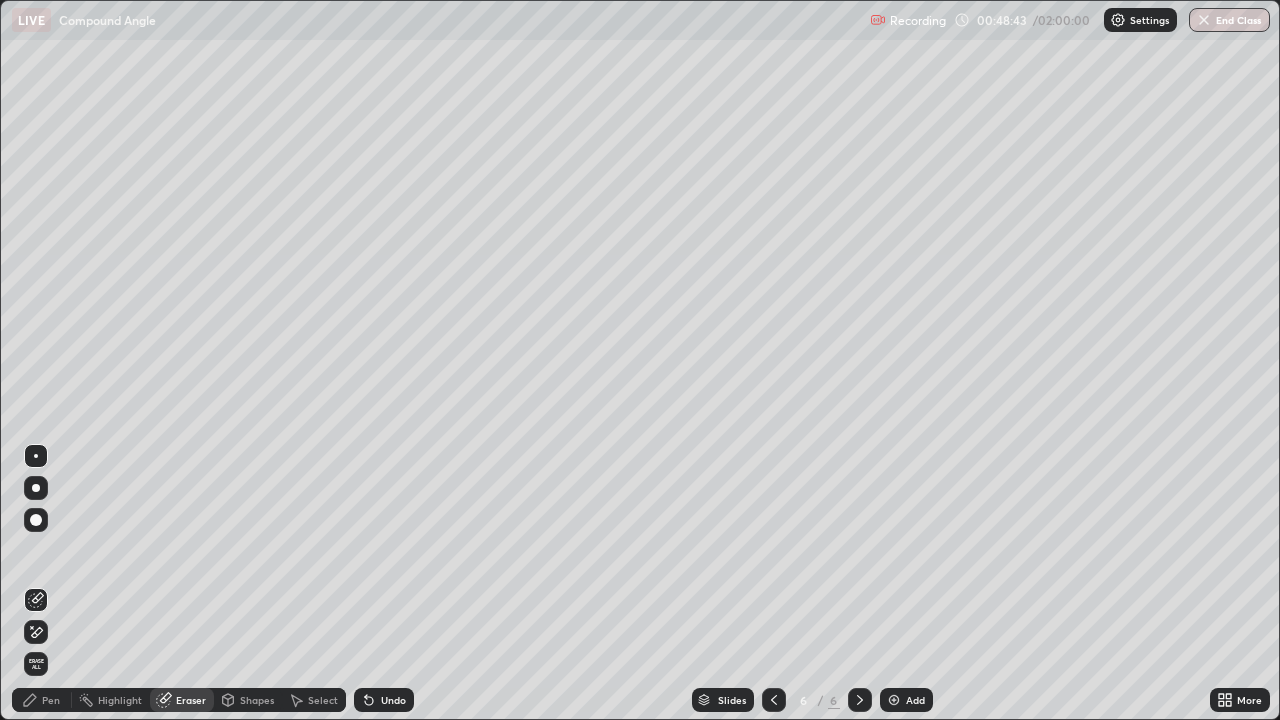 click at bounding box center [36, 520] 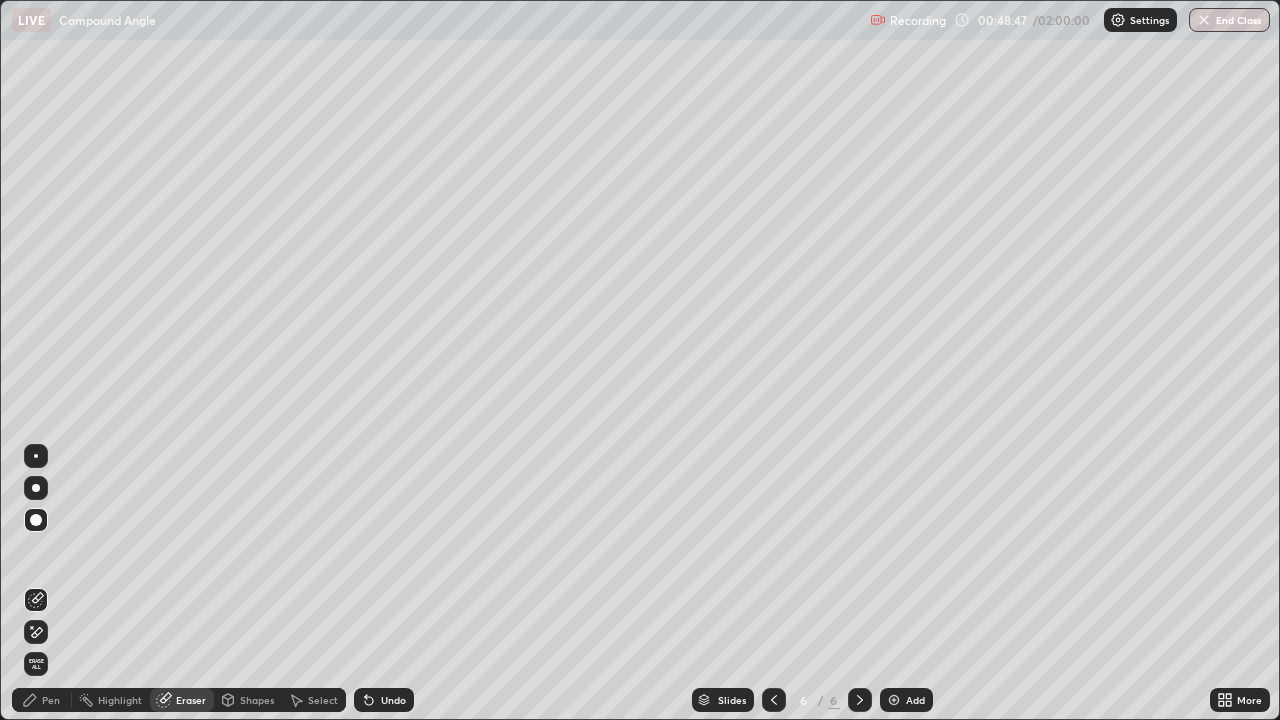 click on "Pen" at bounding box center (51, 700) 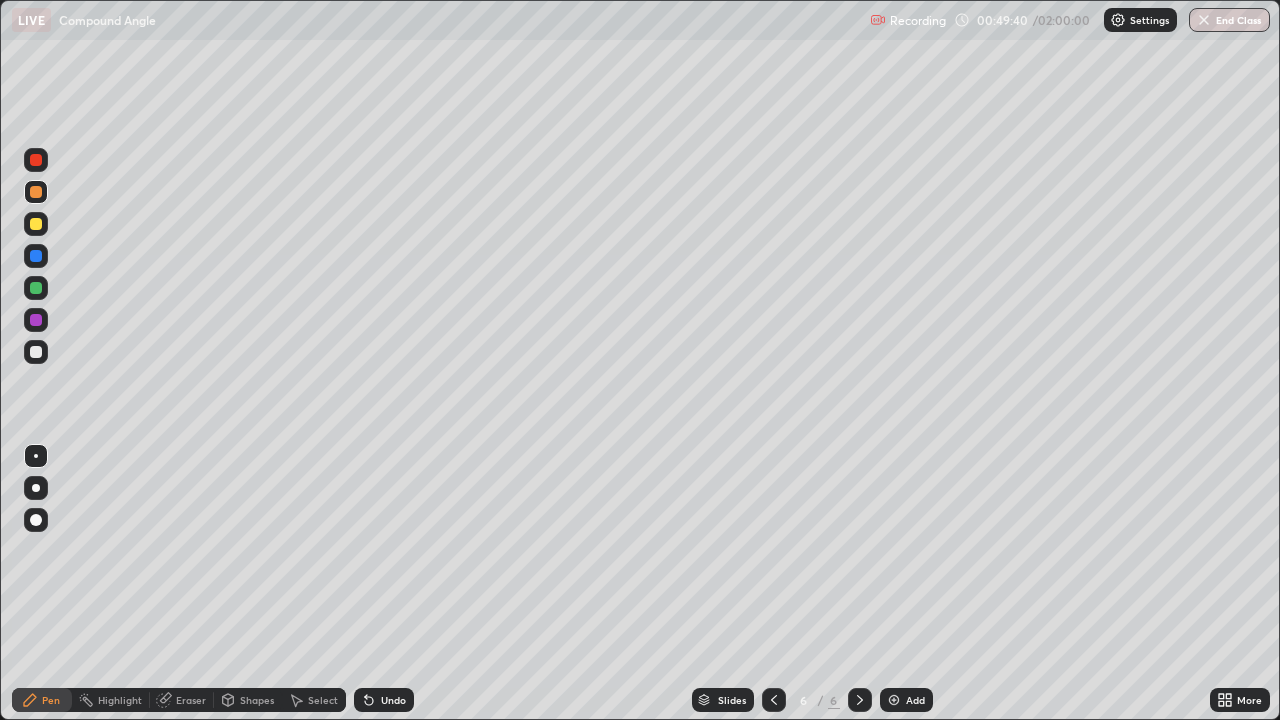 click on "Eraser" at bounding box center (191, 700) 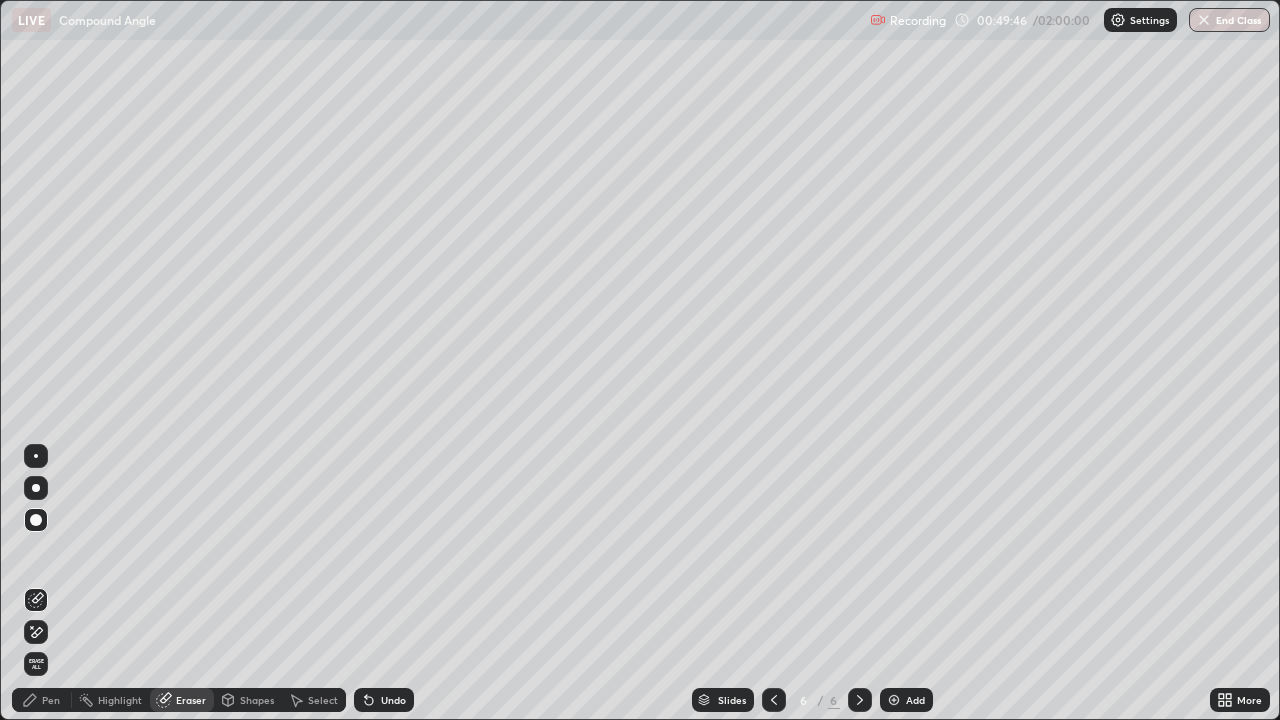 click on "Pen" at bounding box center [51, 700] 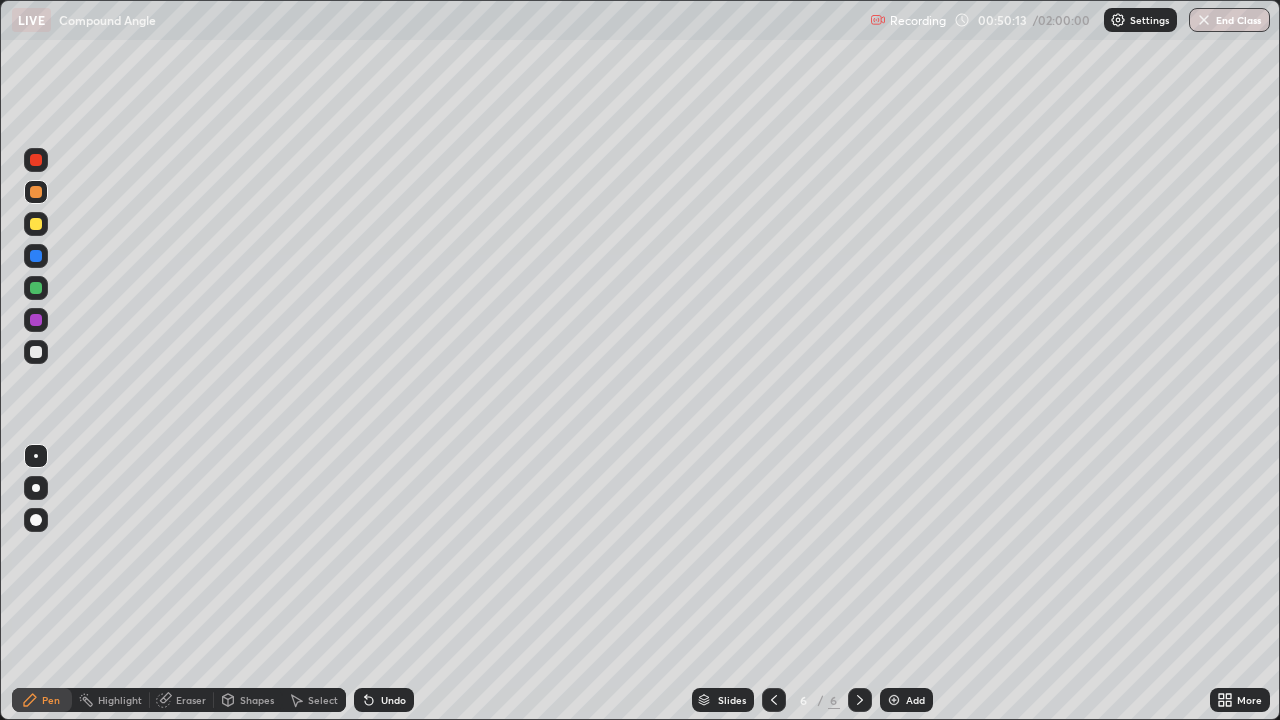 click at bounding box center [36, 352] 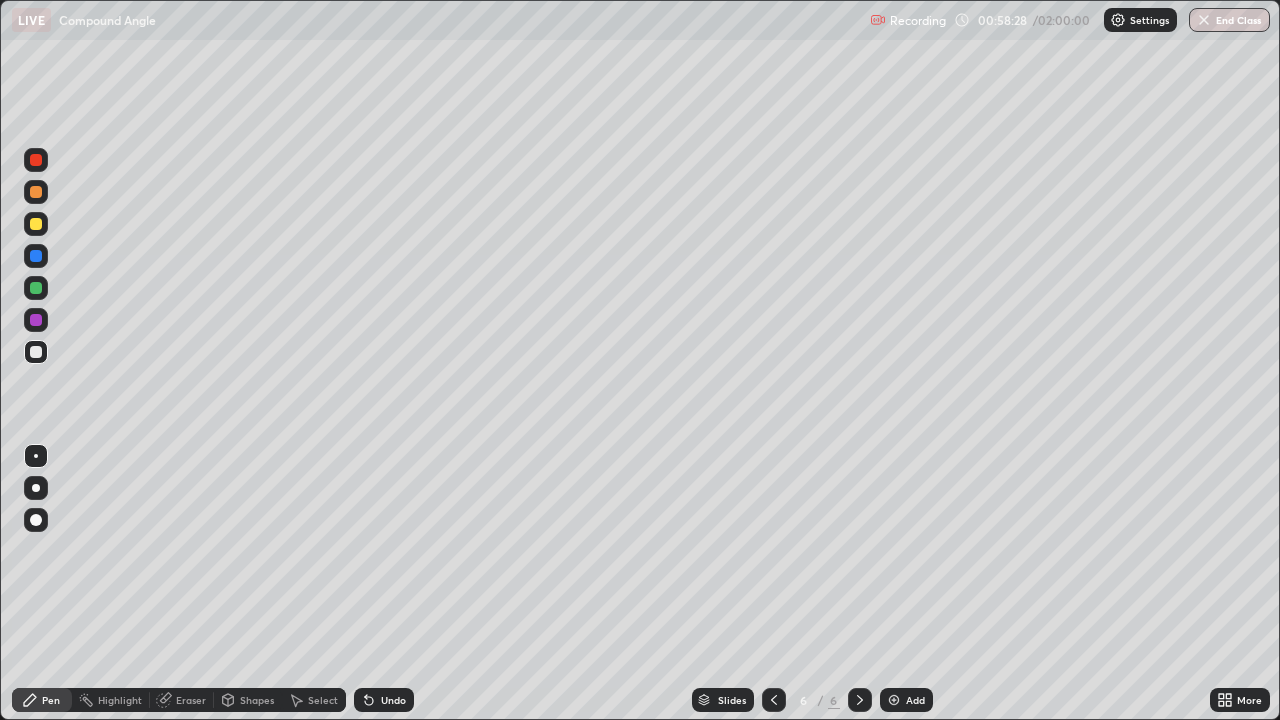 click on "Add" at bounding box center [915, 700] 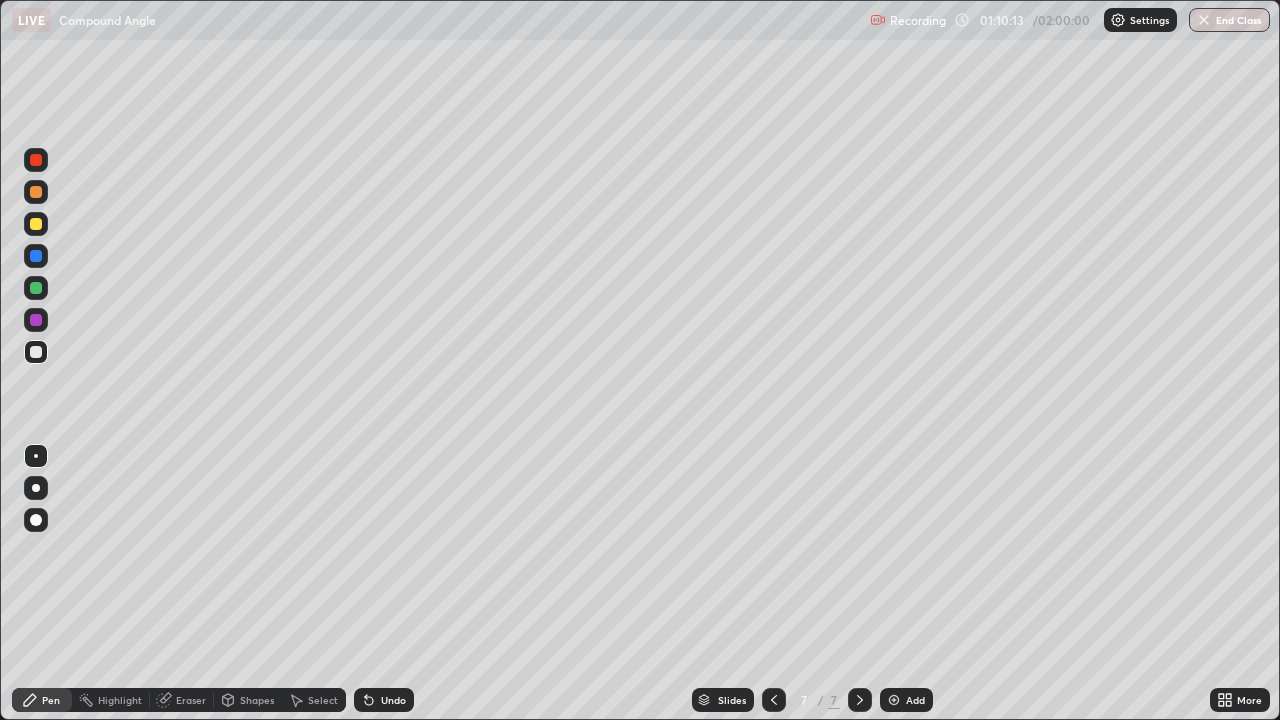click on "Eraser" at bounding box center (182, 700) 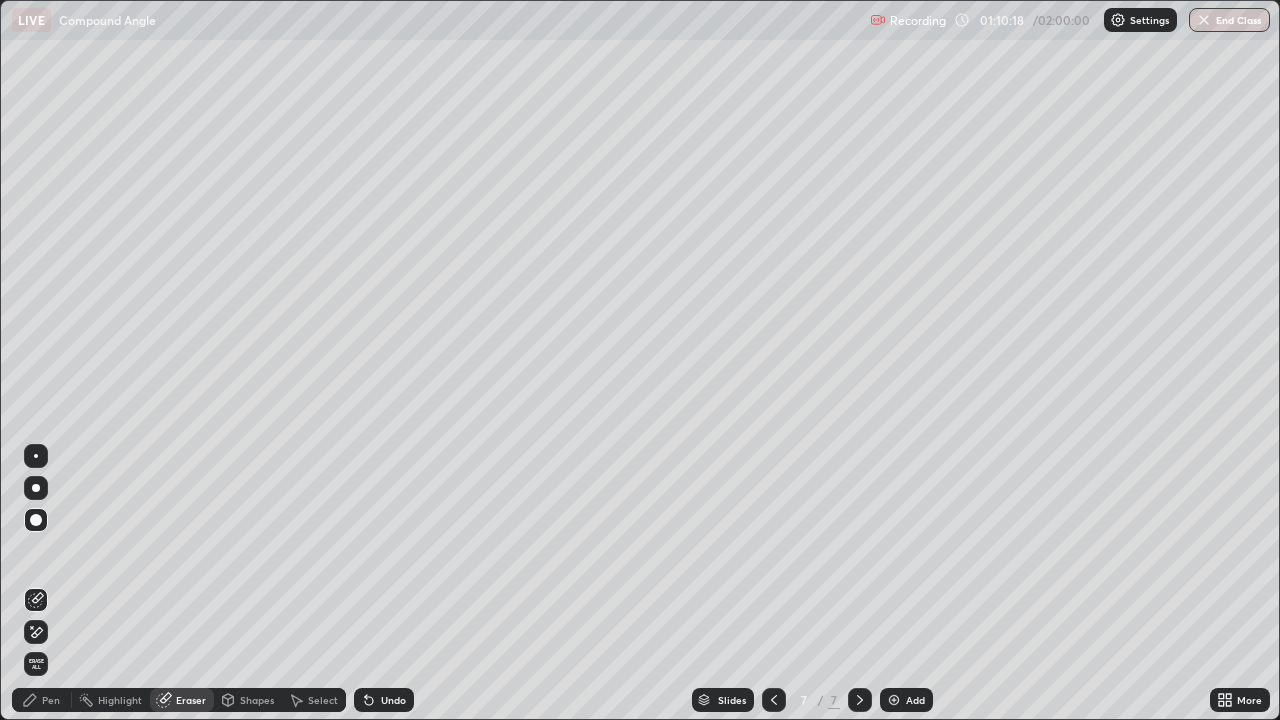 click on "Pen" at bounding box center [51, 700] 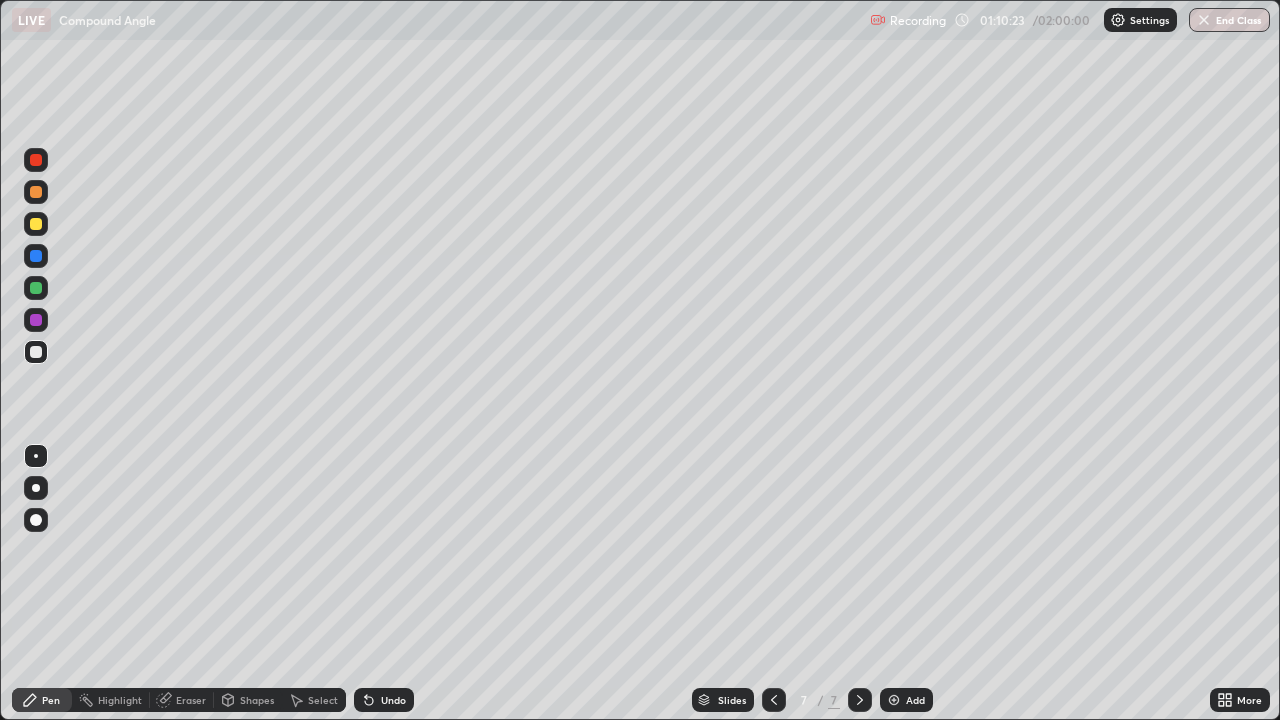 click on "Undo" at bounding box center [393, 700] 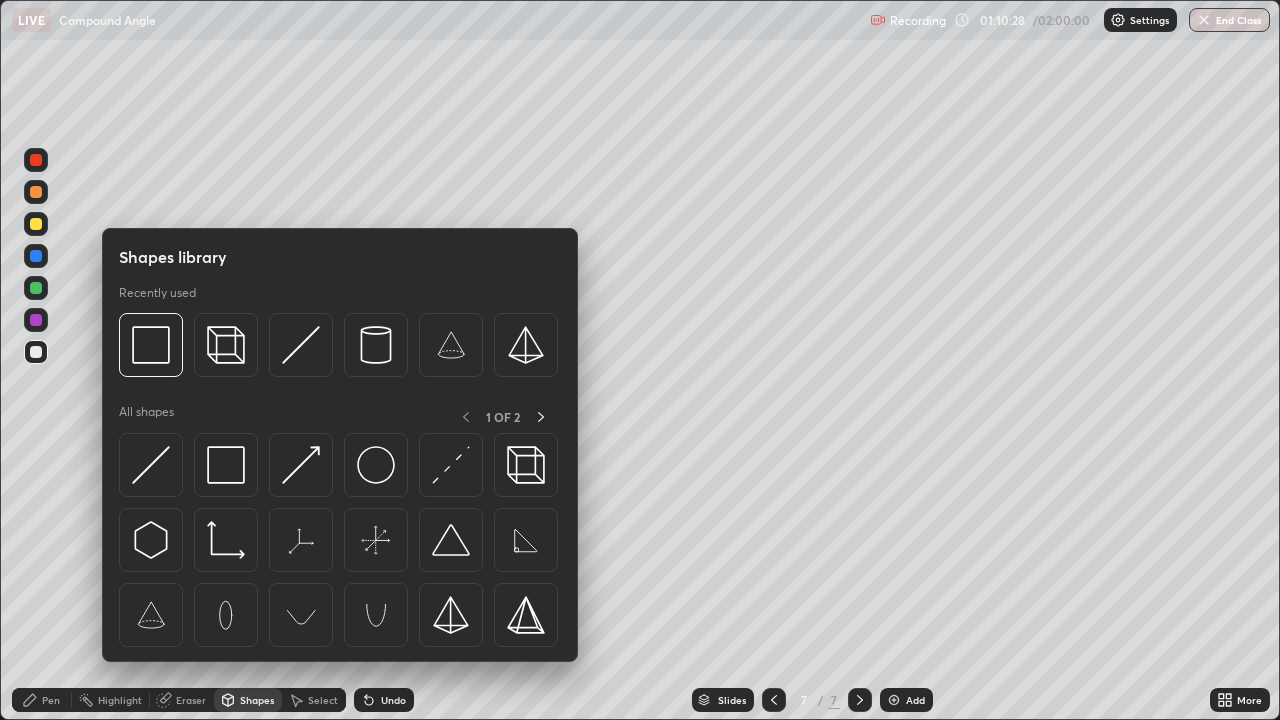 click on "Pen" at bounding box center [51, 700] 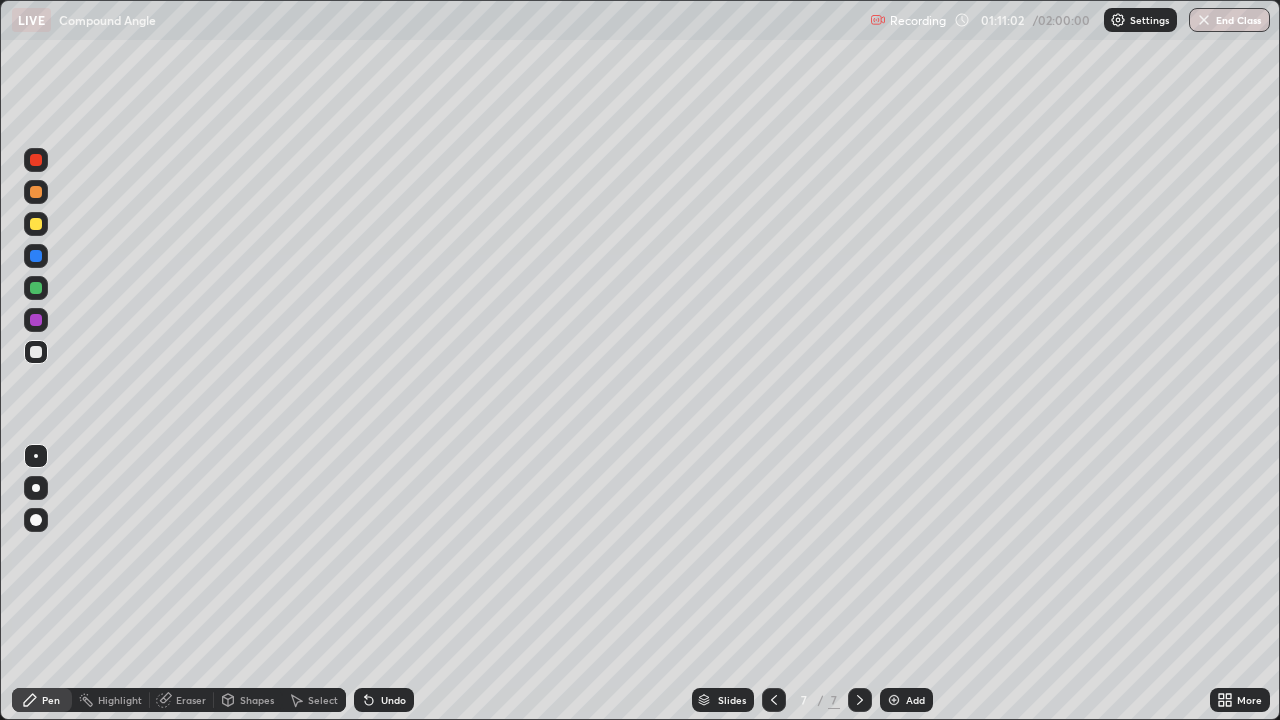 click at bounding box center [36, 224] 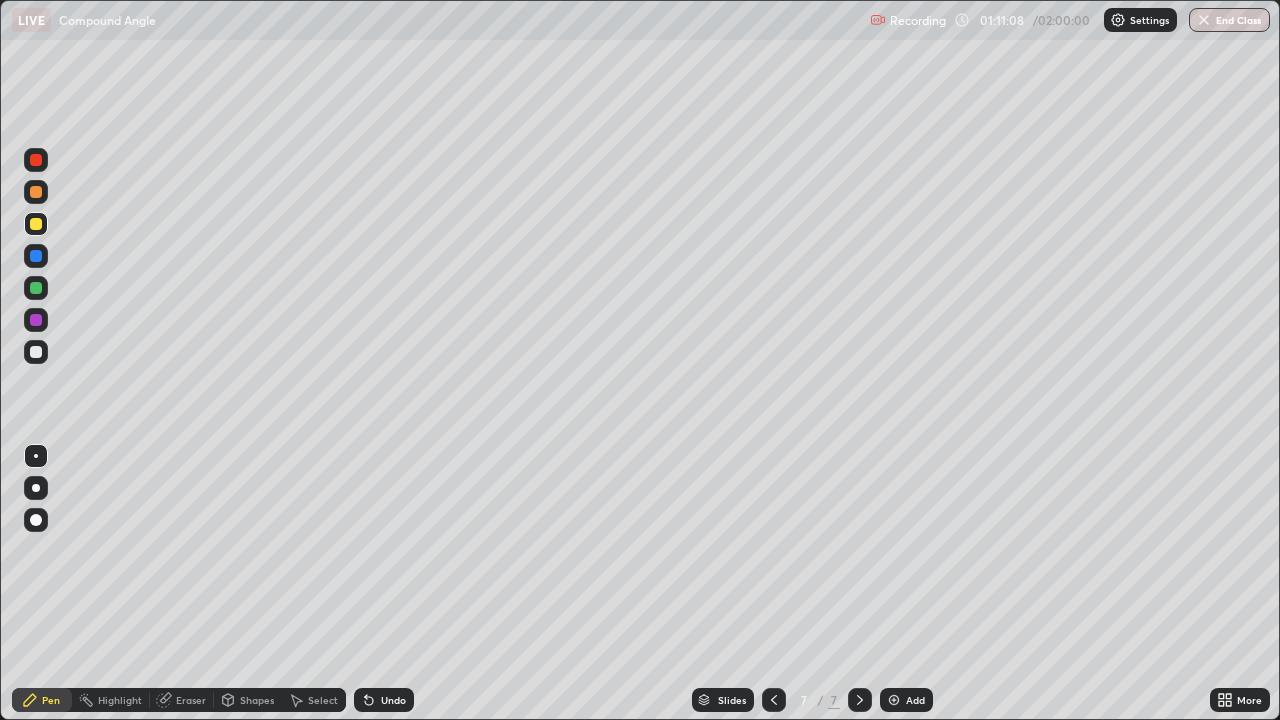 click on "Undo" at bounding box center [393, 700] 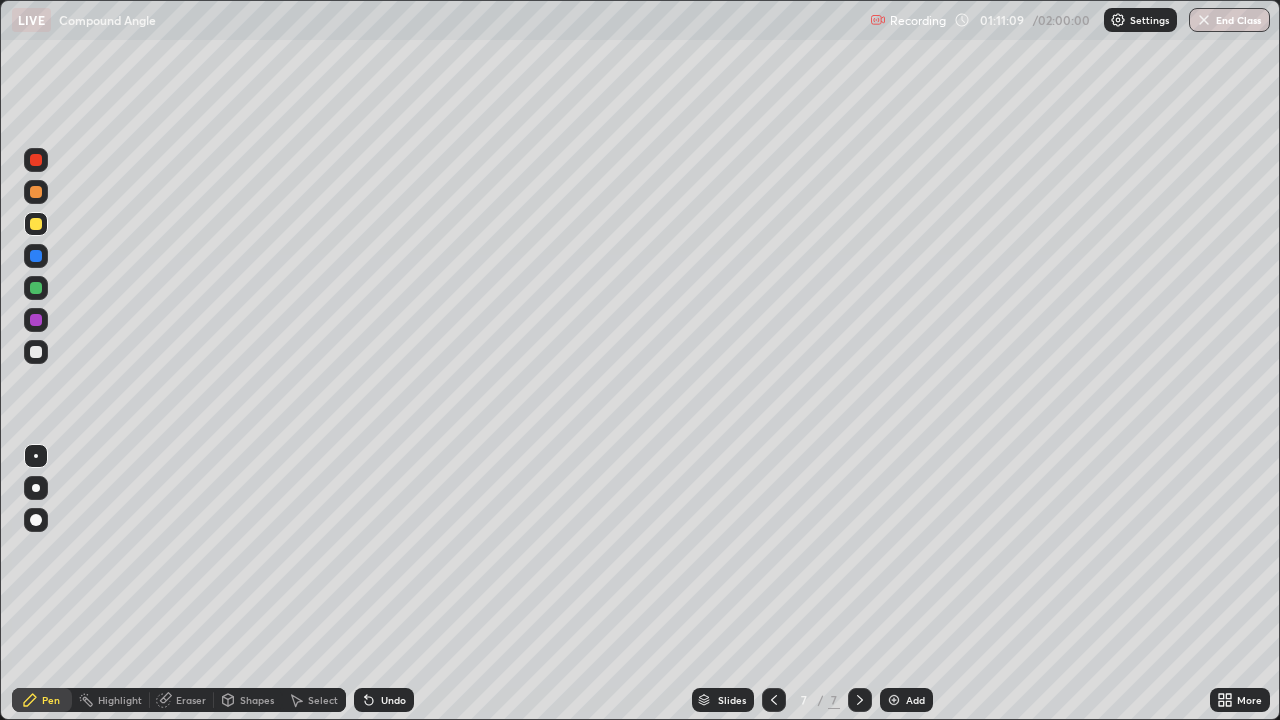 click on "Undo" at bounding box center [393, 700] 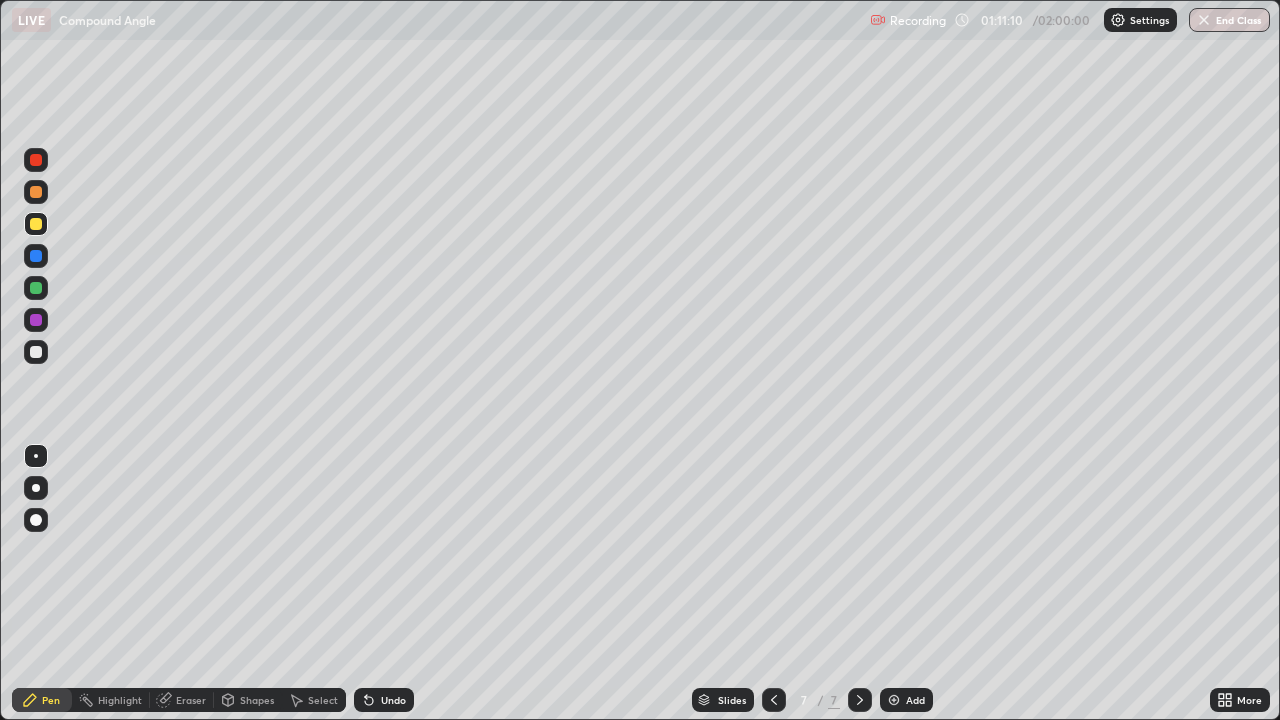 click on "Undo" at bounding box center (393, 700) 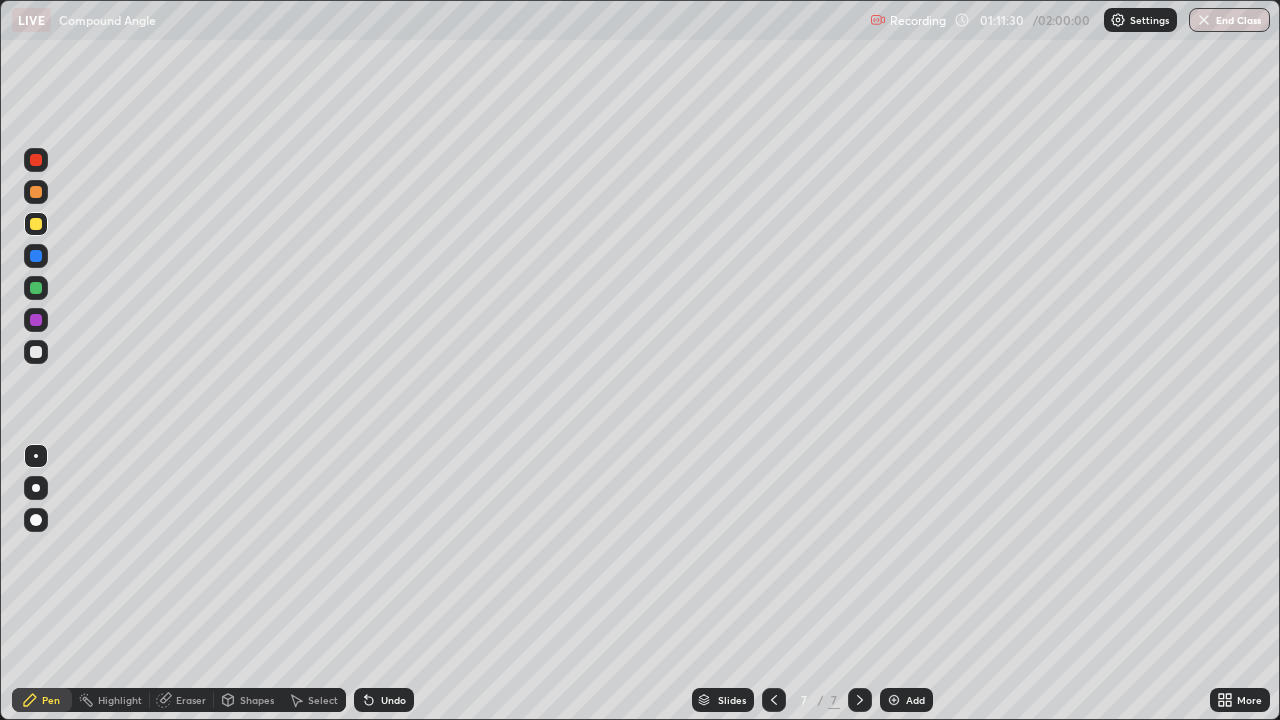 click at bounding box center [36, 288] 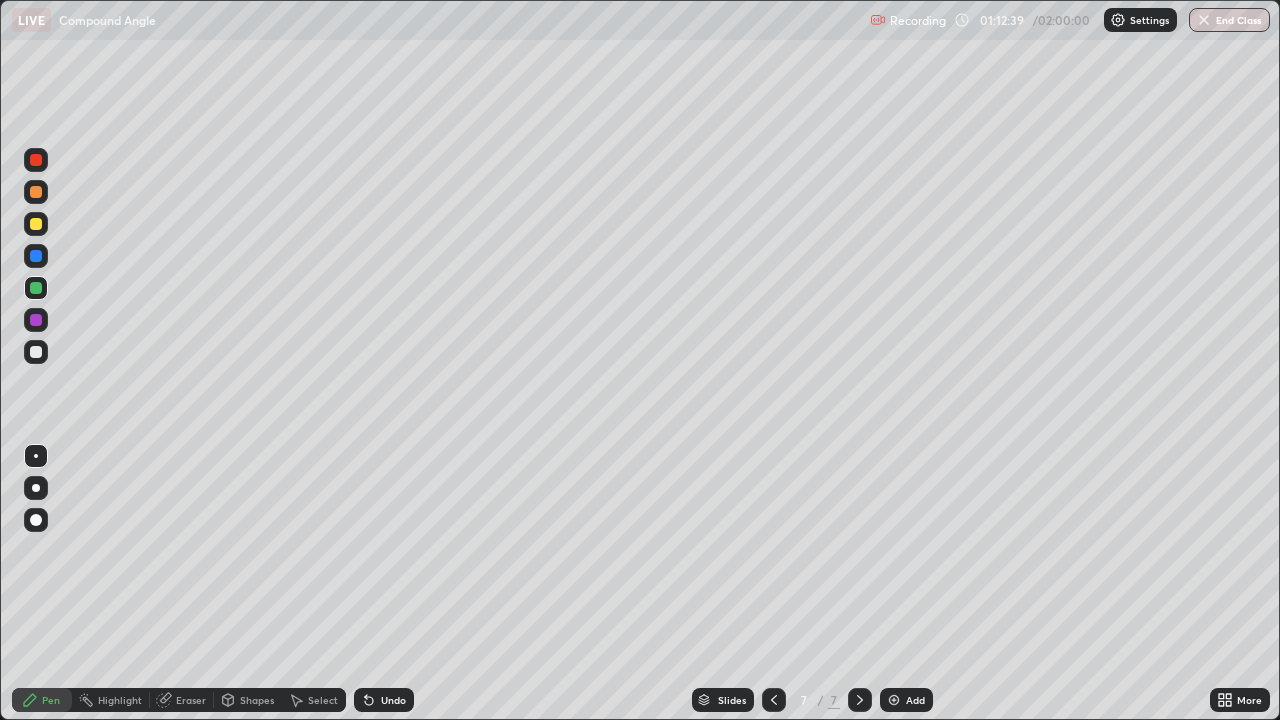click at bounding box center (36, 224) 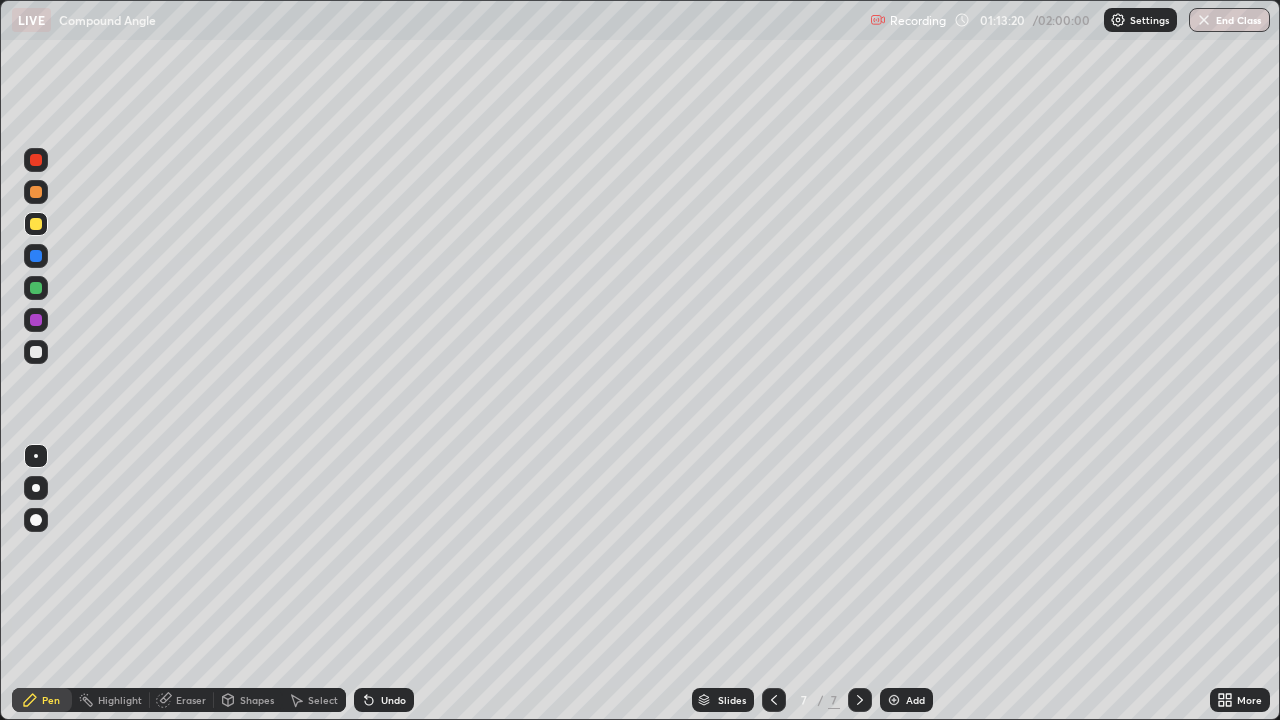 click at bounding box center (36, 288) 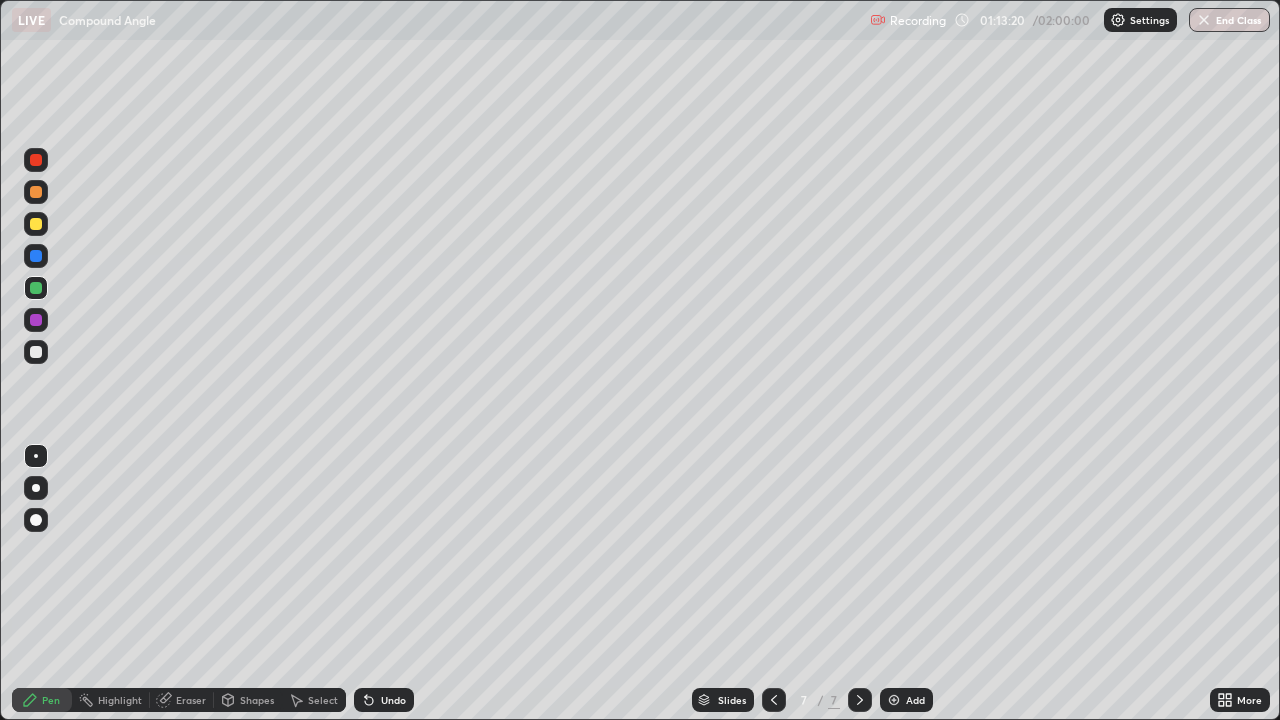 click at bounding box center [36, 320] 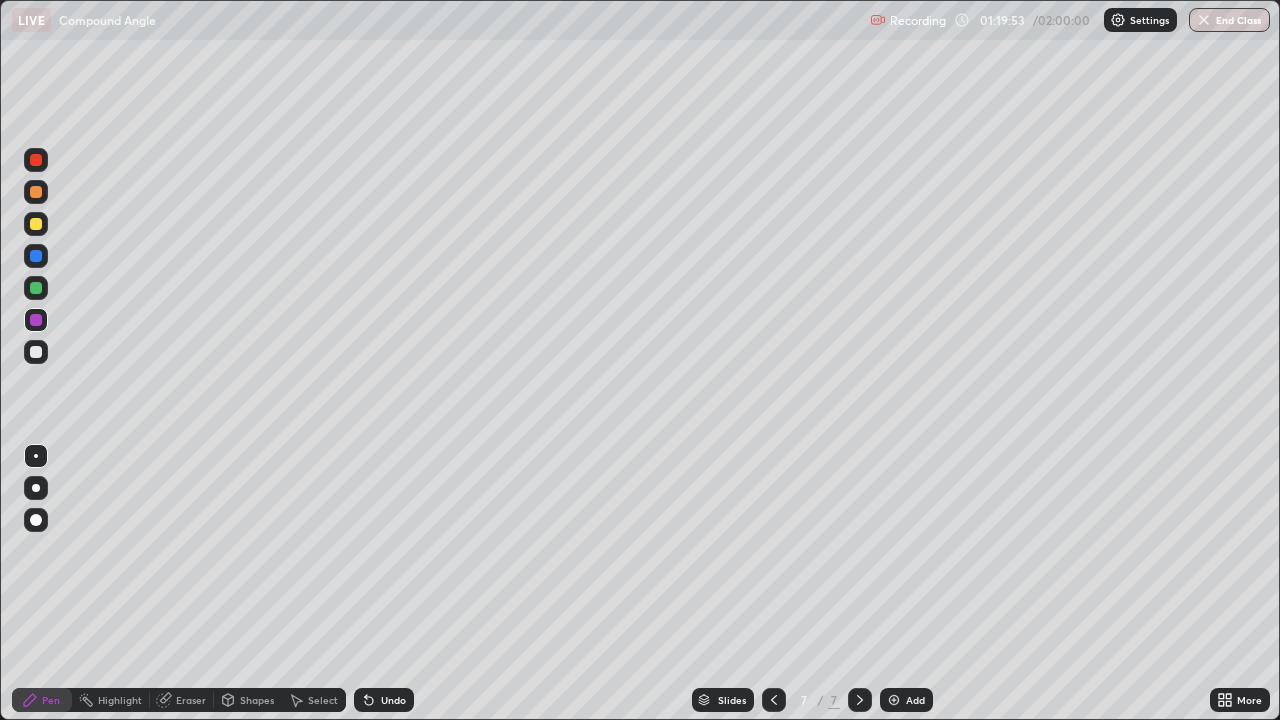 click on "Add" at bounding box center (915, 700) 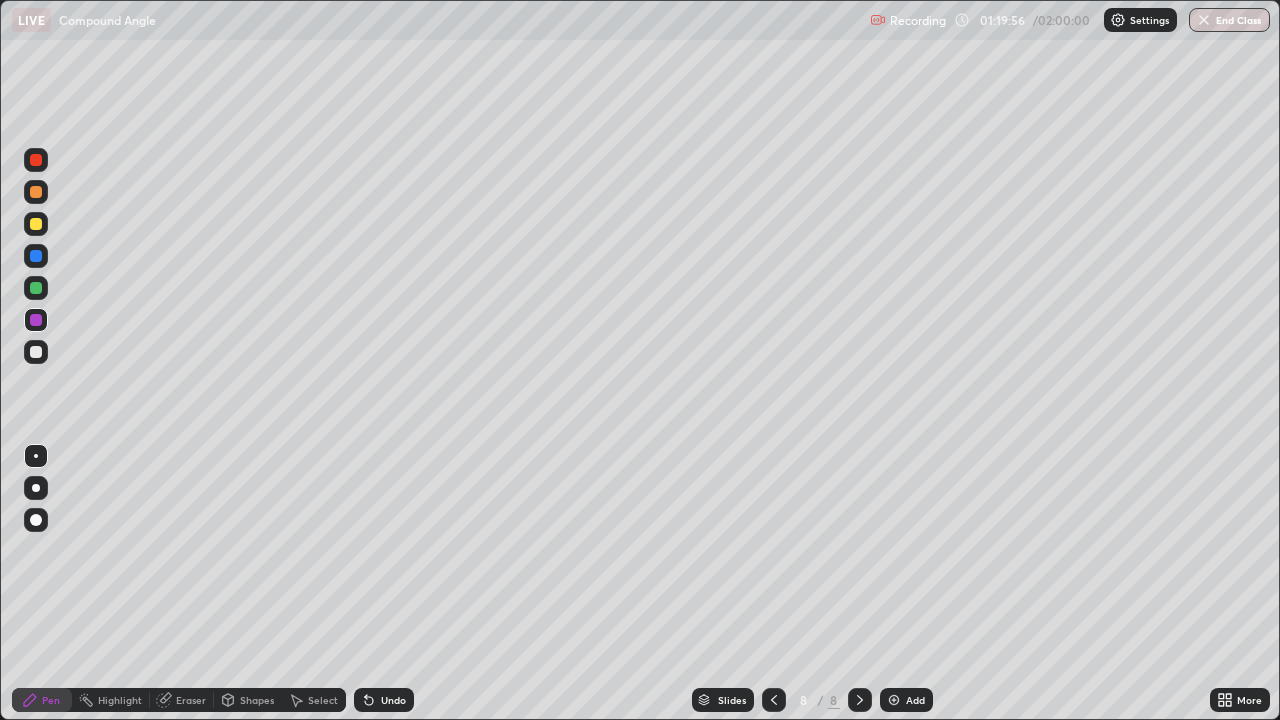 click at bounding box center [36, 352] 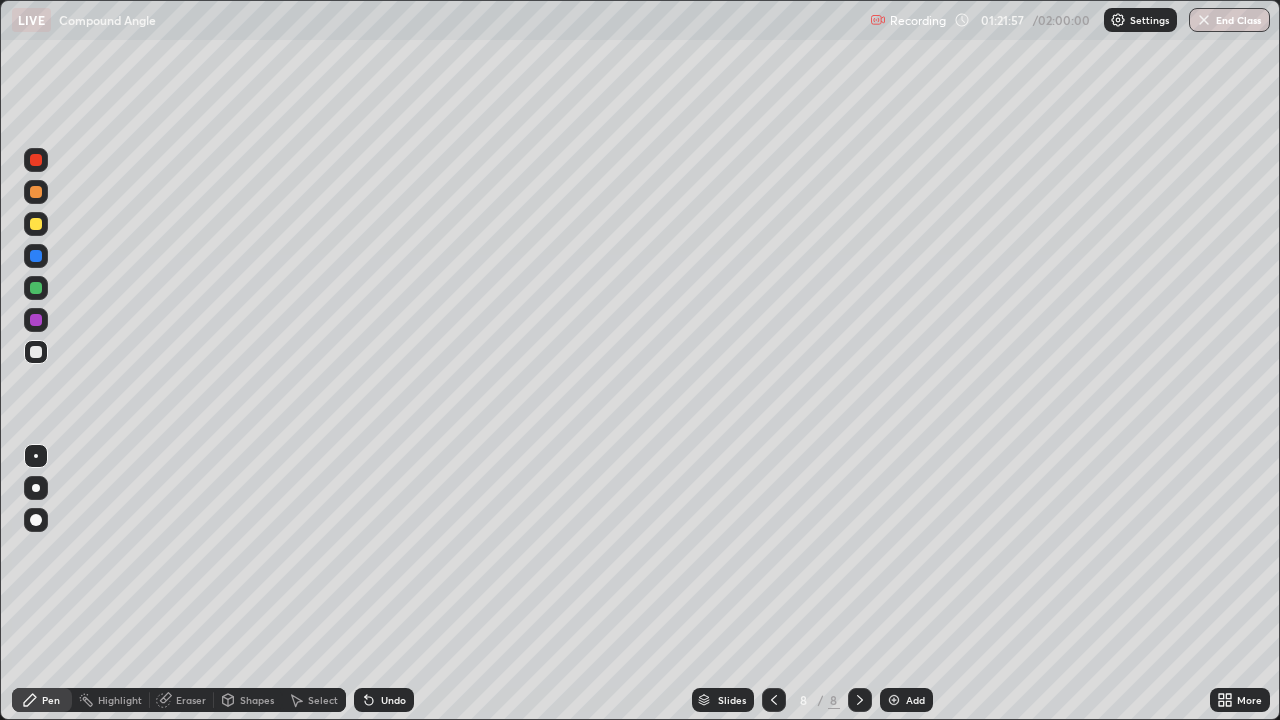 click at bounding box center (36, 224) 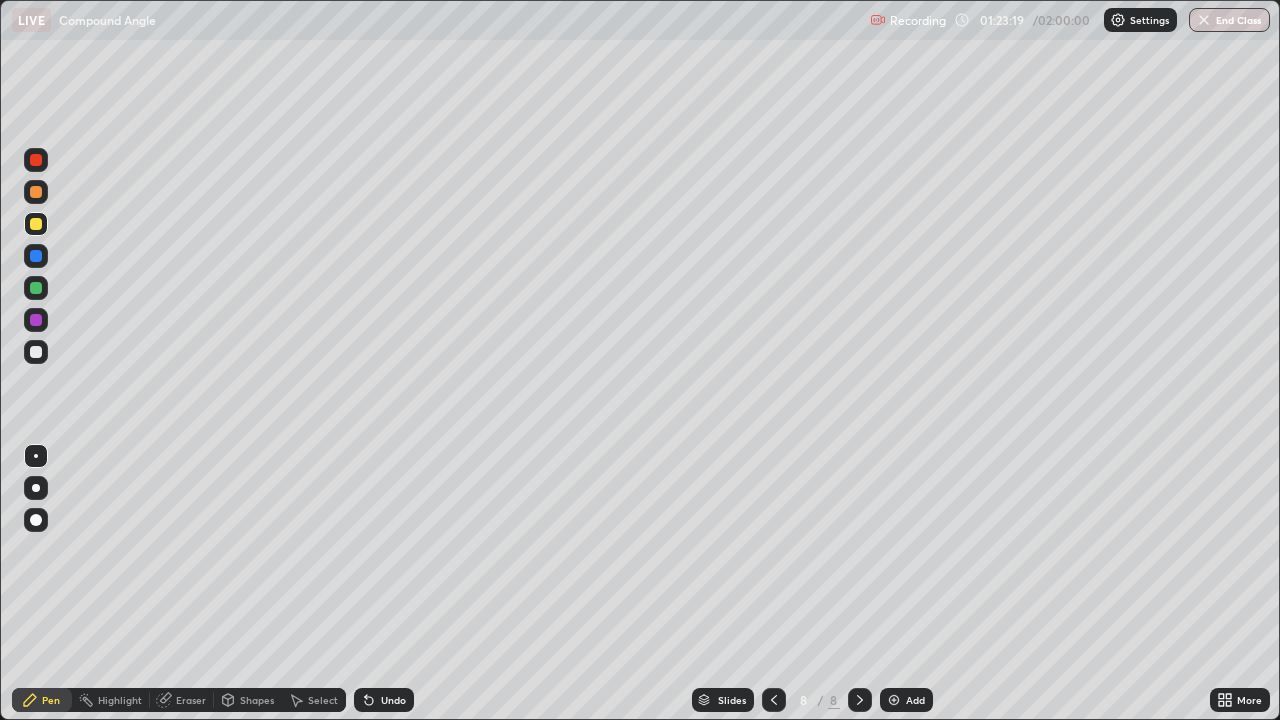 click at bounding box center (36, 352) 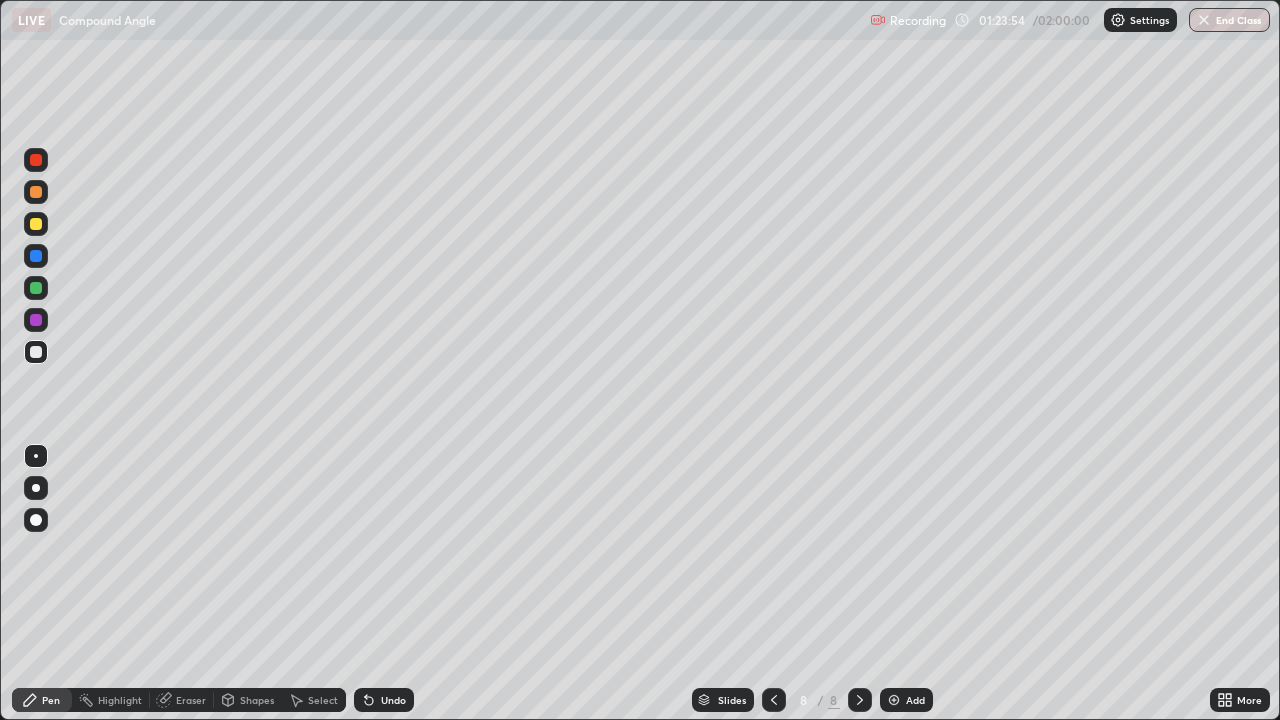click 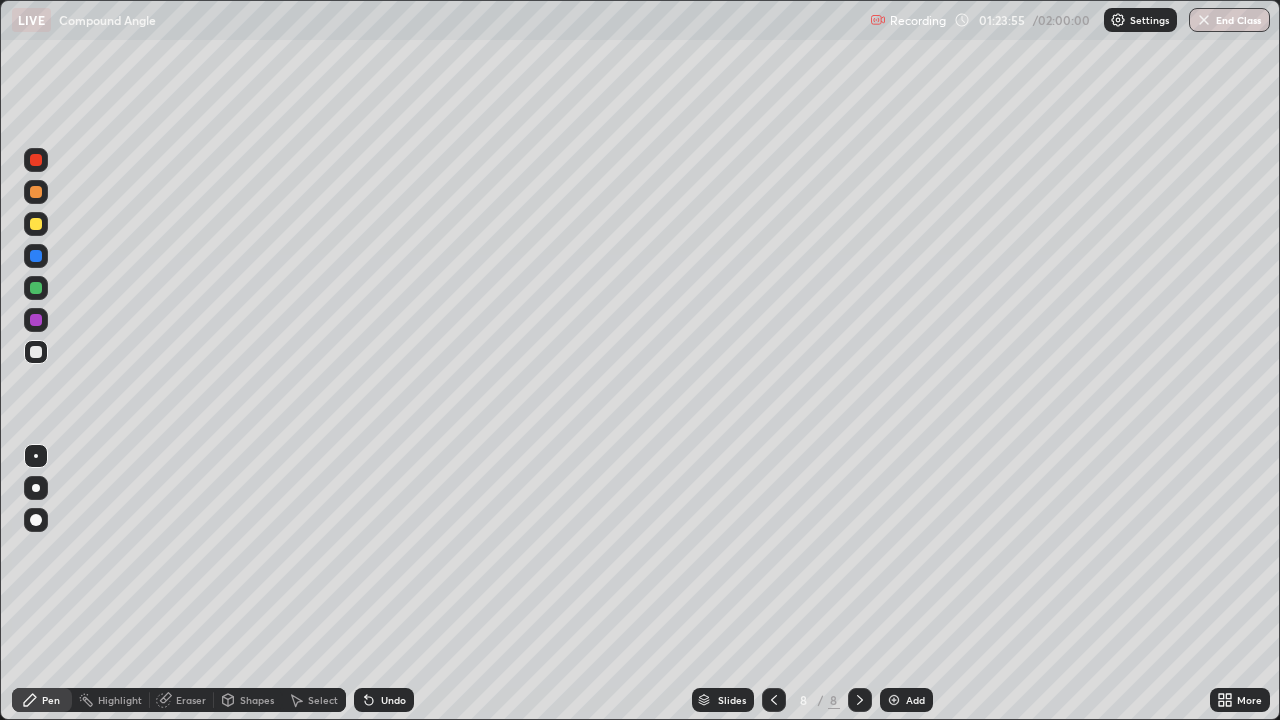 click on "Undo" at bounding box center [393, 700] 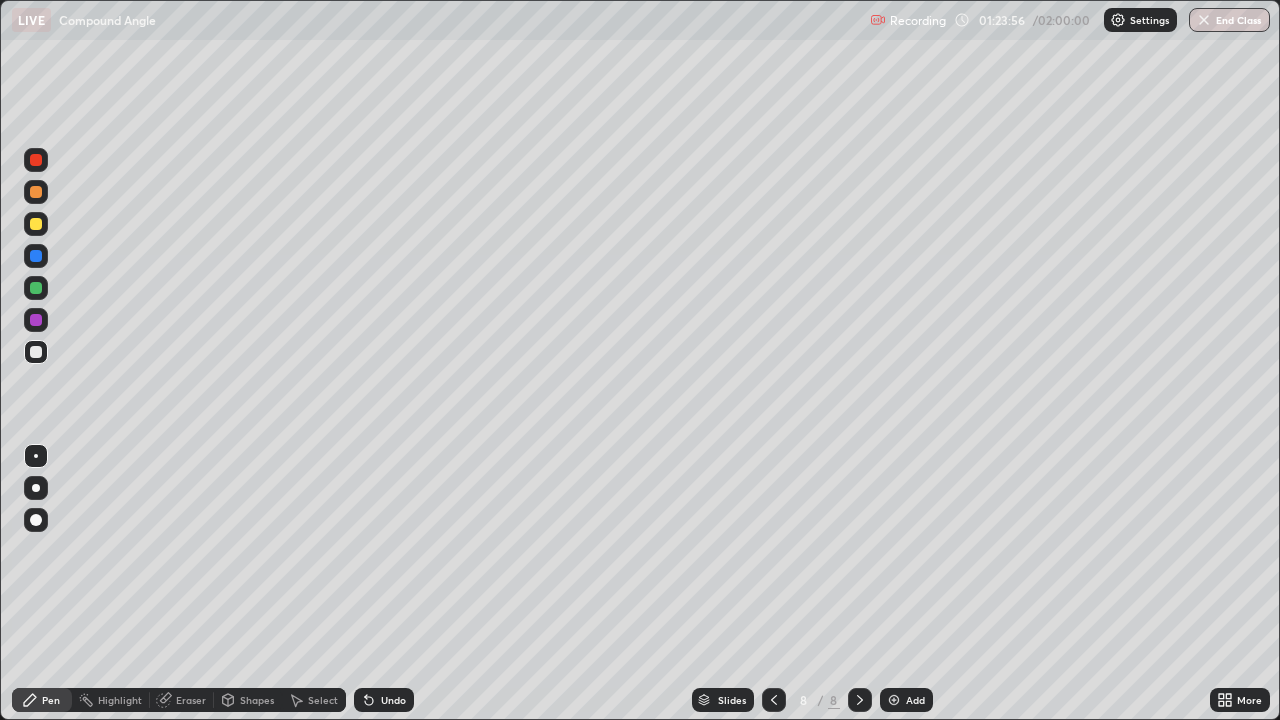 click on "Undo" at bounding box center (393, 700) 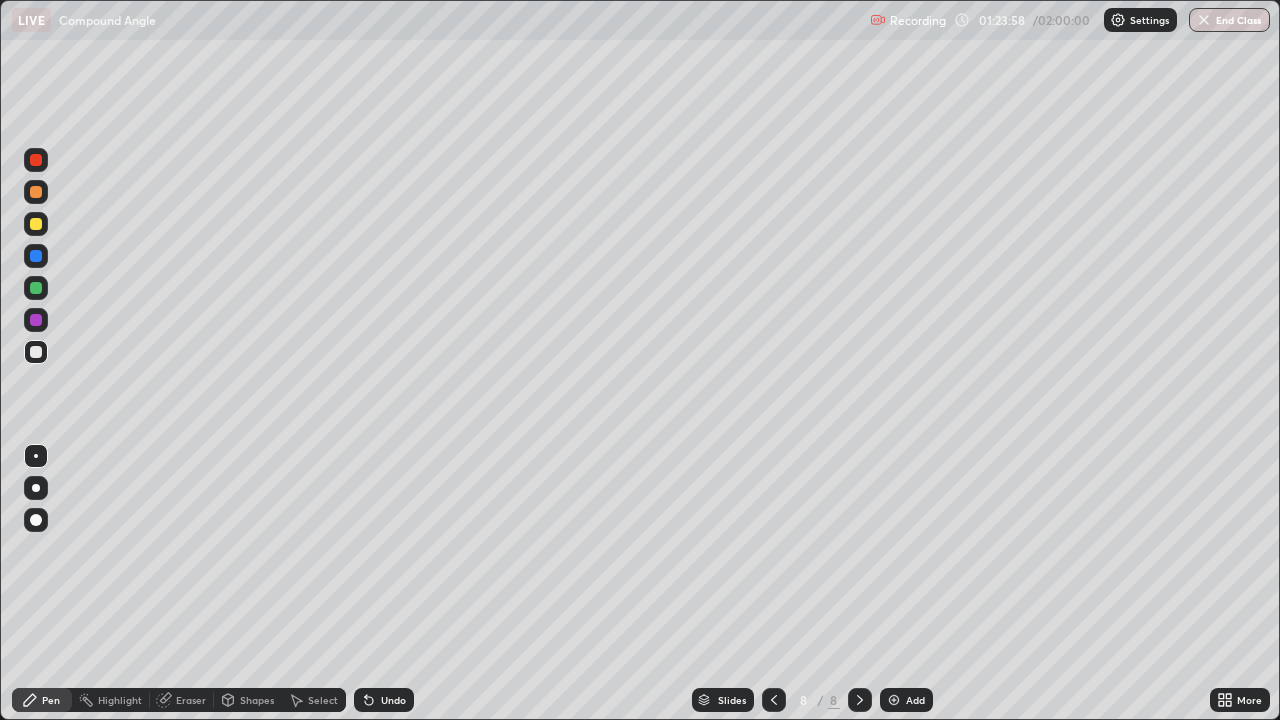 click on "Undo" at bounding box center [393, 700] 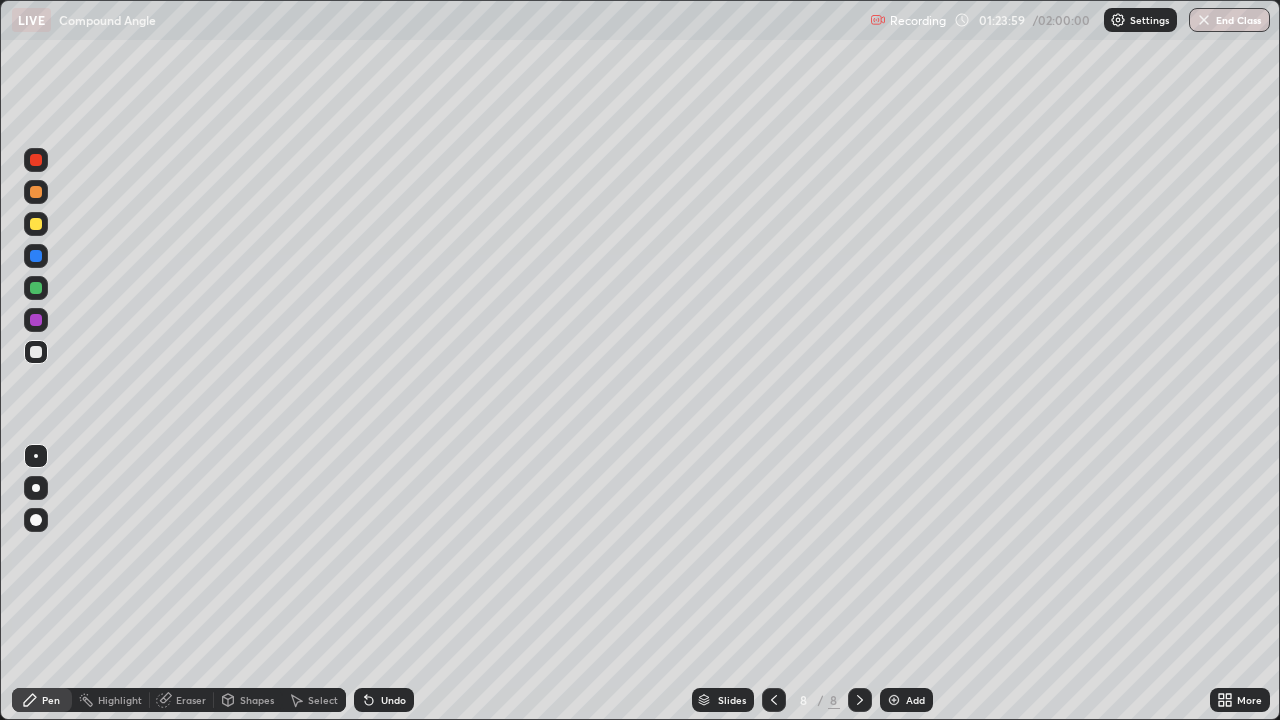 click on "Undo" at bounding box center (393, 700) 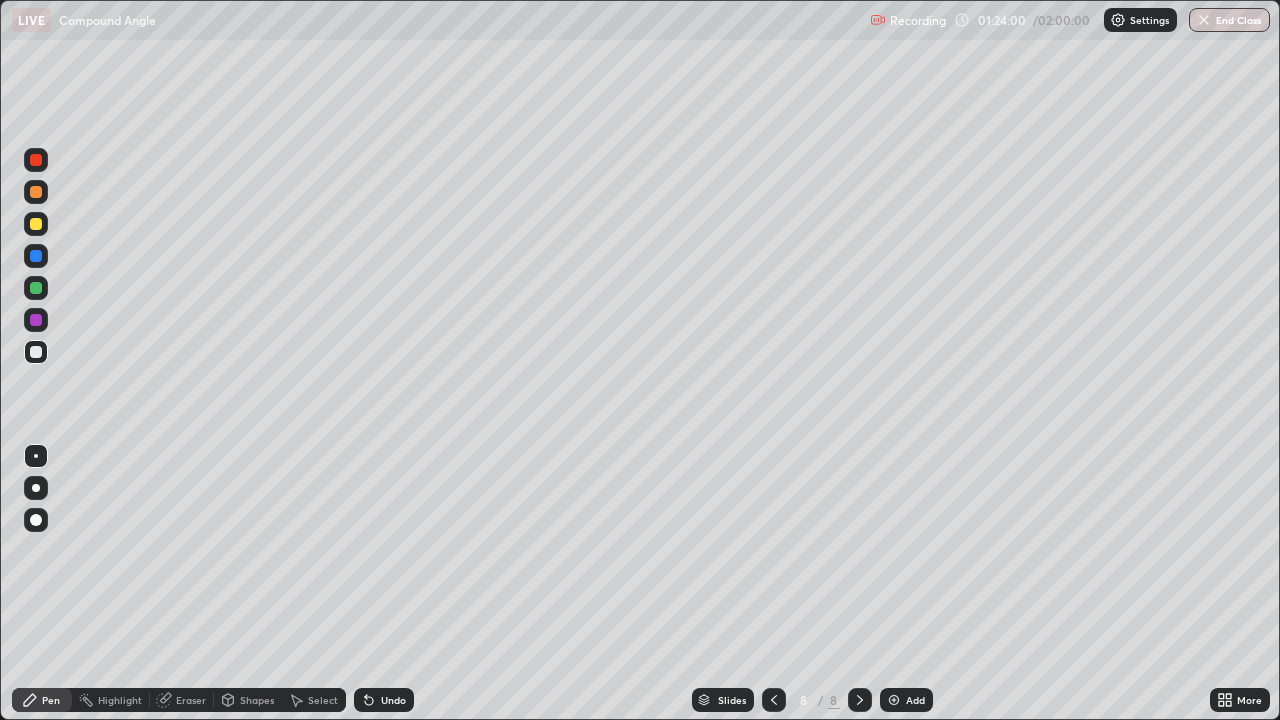 click on "Undo" at bounding box center (393, 700) 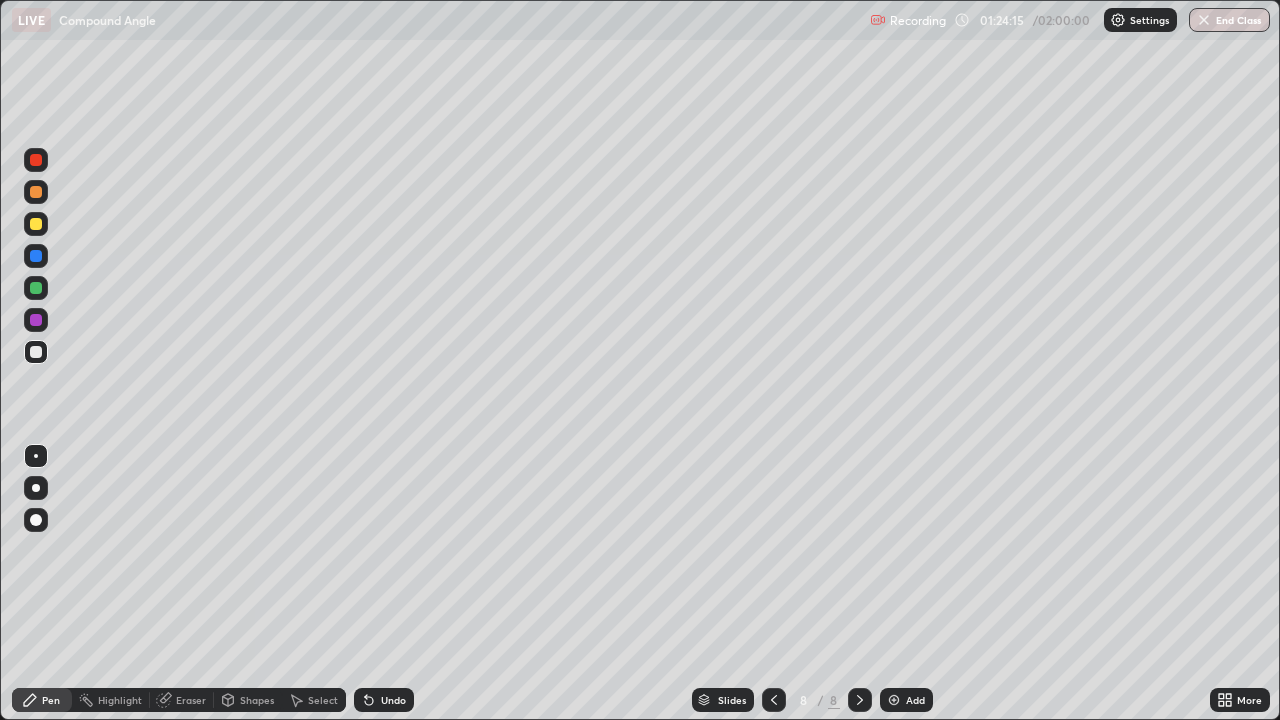 click on "Undo" at bounding box center (393, 700) 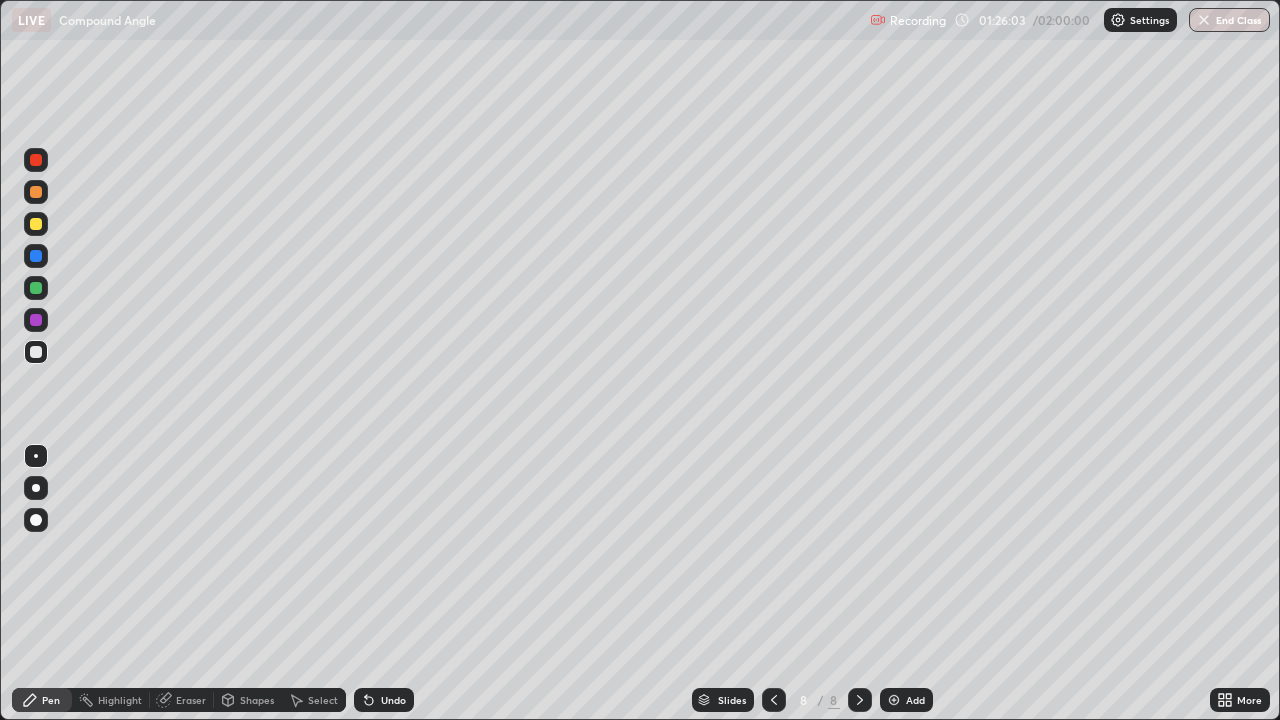 click on "Add" at bounding box center (915, 700) 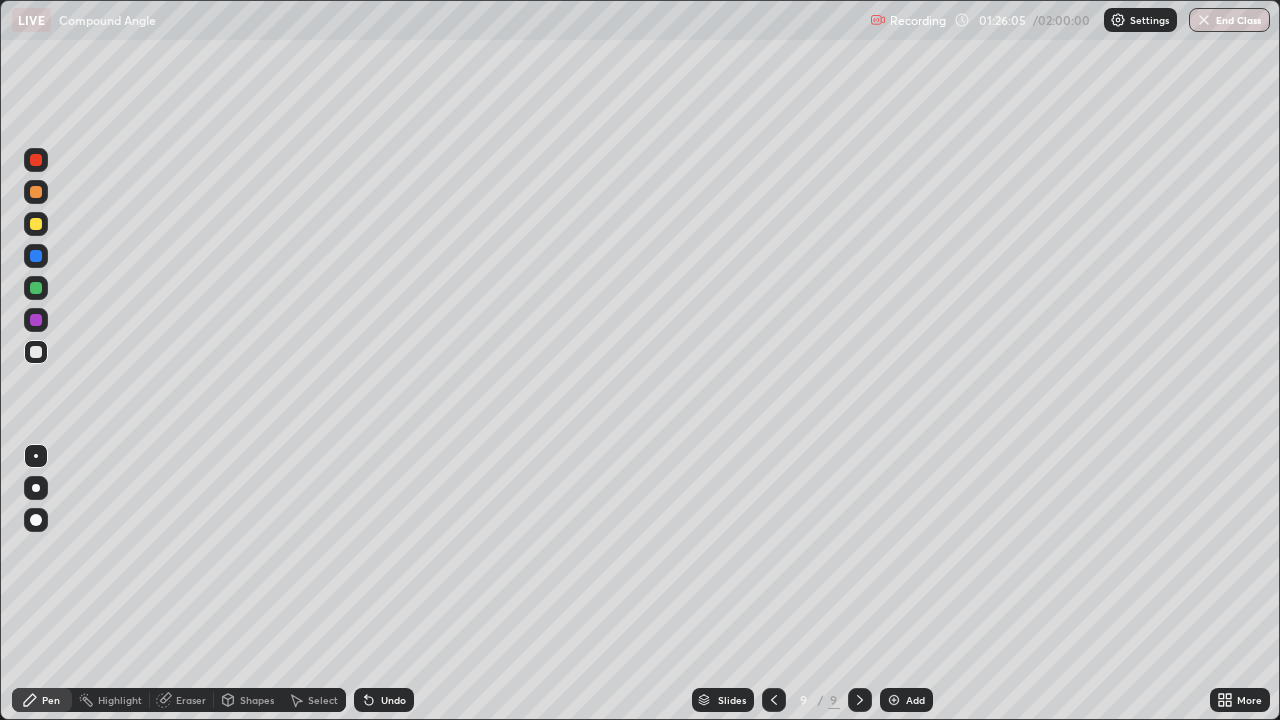 click at bounding box center (36, 224) 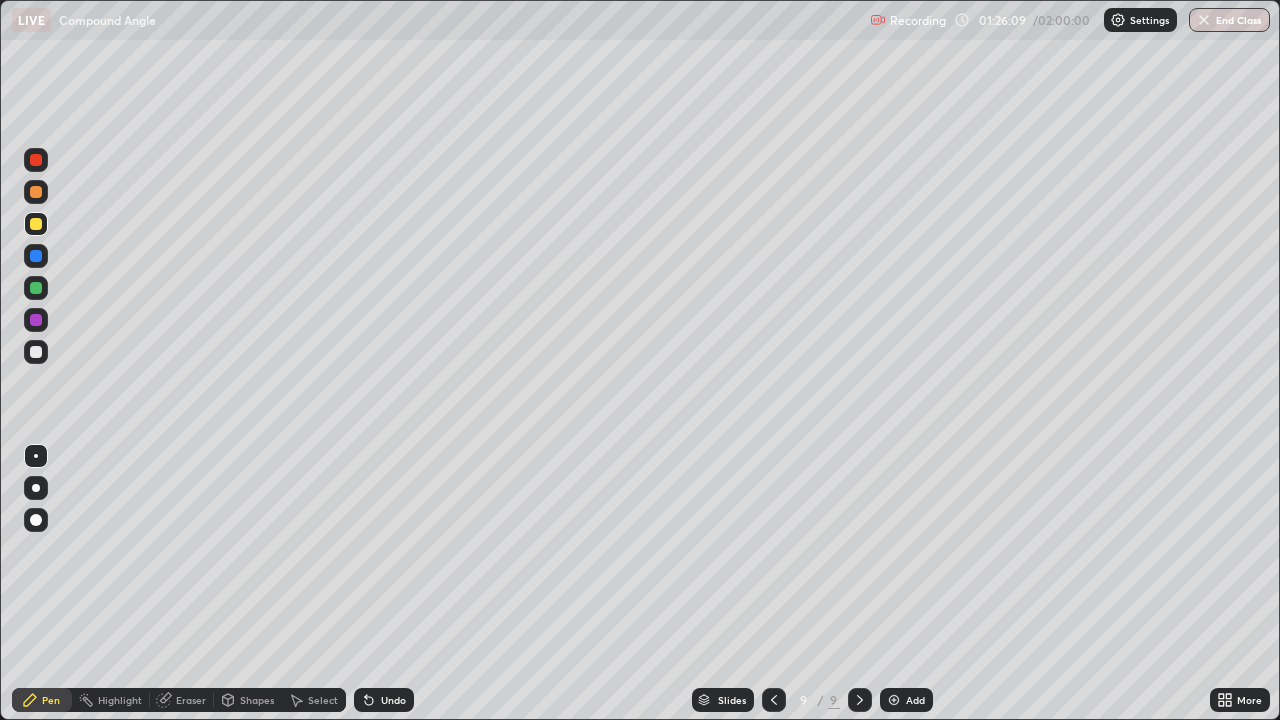 click 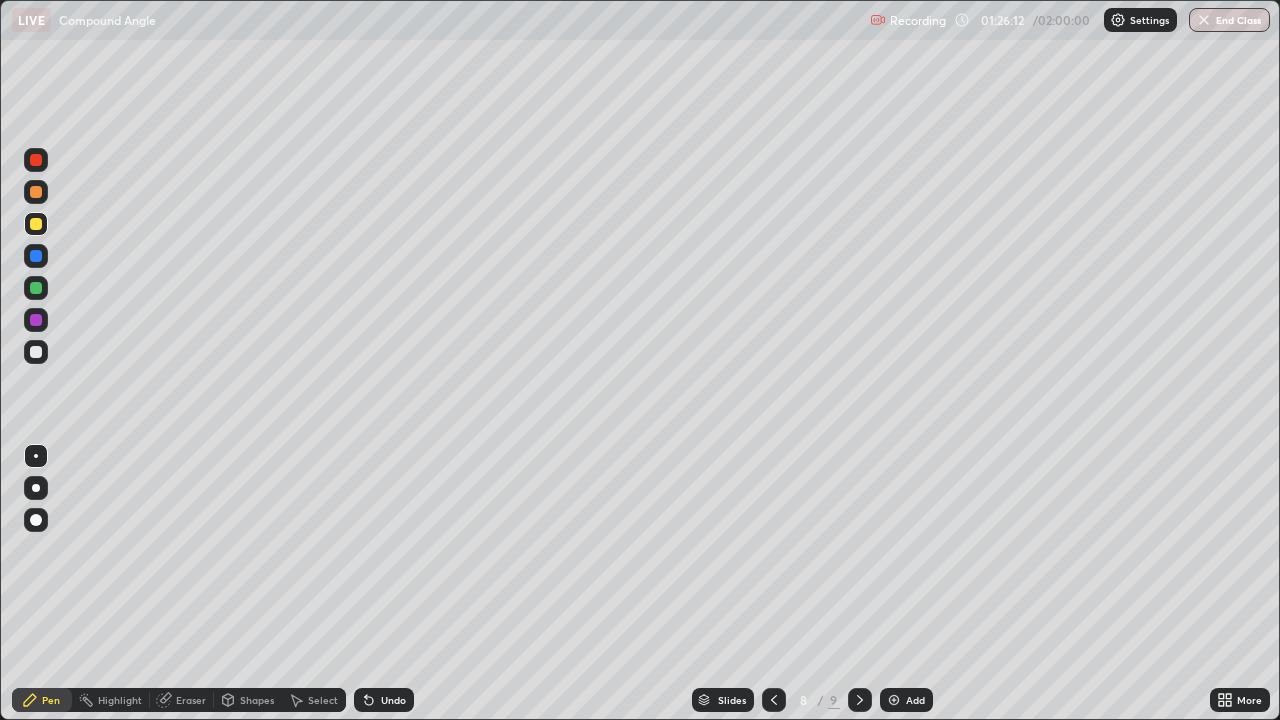 click 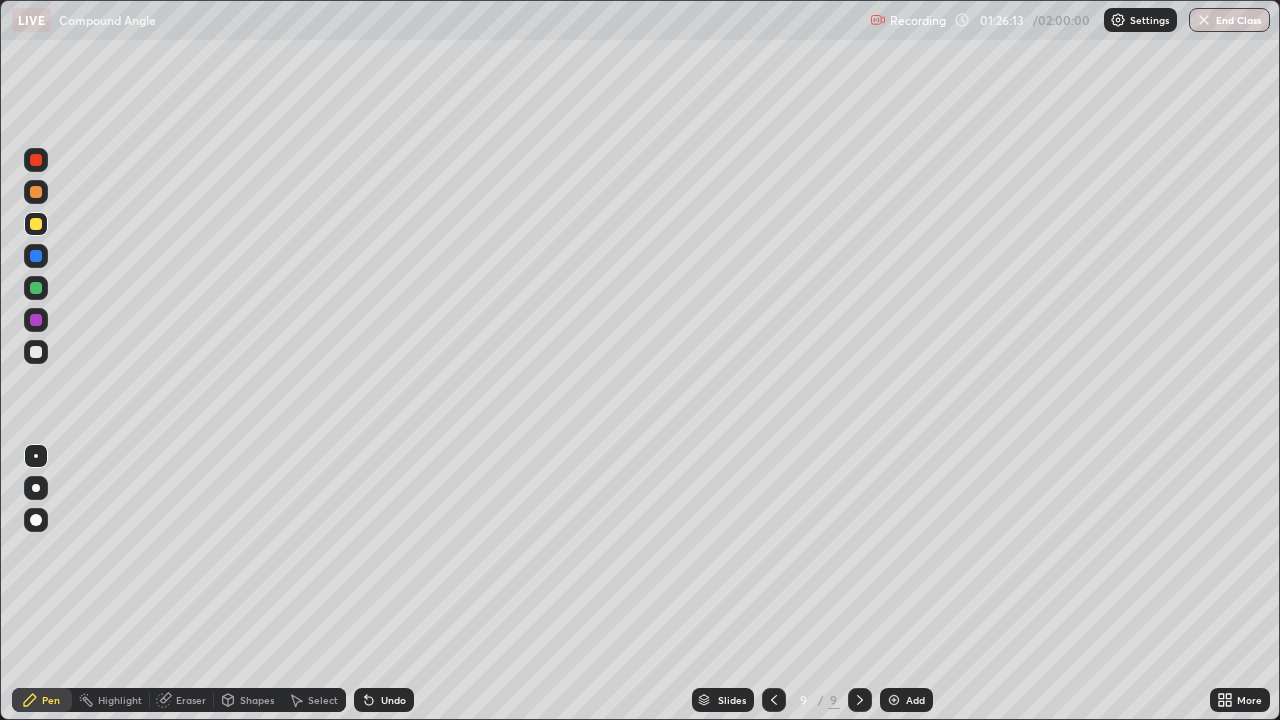 click at bounding box center [36, 352] 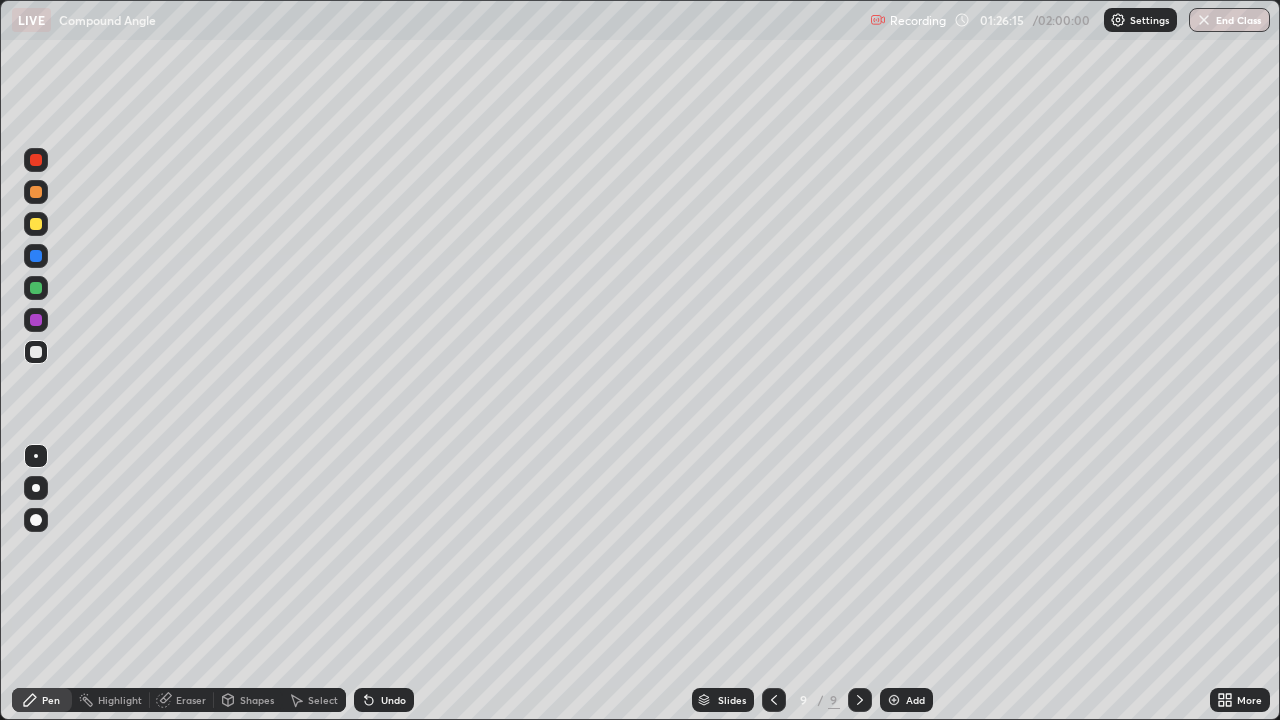 click at bounding box center [36, 192] 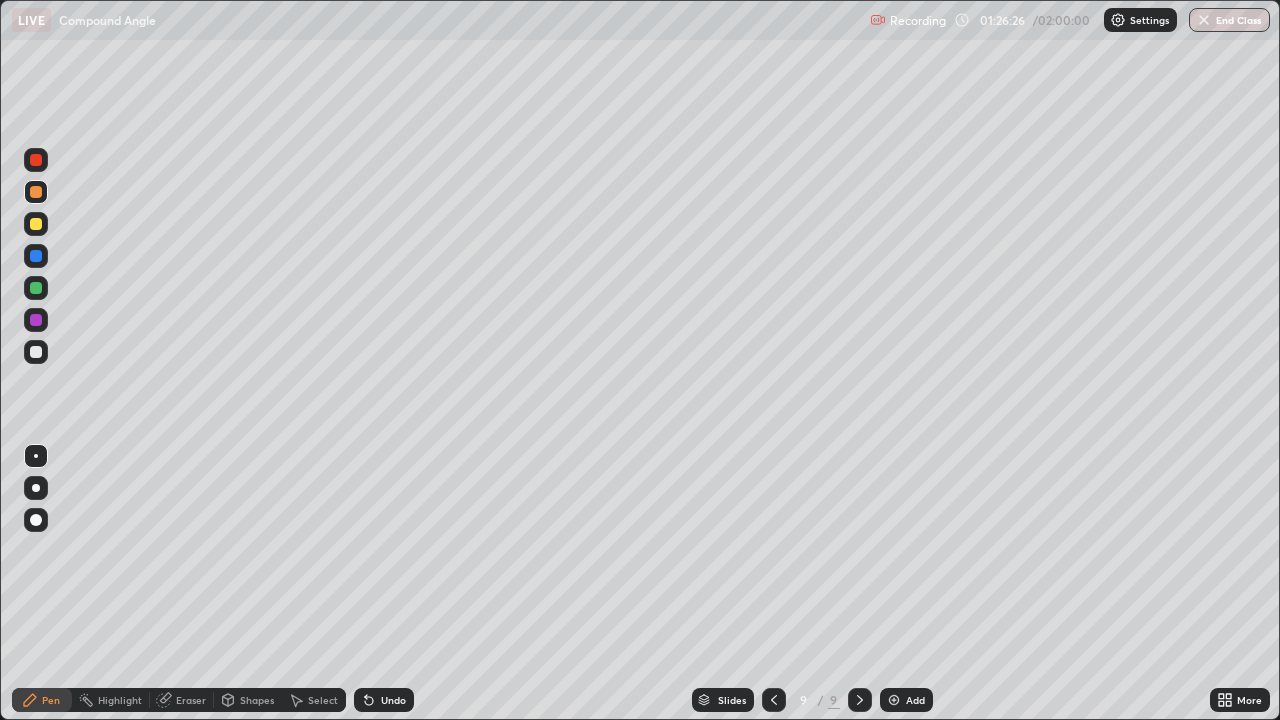 click on "Undo" at bounding box center (384, 700) 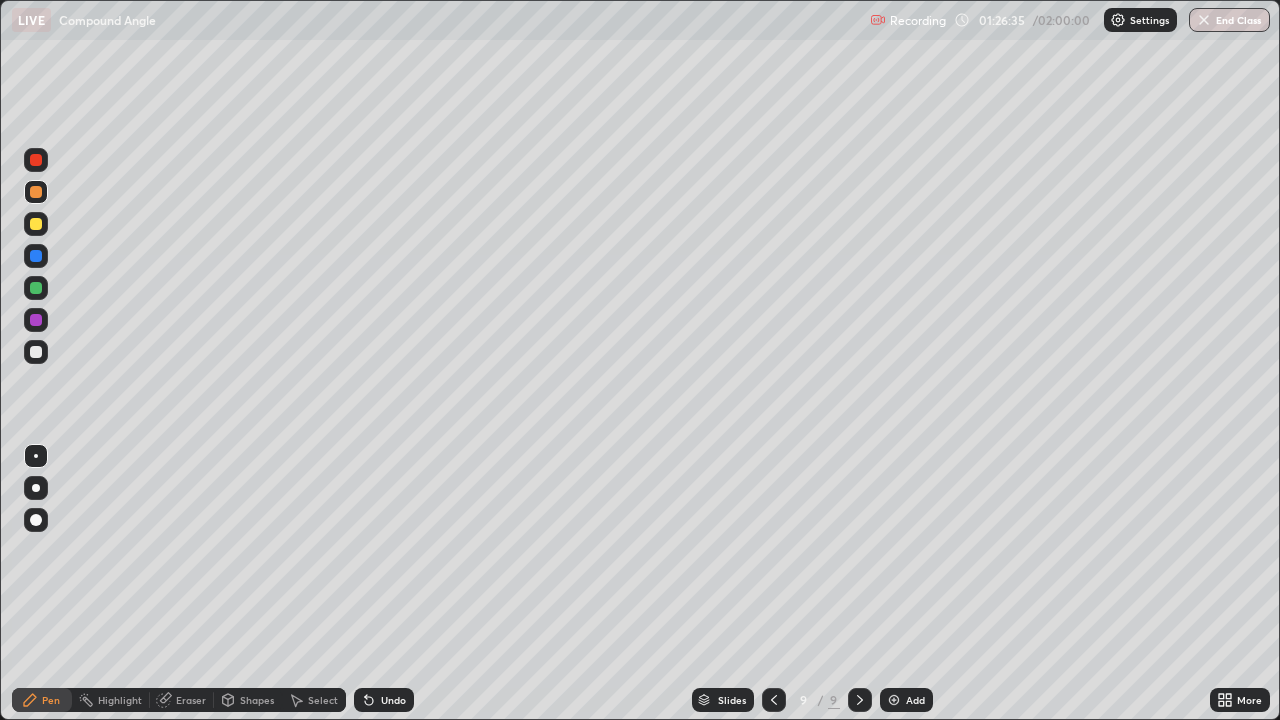 click 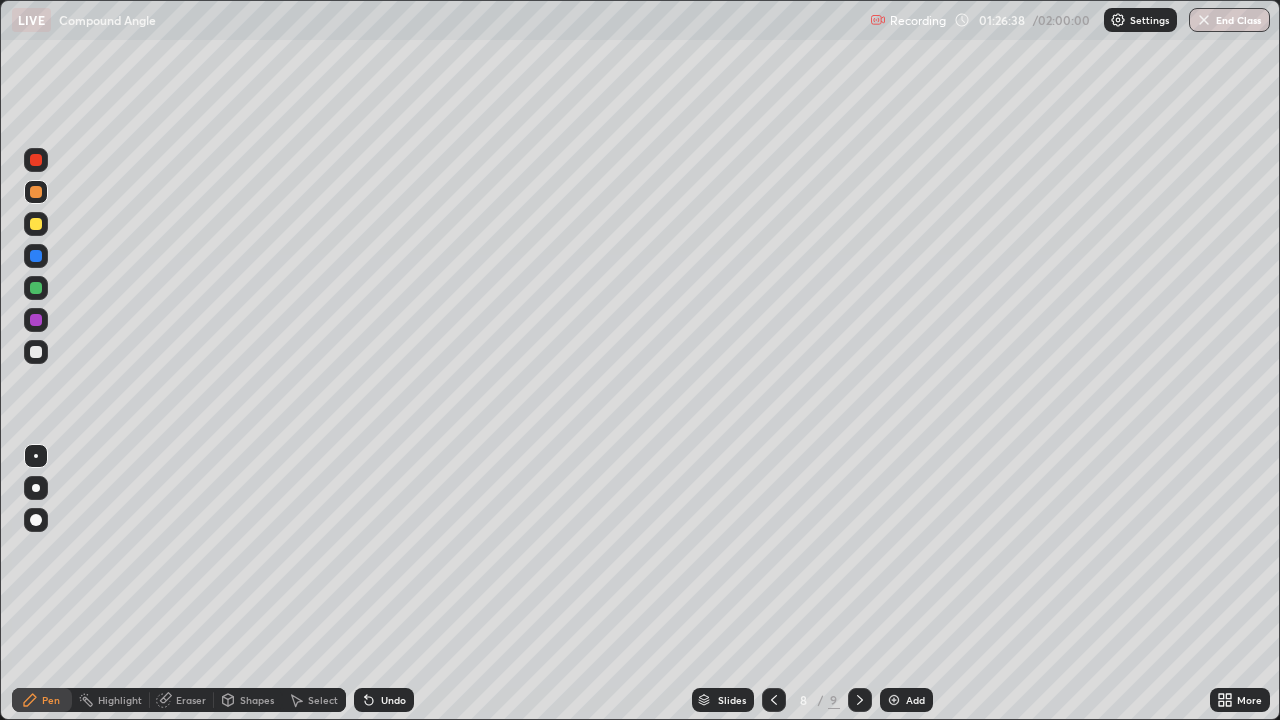 click 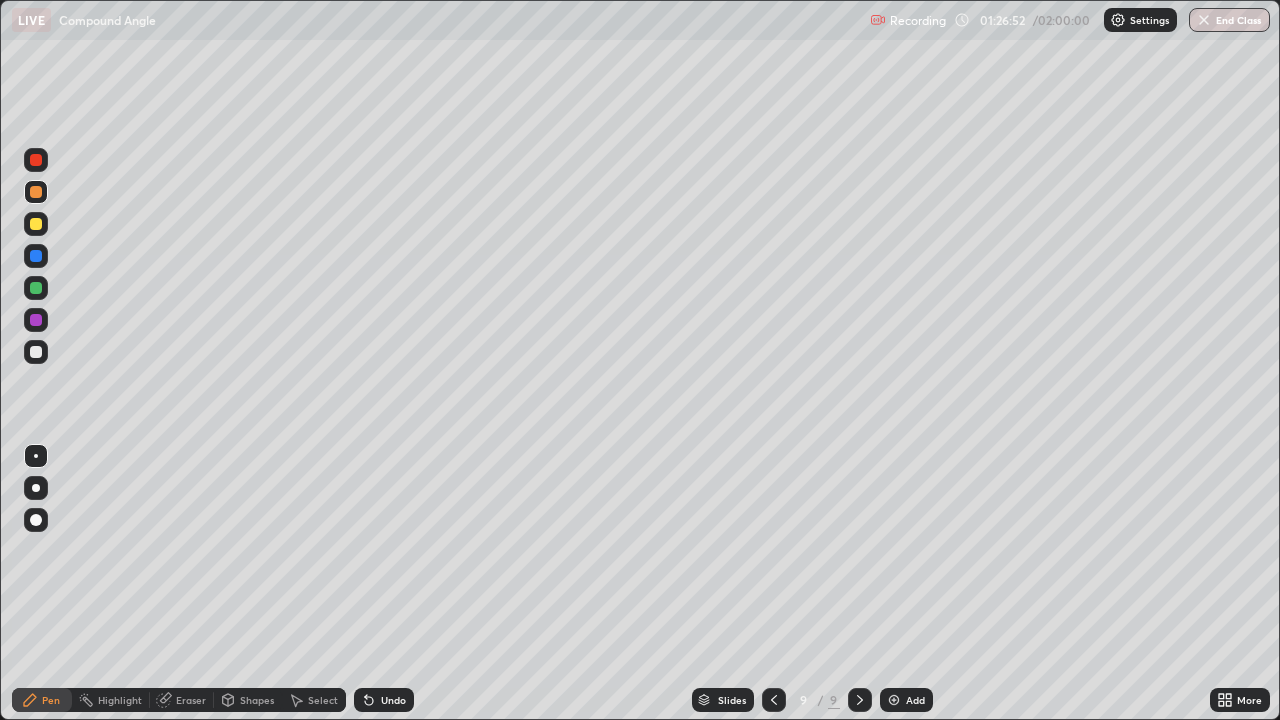 click at bounding box center [36, 352] 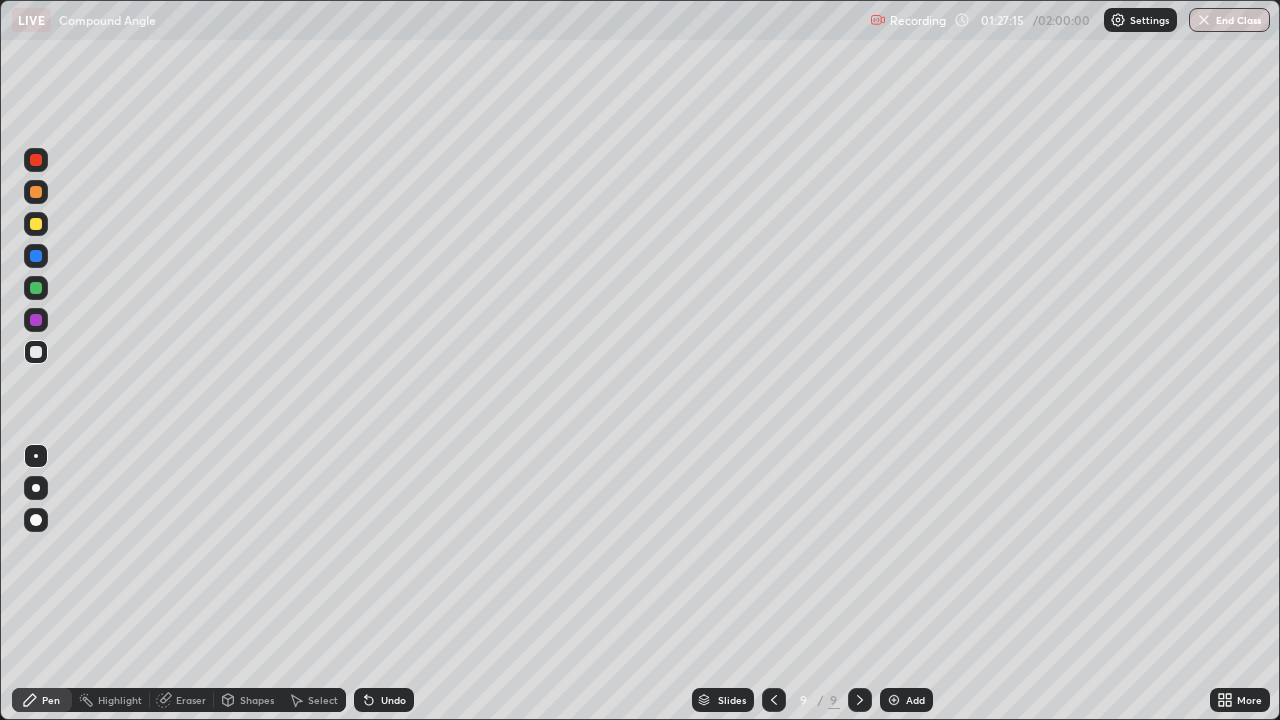click on "Undo" at bounding box center (393, 700) 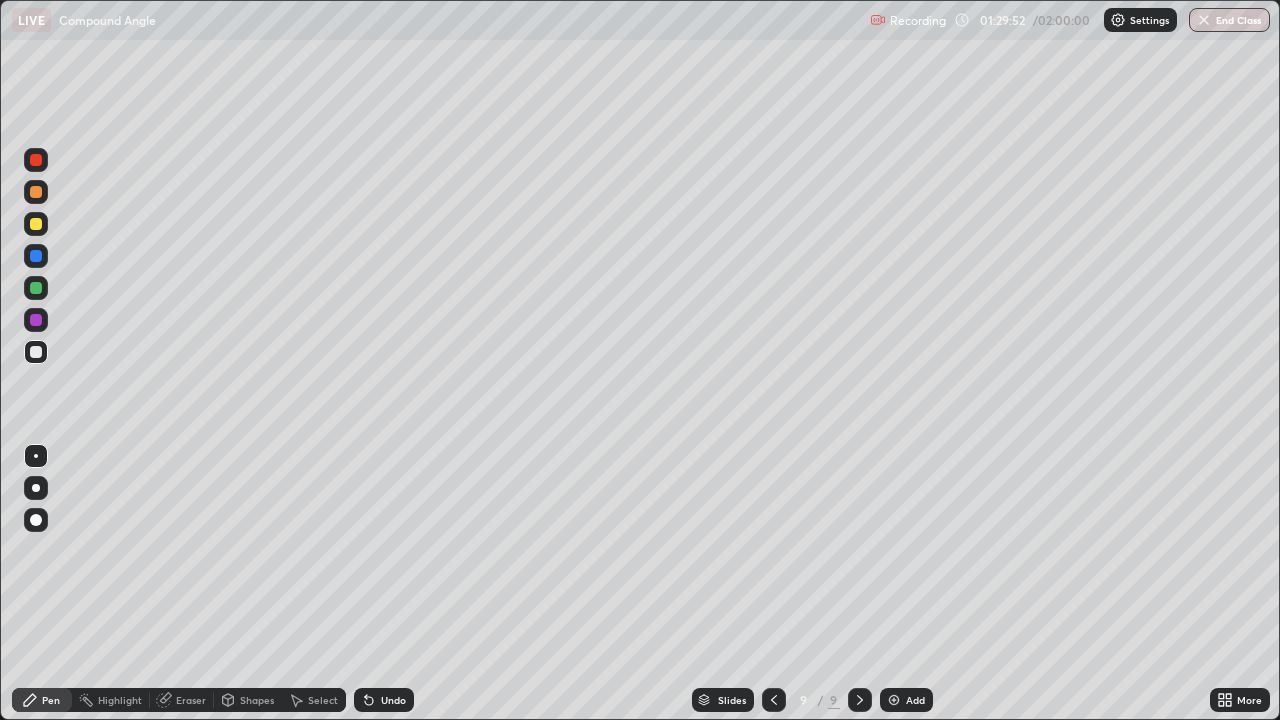 click at bounding box center (774, 700) 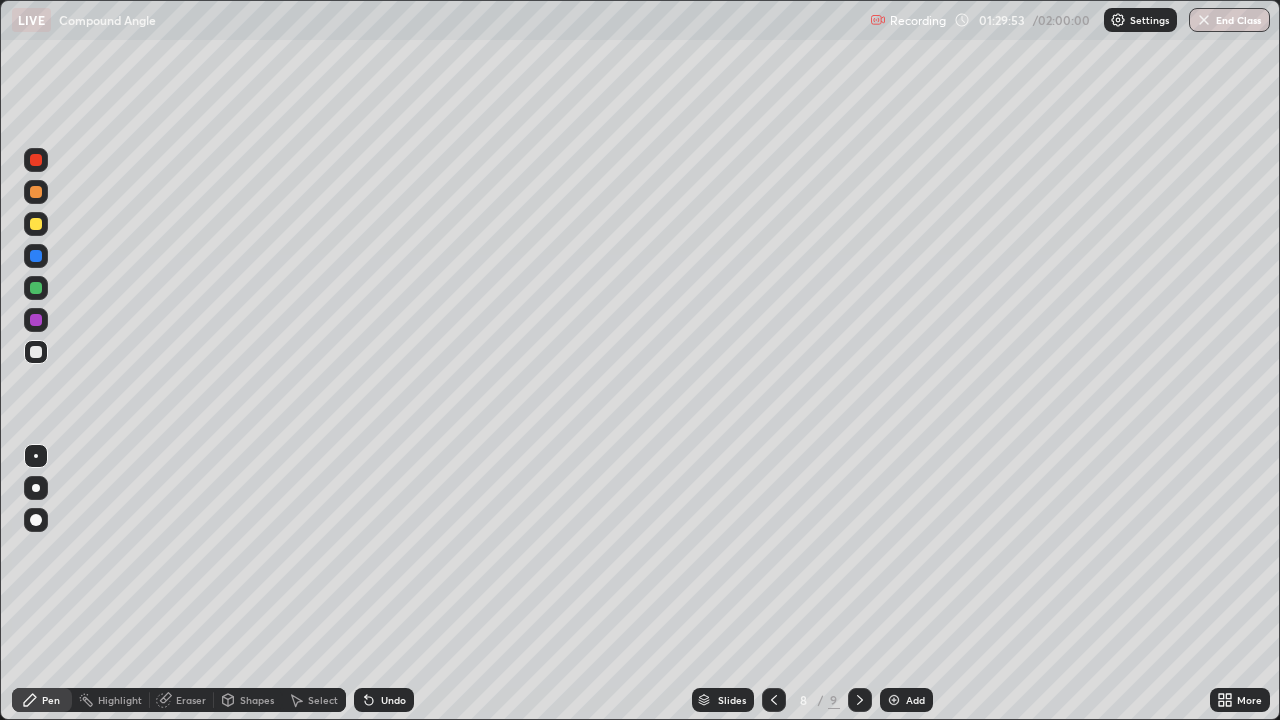 click on "8" at bounding box center (804, 700) 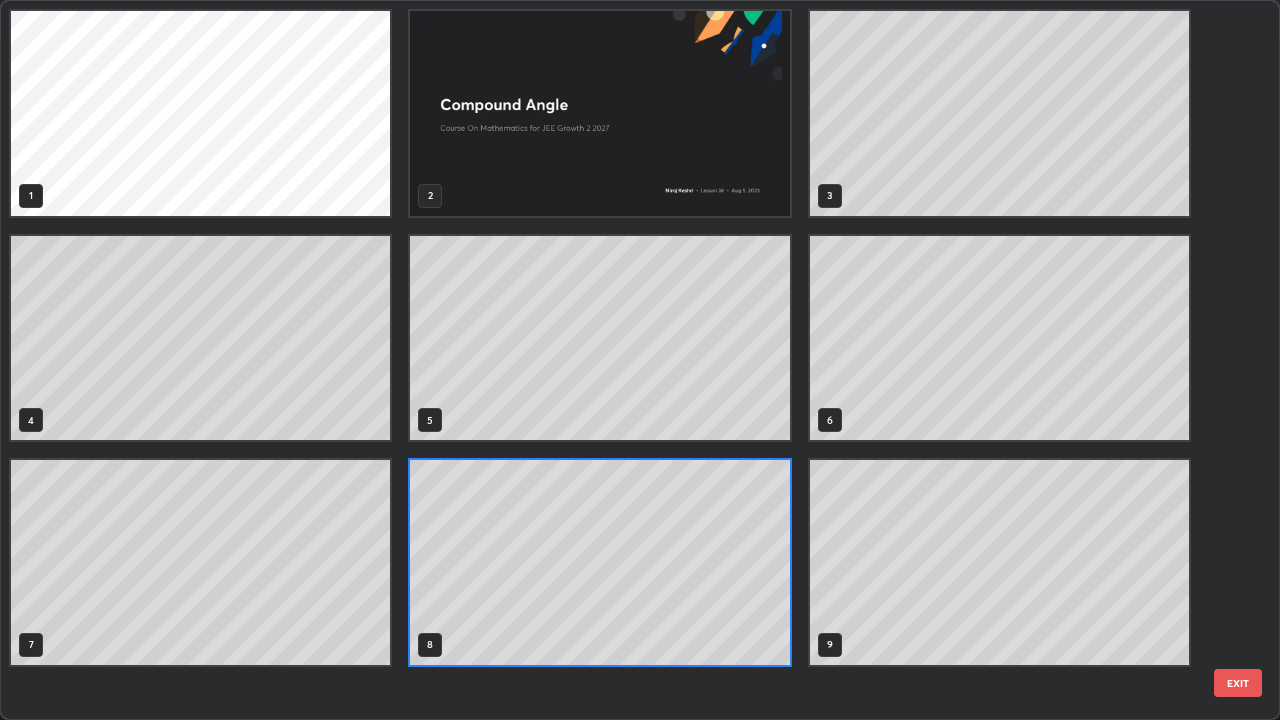 scroll, scrollTop: 7, scrollLeft: 11, axis: both 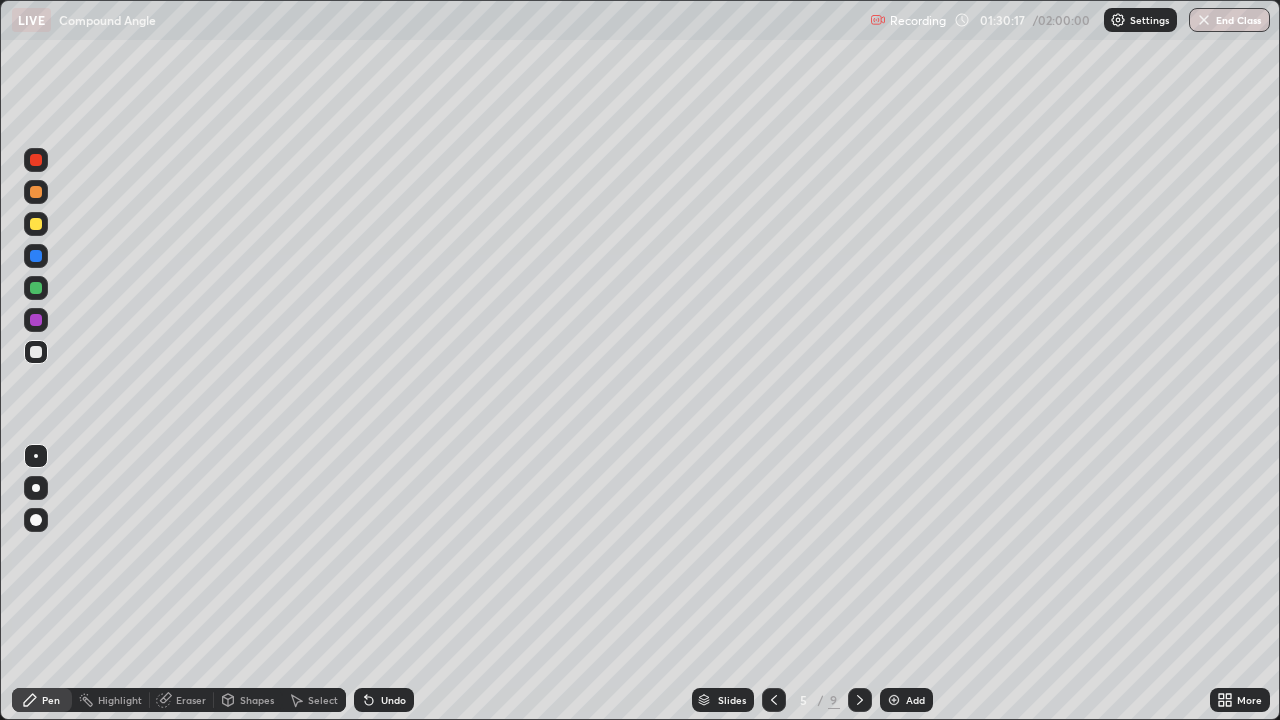 click 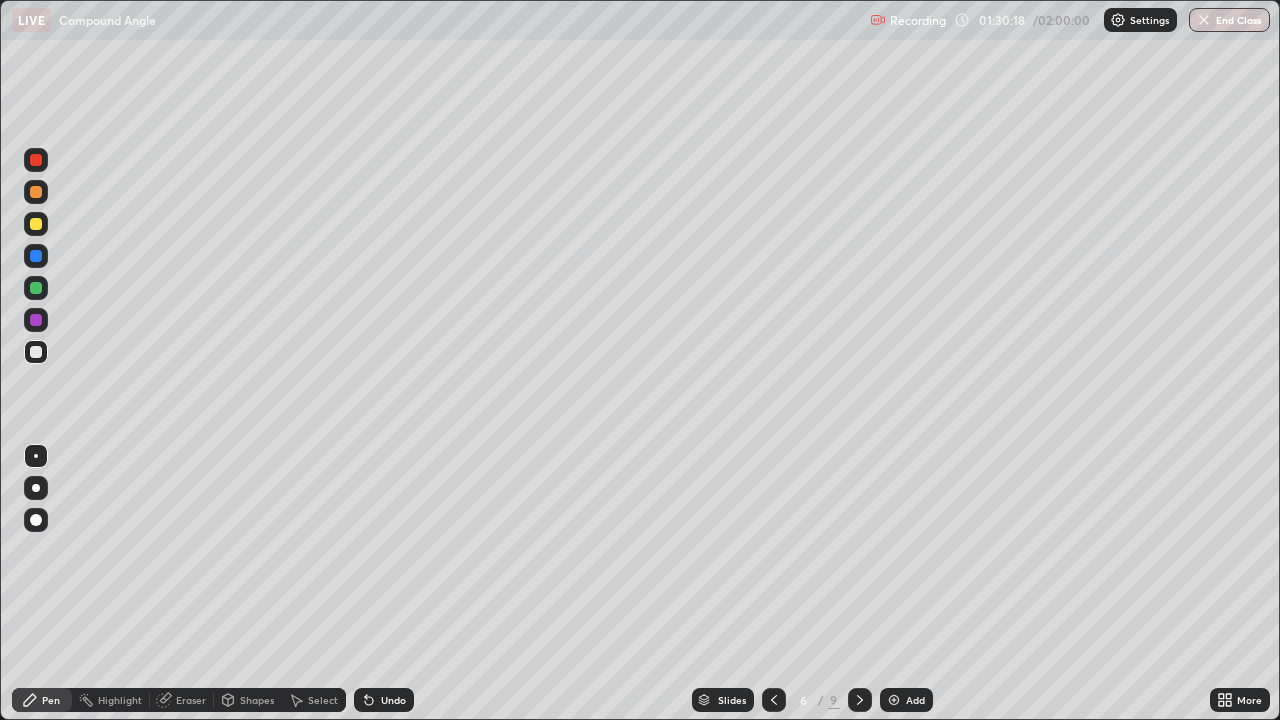 click 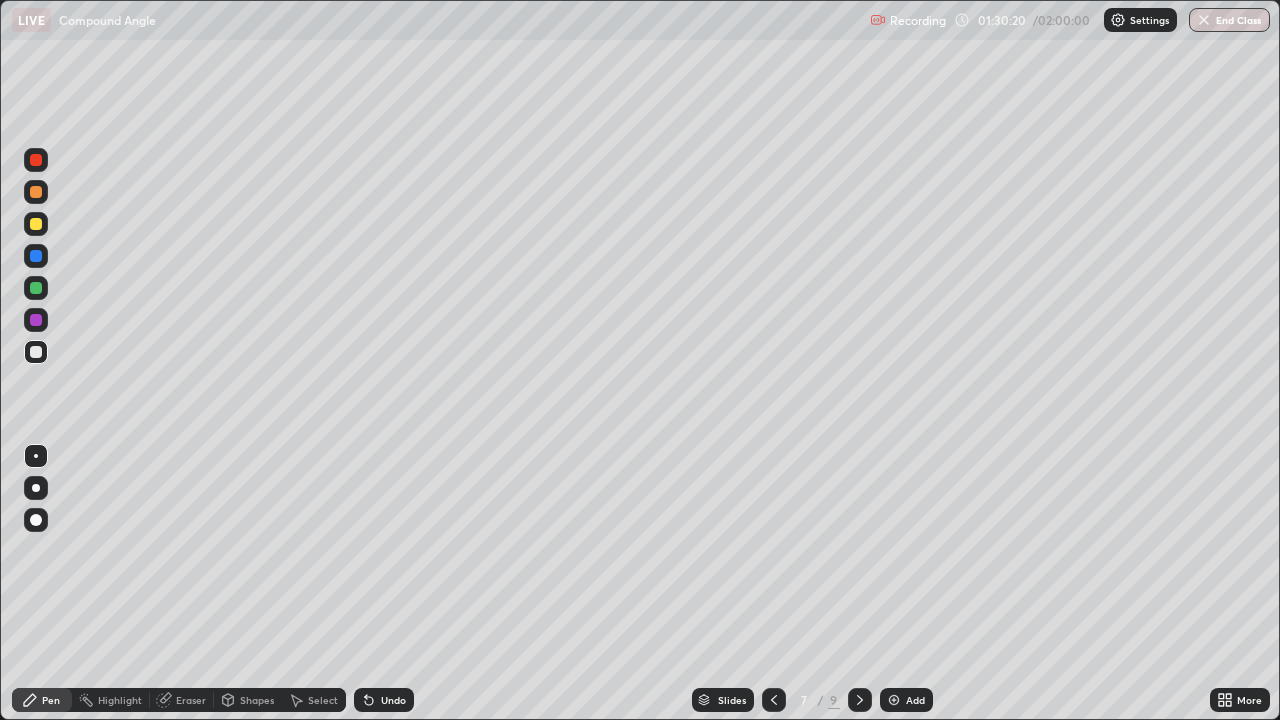 click 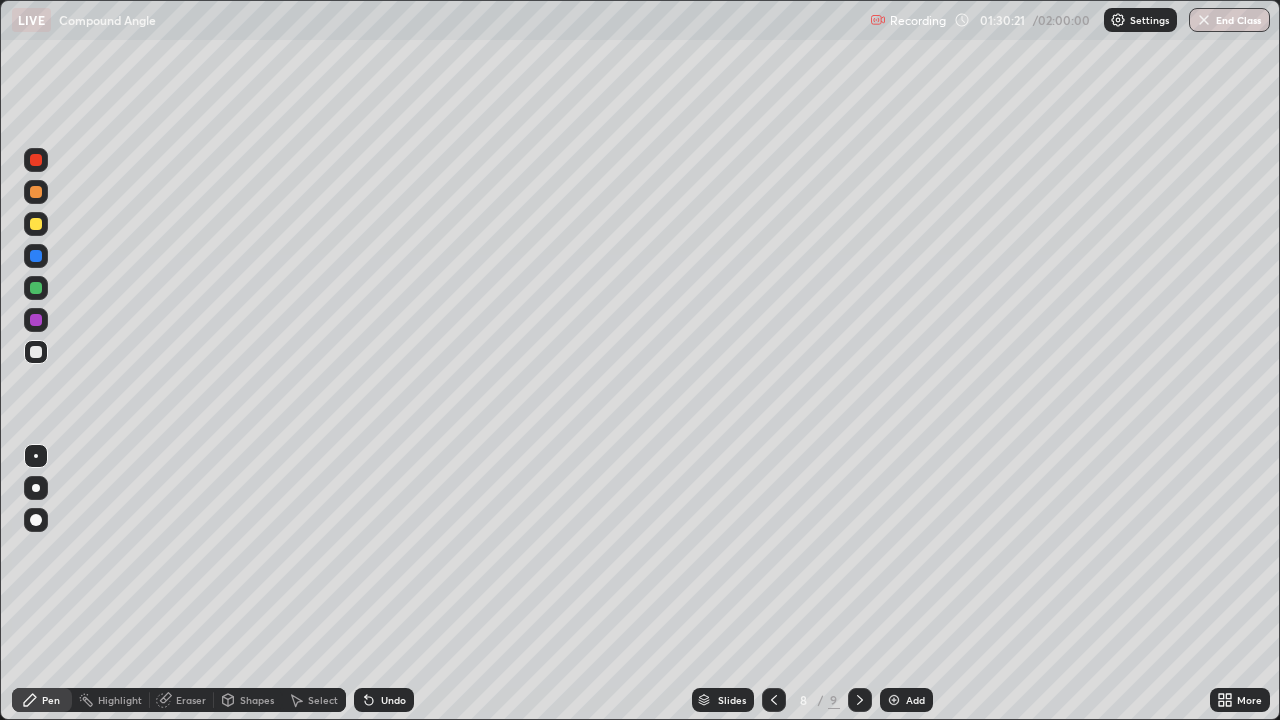 click 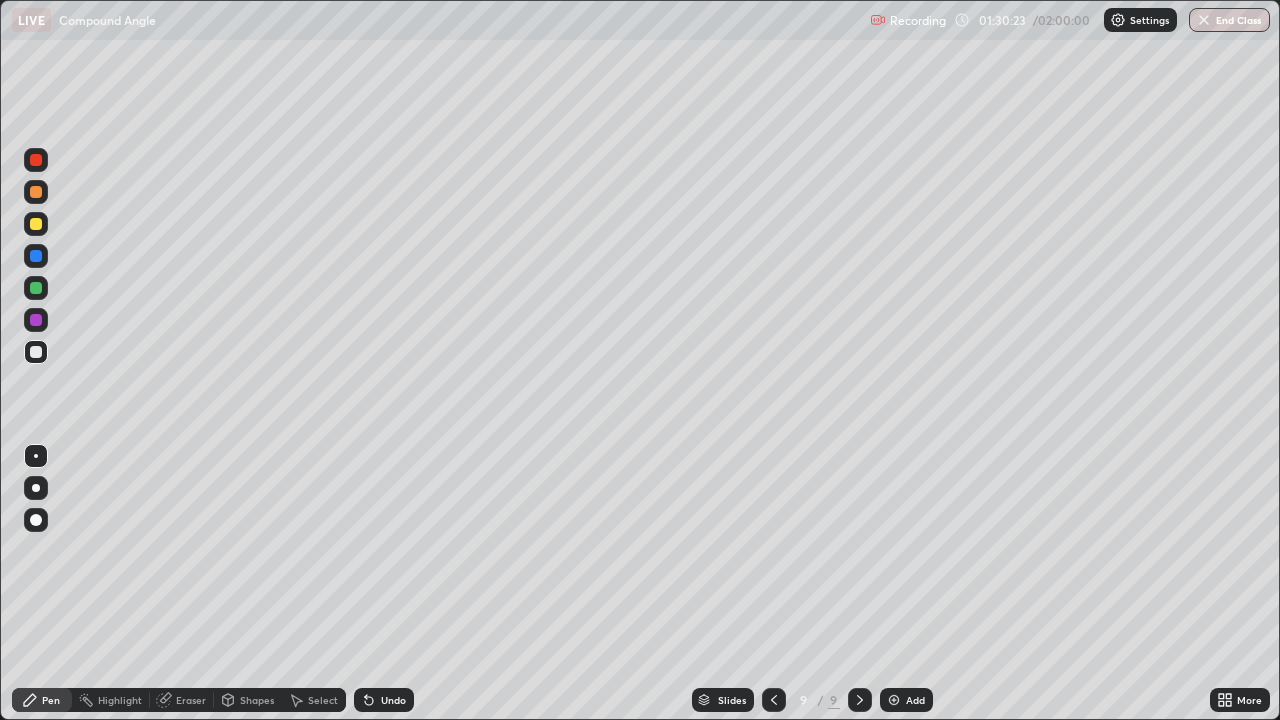 click at bounding box center (860, 700) 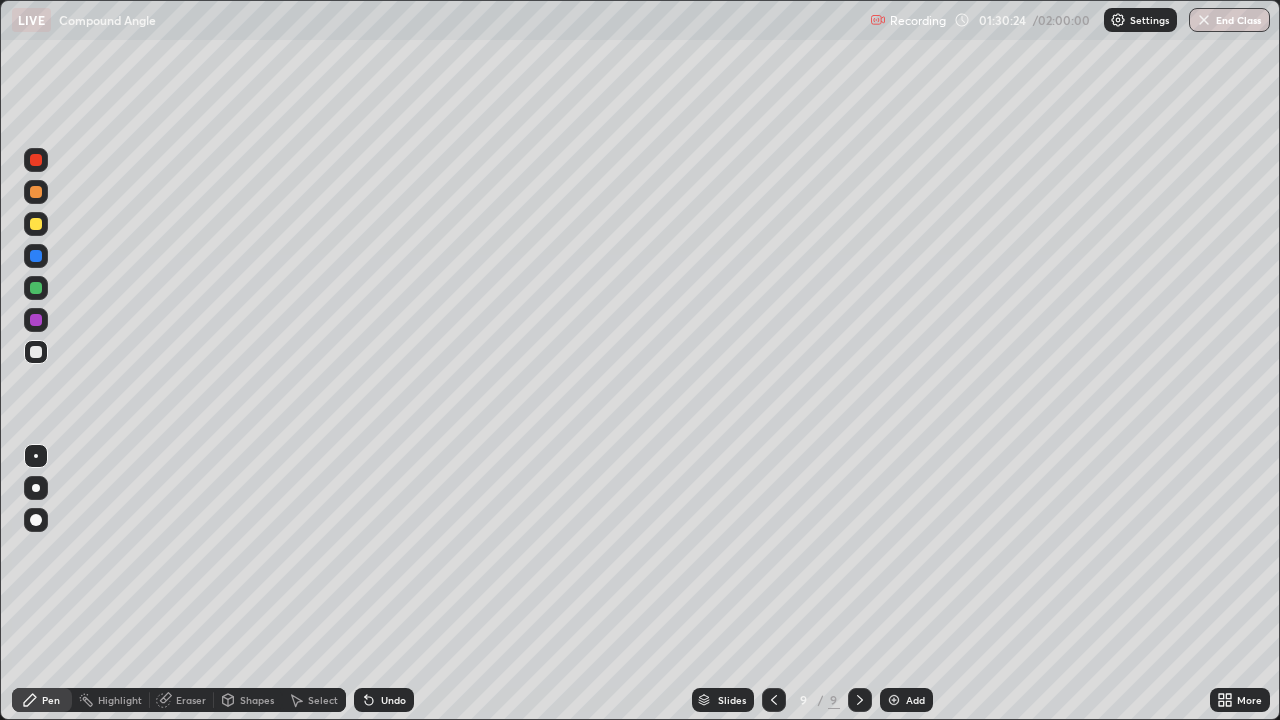 click at bounding box center (36, 456) 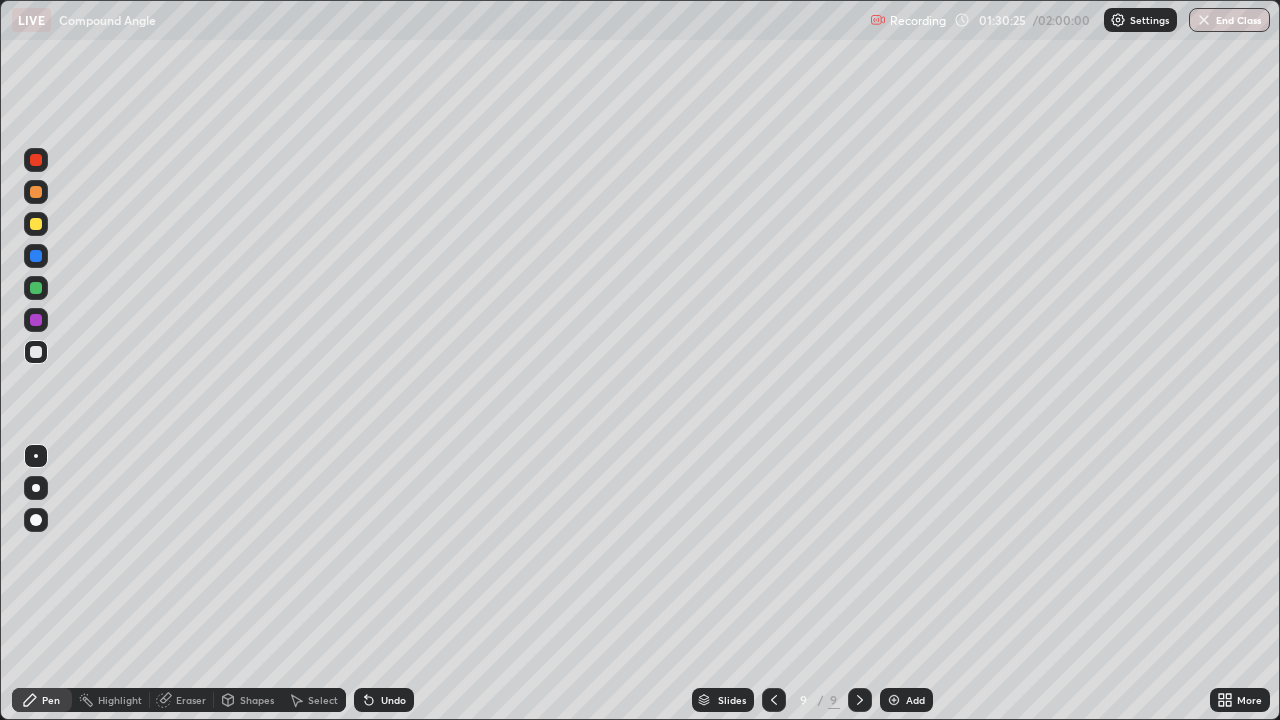 click at bounding box center [36, 288] 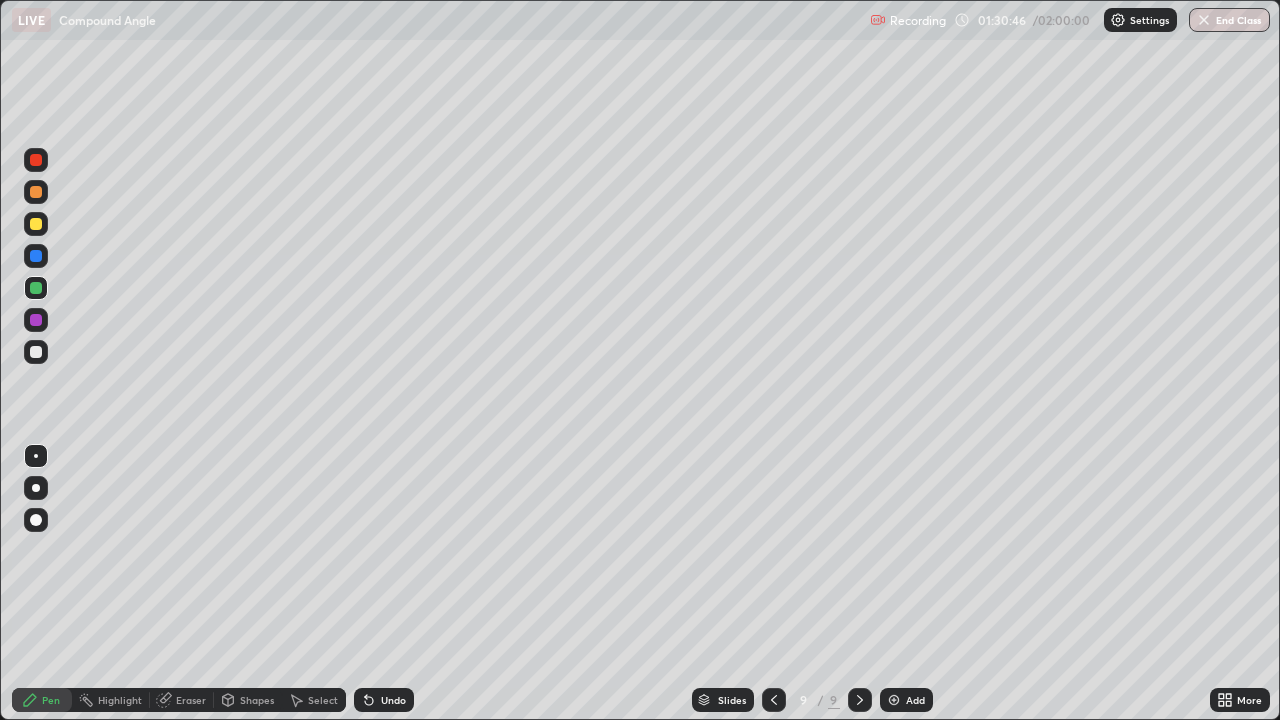 click on "Add" at bounding box center (906, 700) 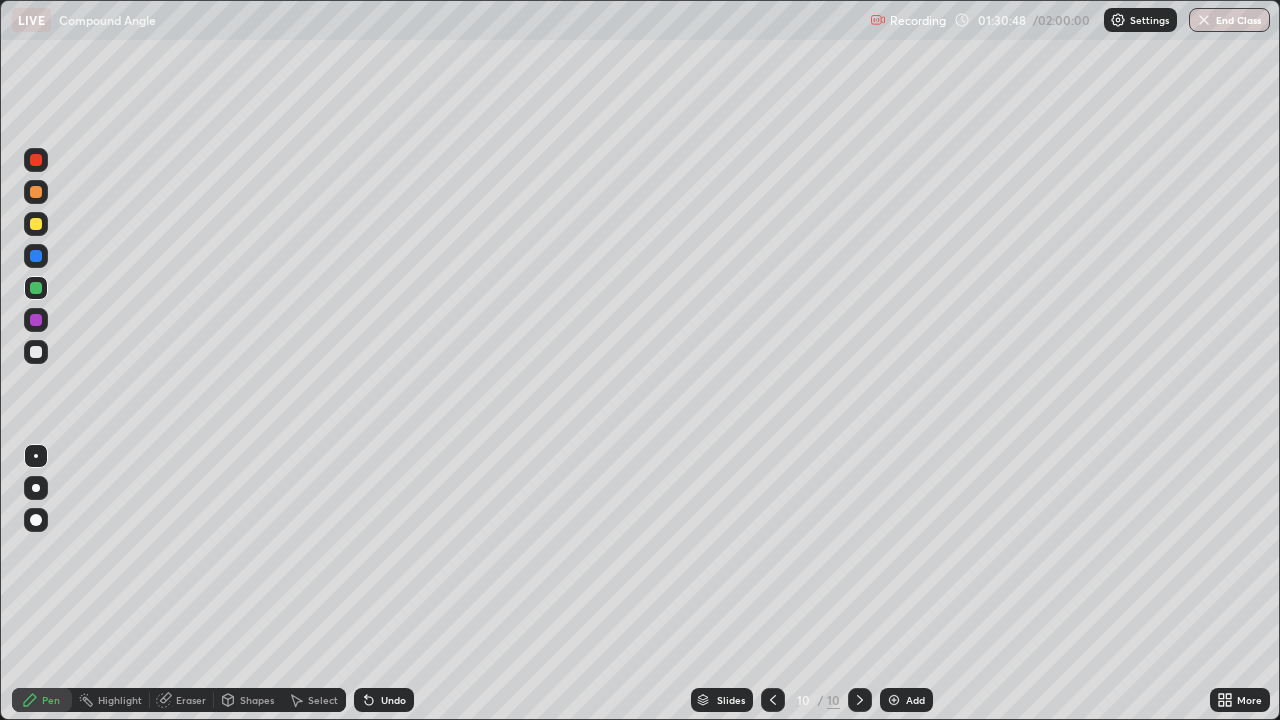 click at bounding box center (36, 352) 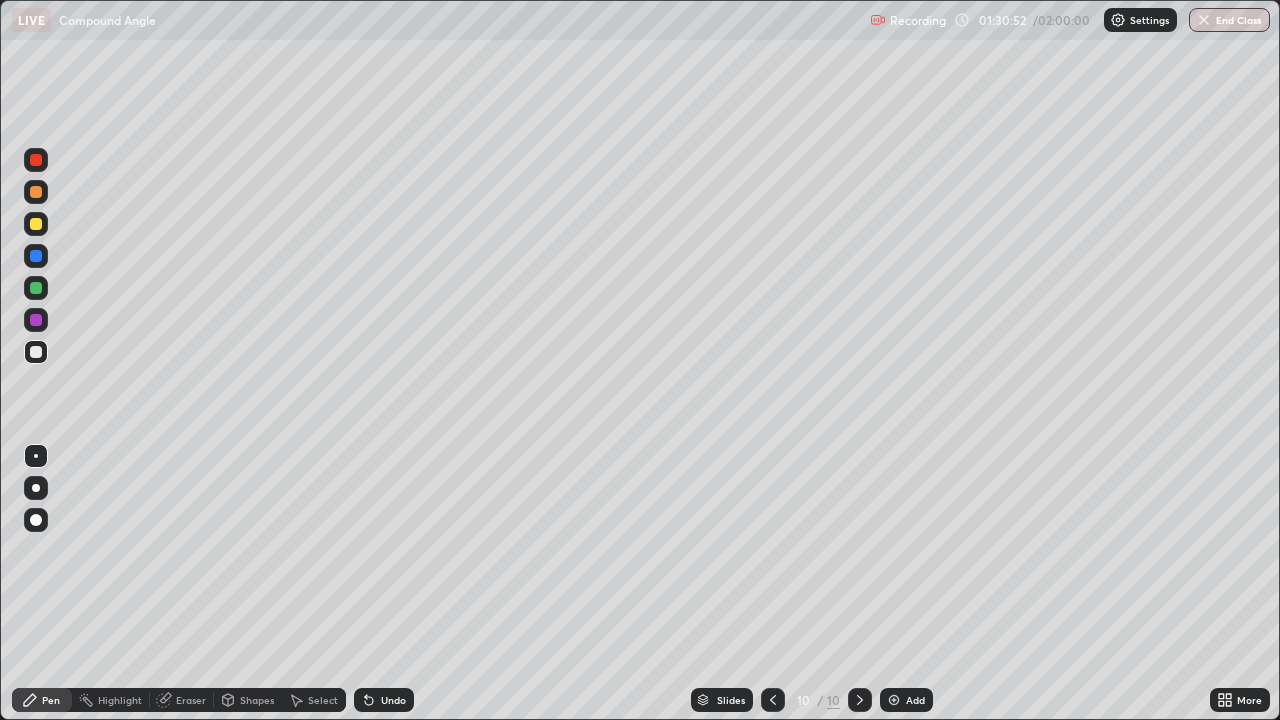 click at bounding box center (36, 192) 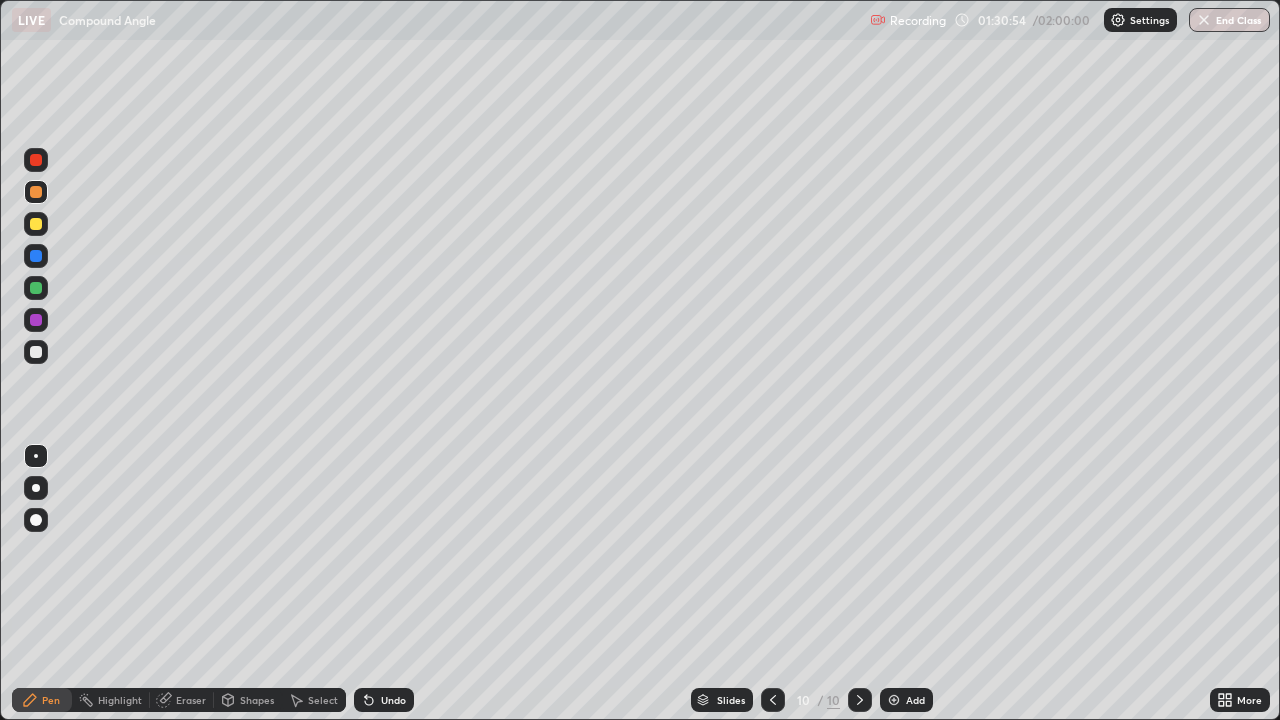 click on "Undo" at bounding box center [393, 700] 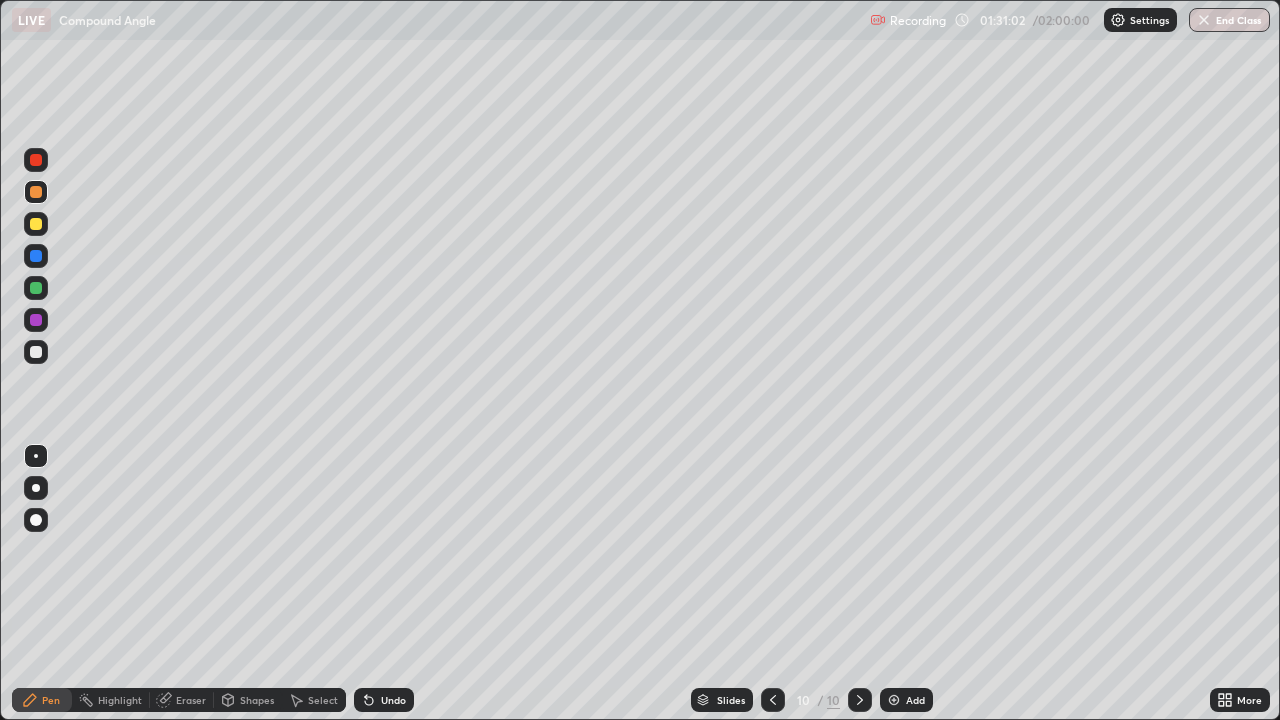 click at bounding box center [36, 352] 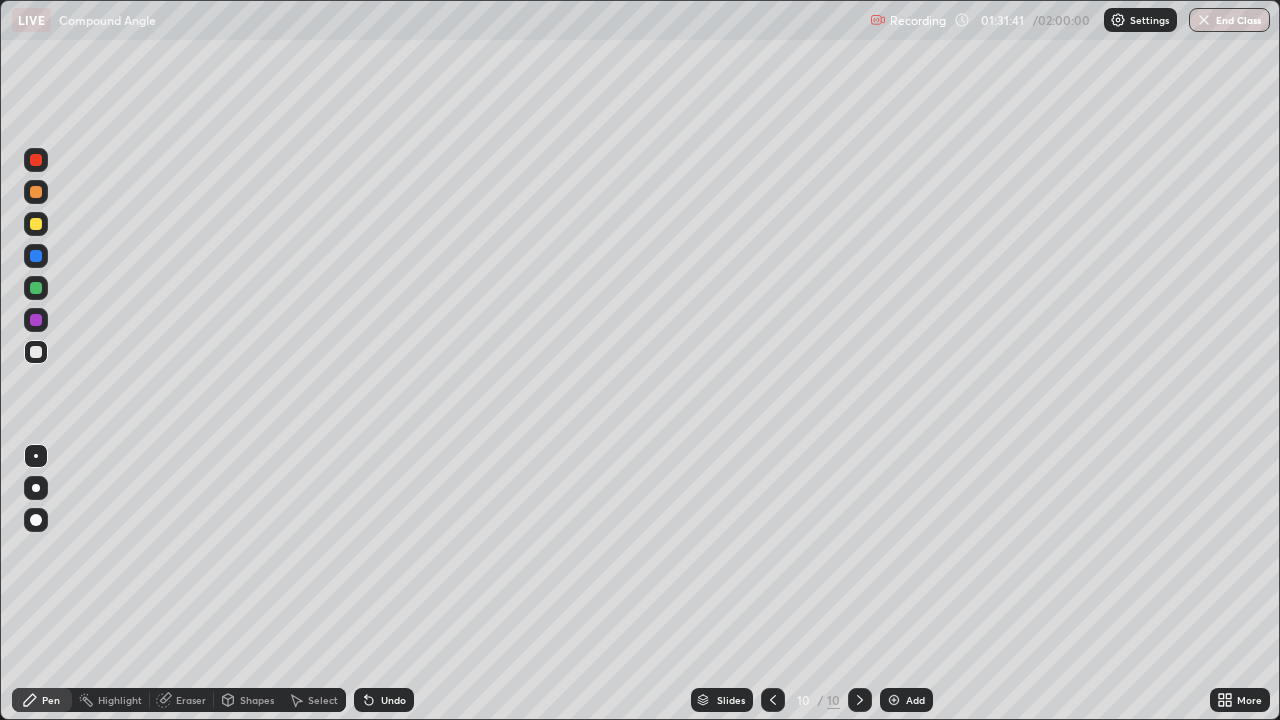 click at bounding box center (36, 288) 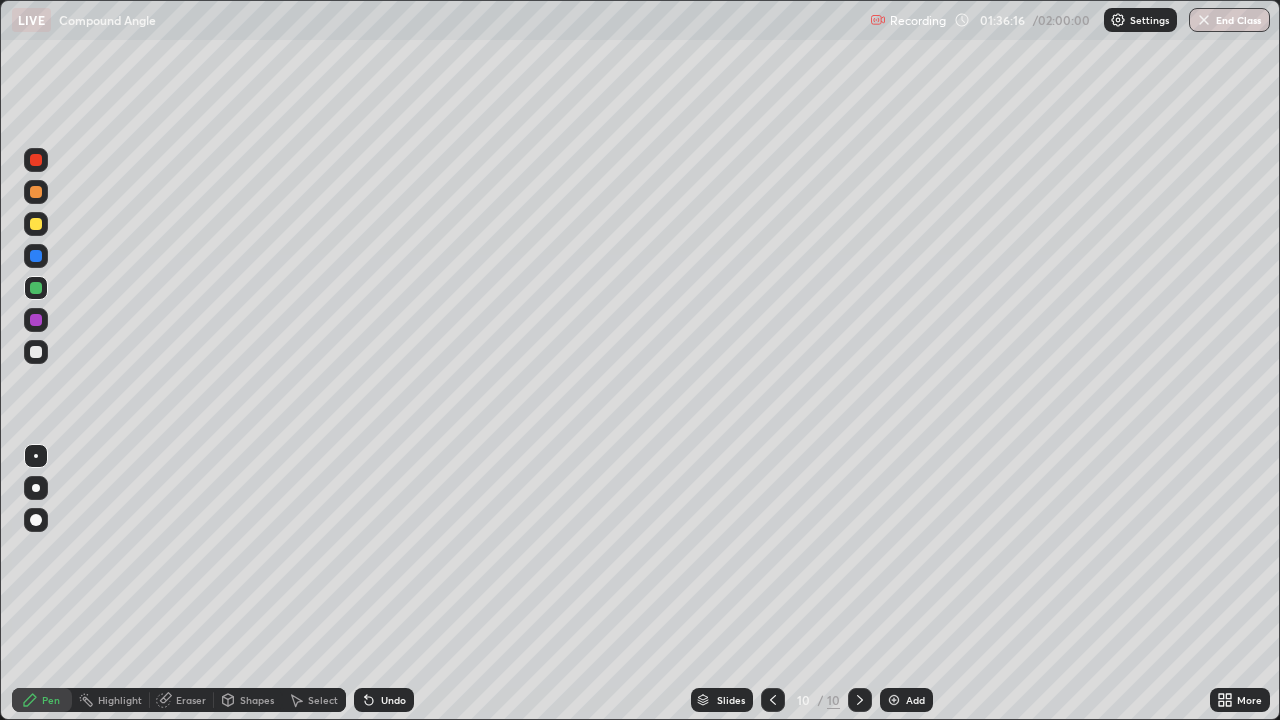 click on "Add" at bounding box center [915, 700] 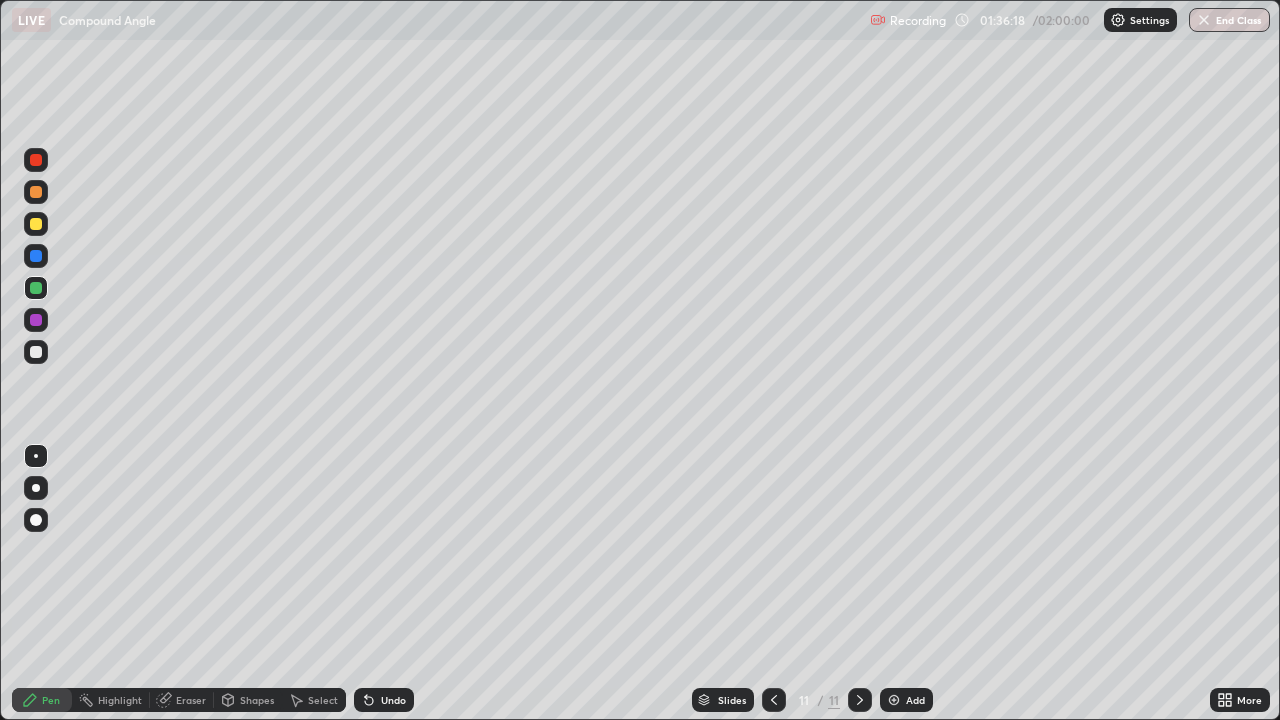 click at bounding box center (36, 352) 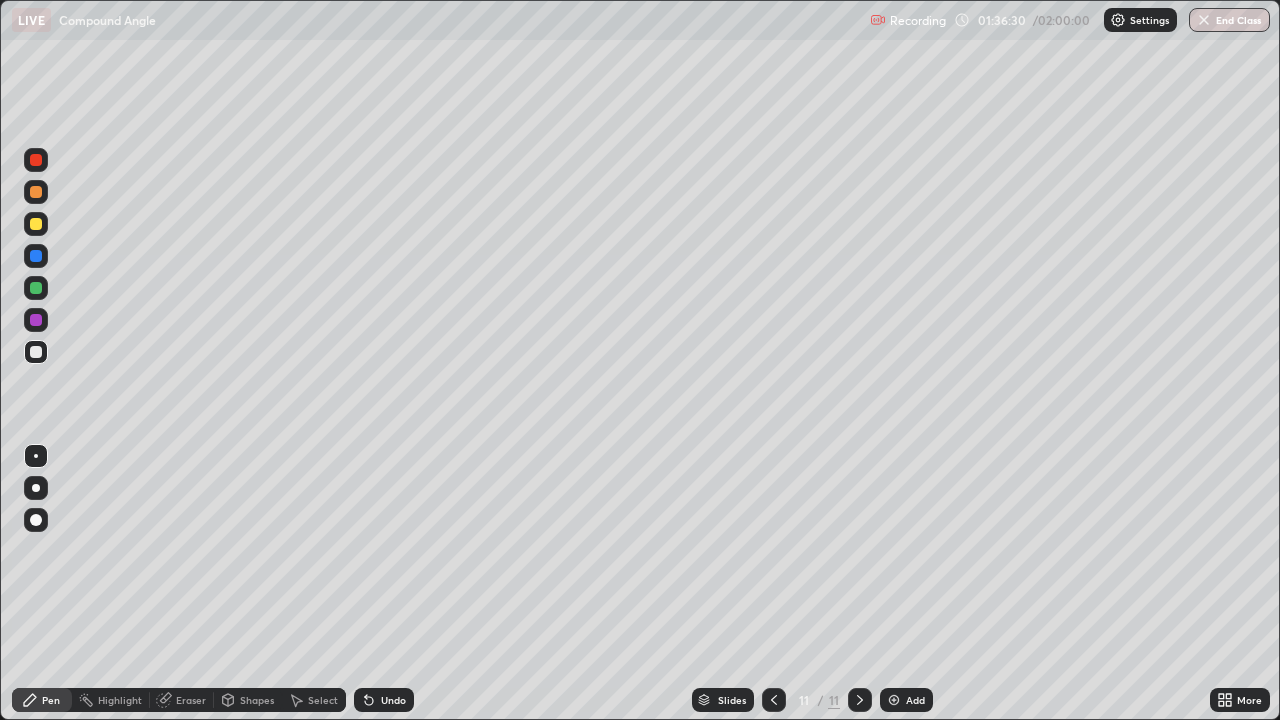 click at bounding box center (36, 288) 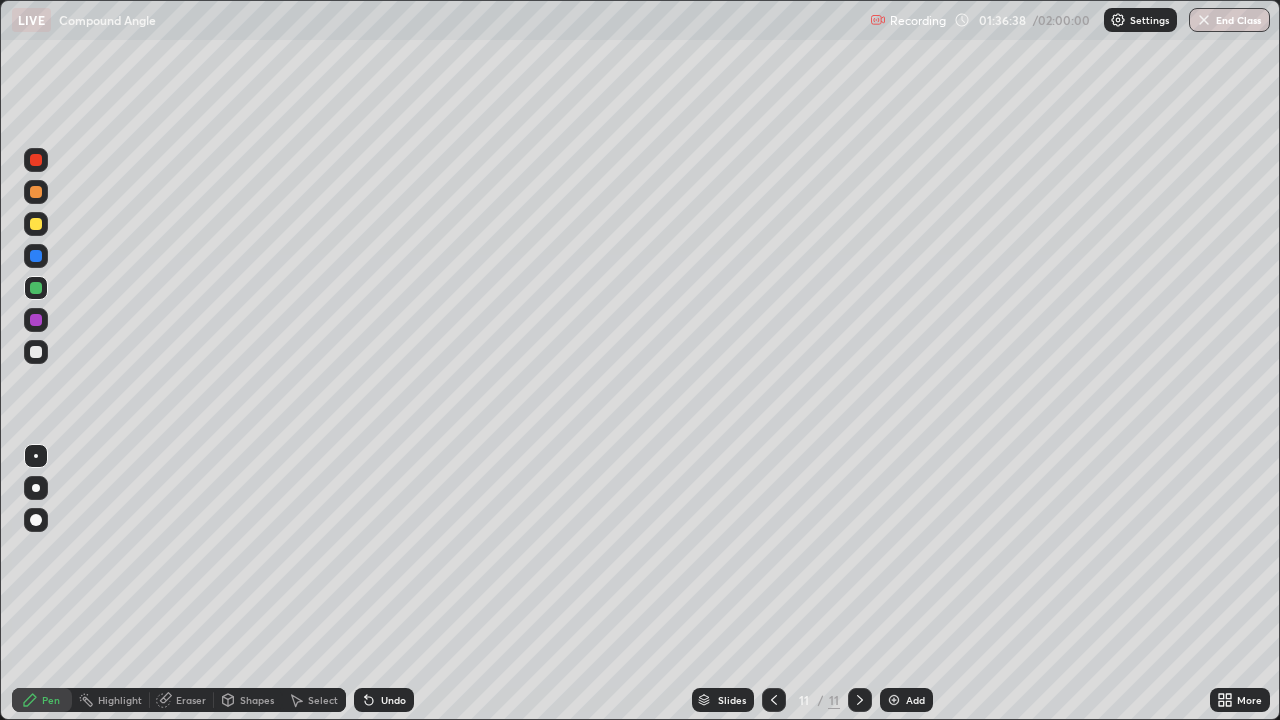 click at bounding box center [36, 352] 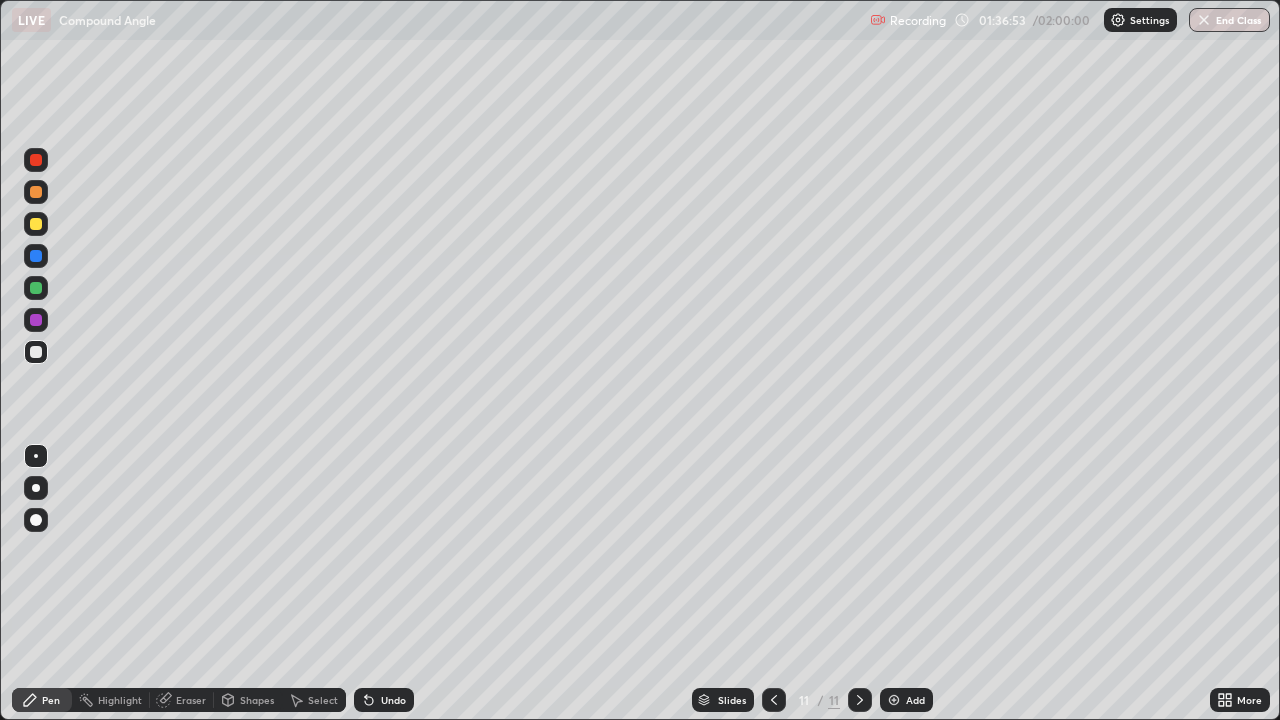 click at bounding box center (36, 224) 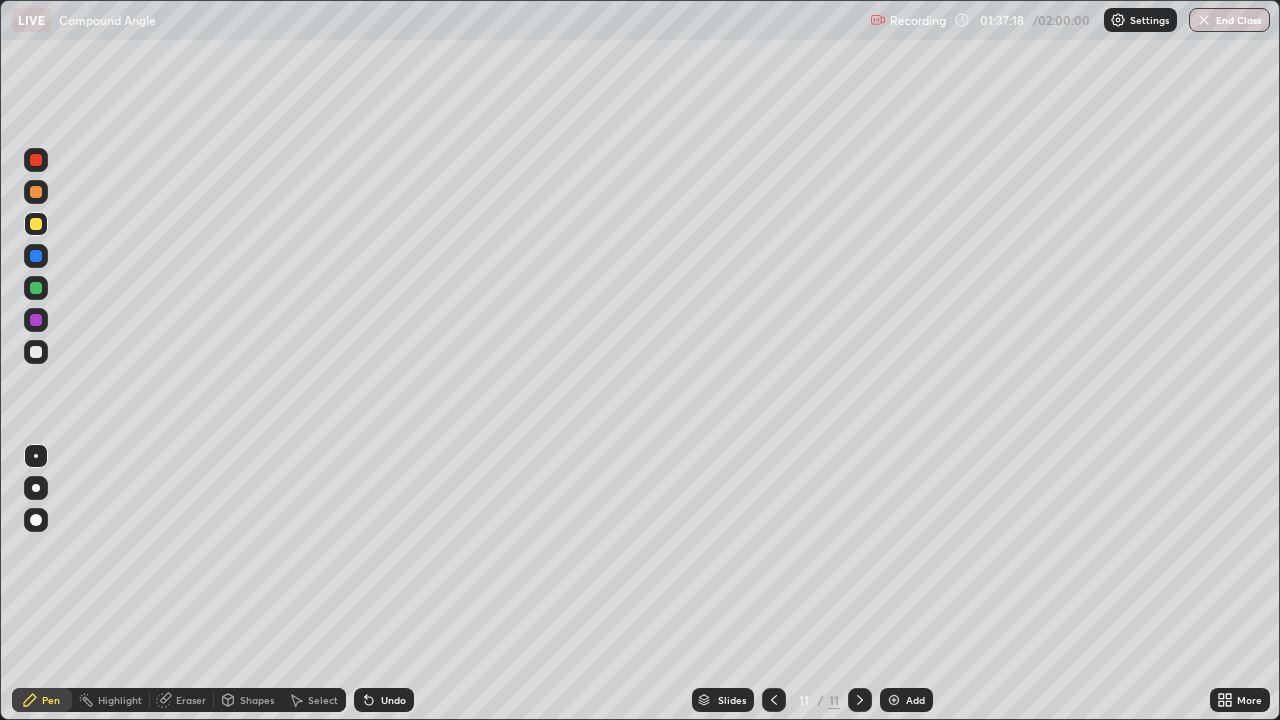 click at bounding box center [36, 352] 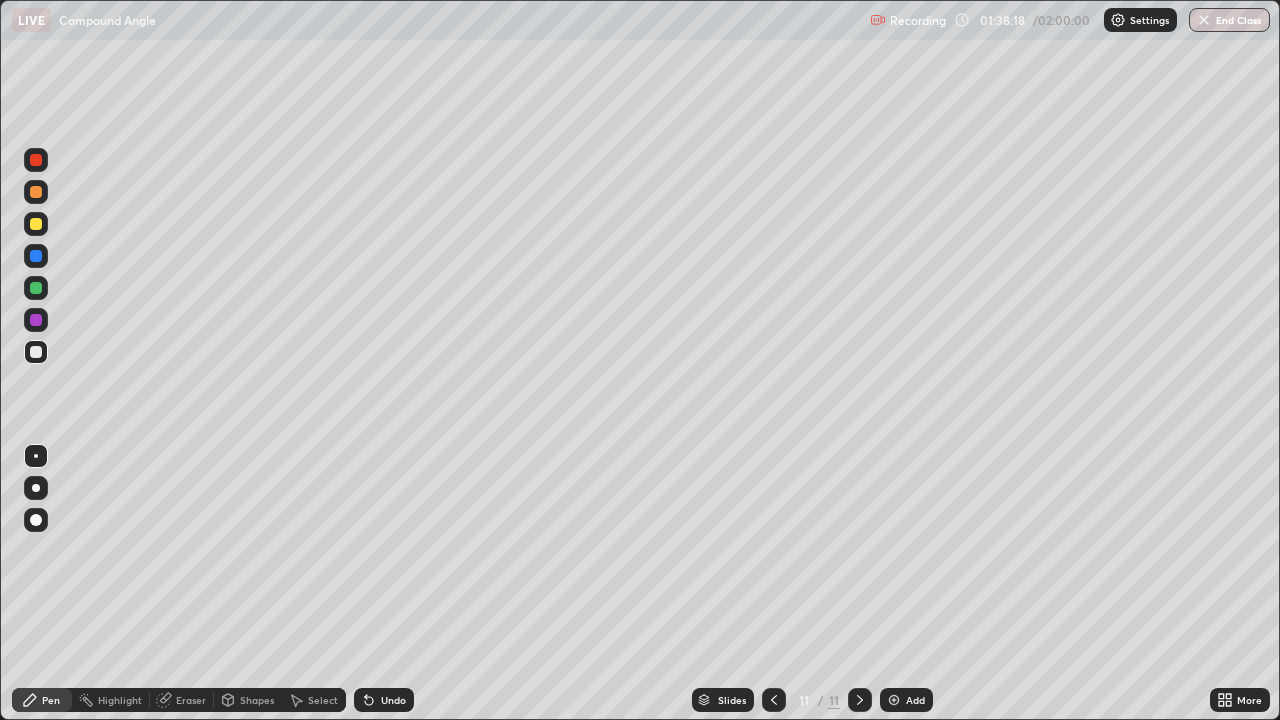 click on "Undo" at bounding box center [393, 700] 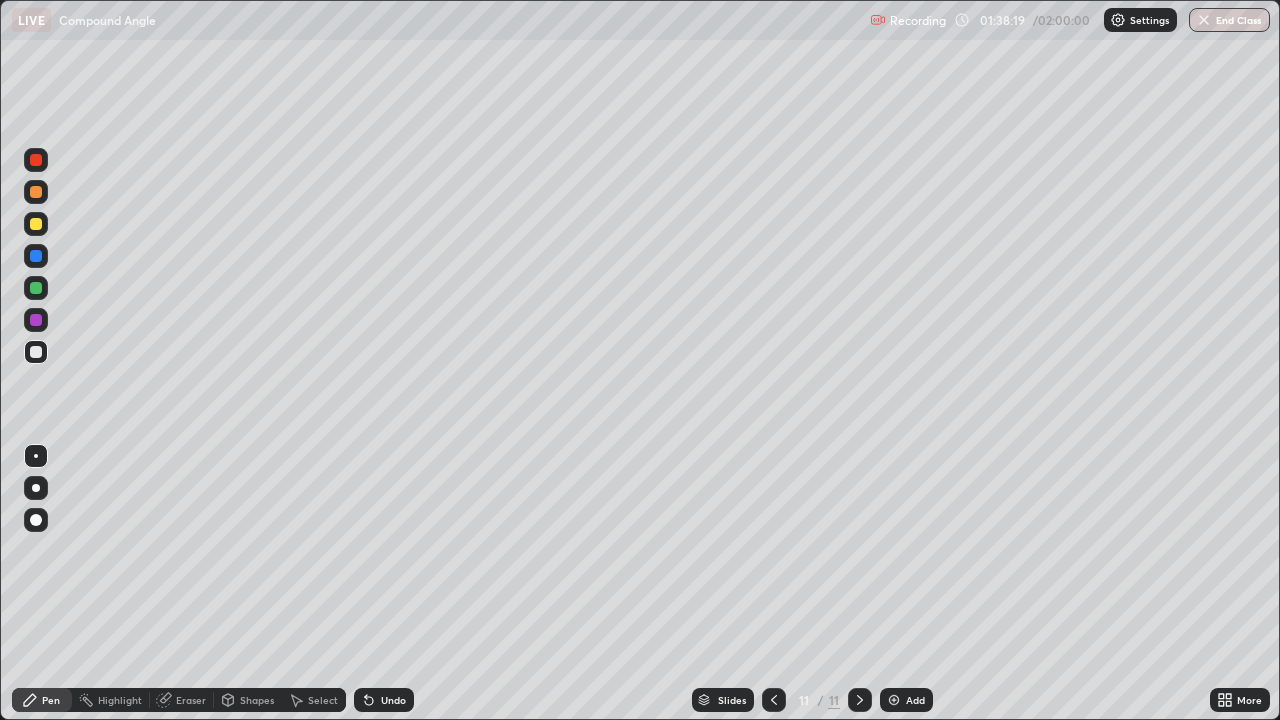 click on "Undo" at bounding box center [393, 700] 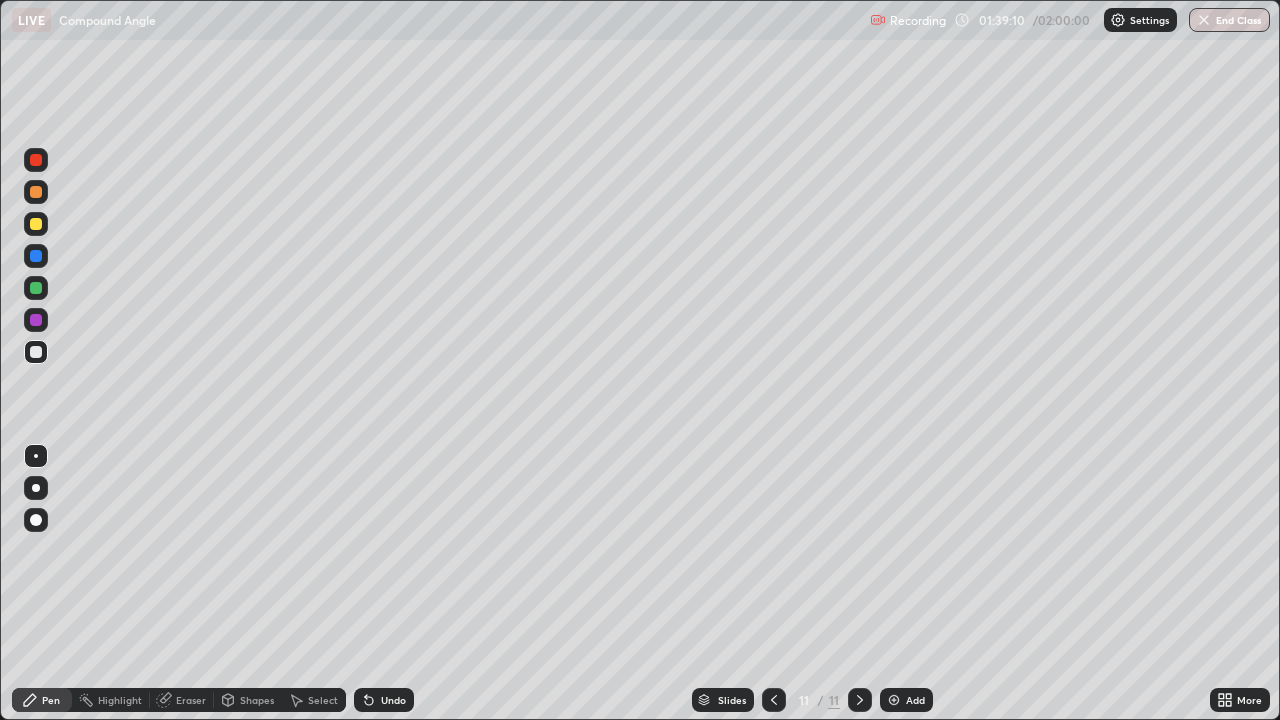 click at bounding box center [36, 224] 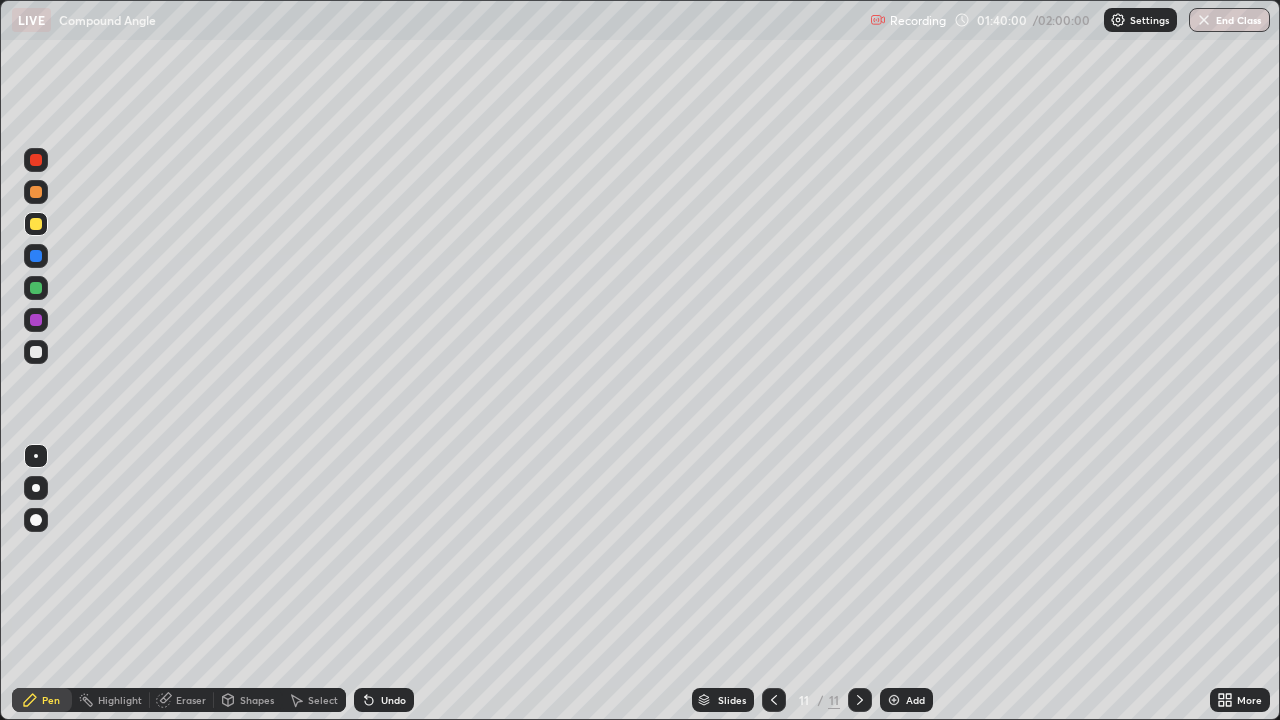 click at bounding box center [36, 320] 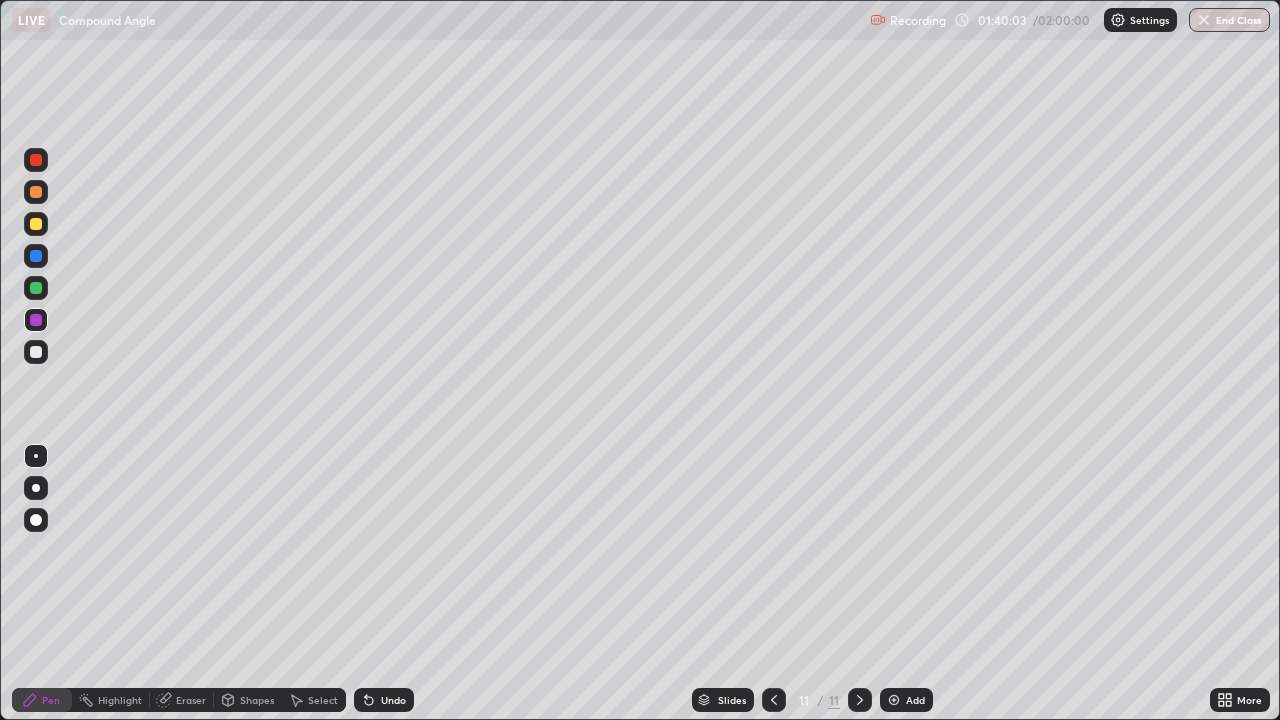 click at bounding box center [36, 352] 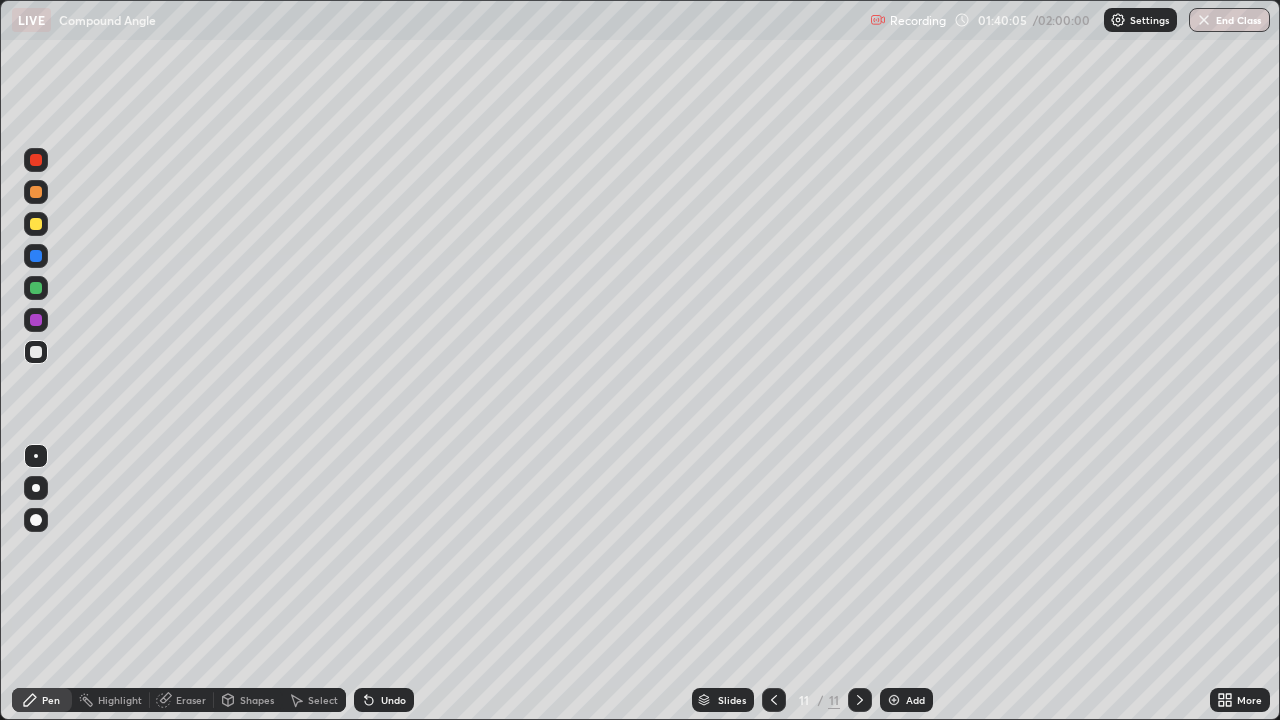 click at bounding box center (36, 288) 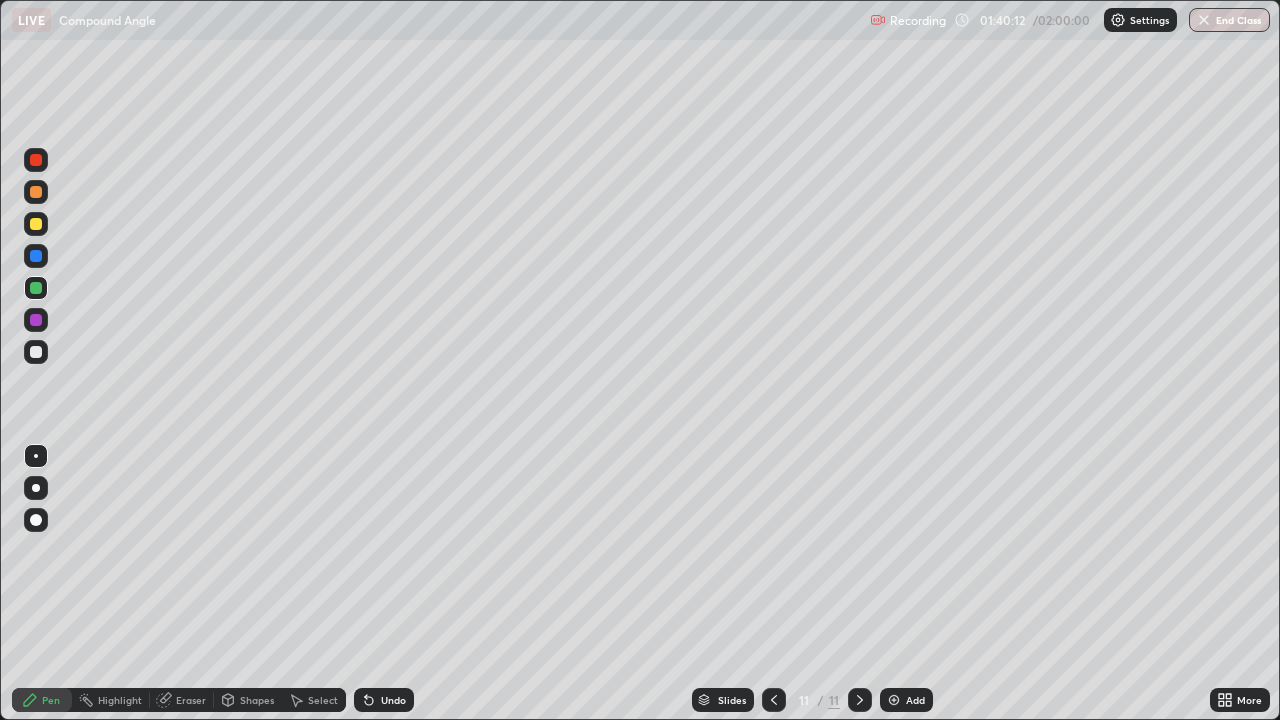 click 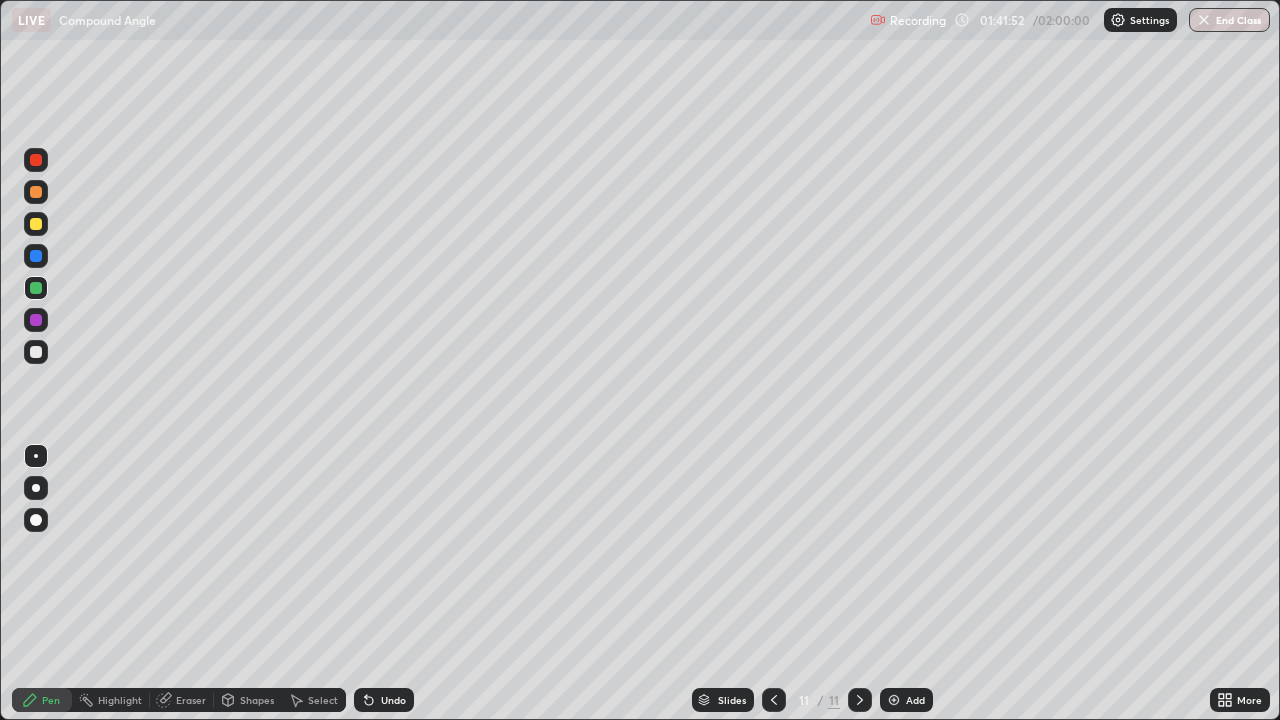 click at bounding box center [894, 700] 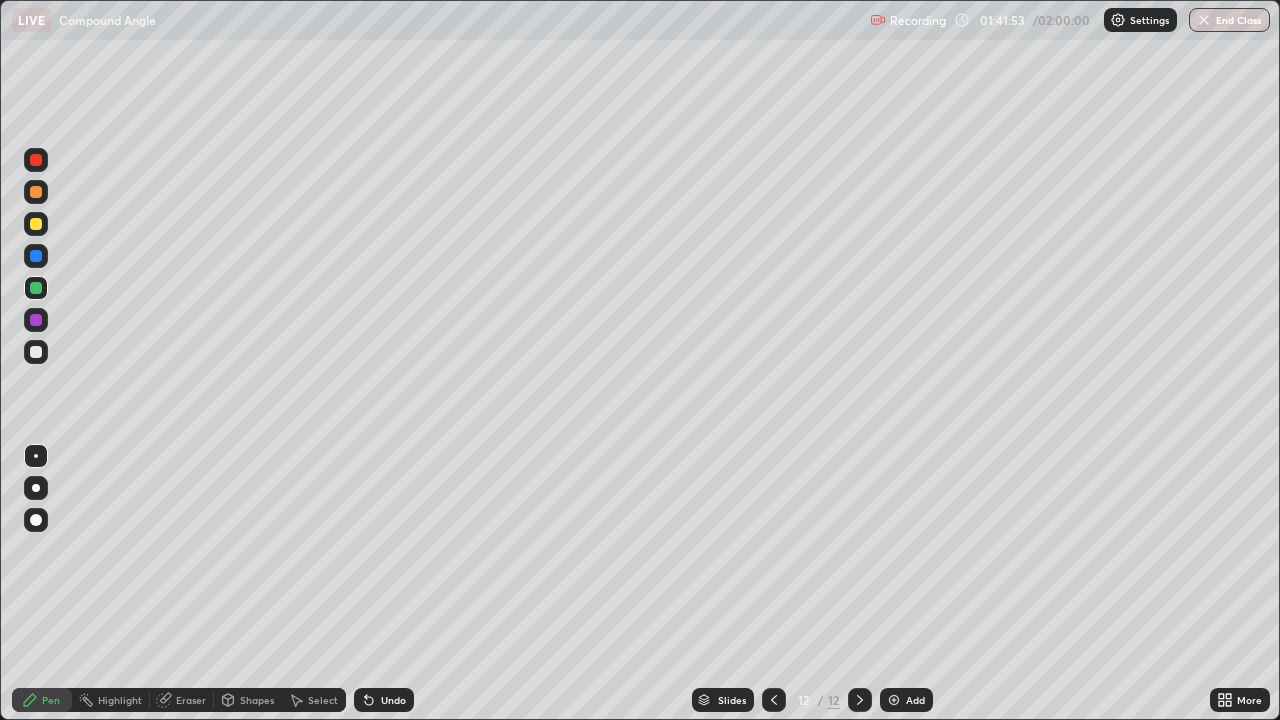 click at bounding box center (36, 352) 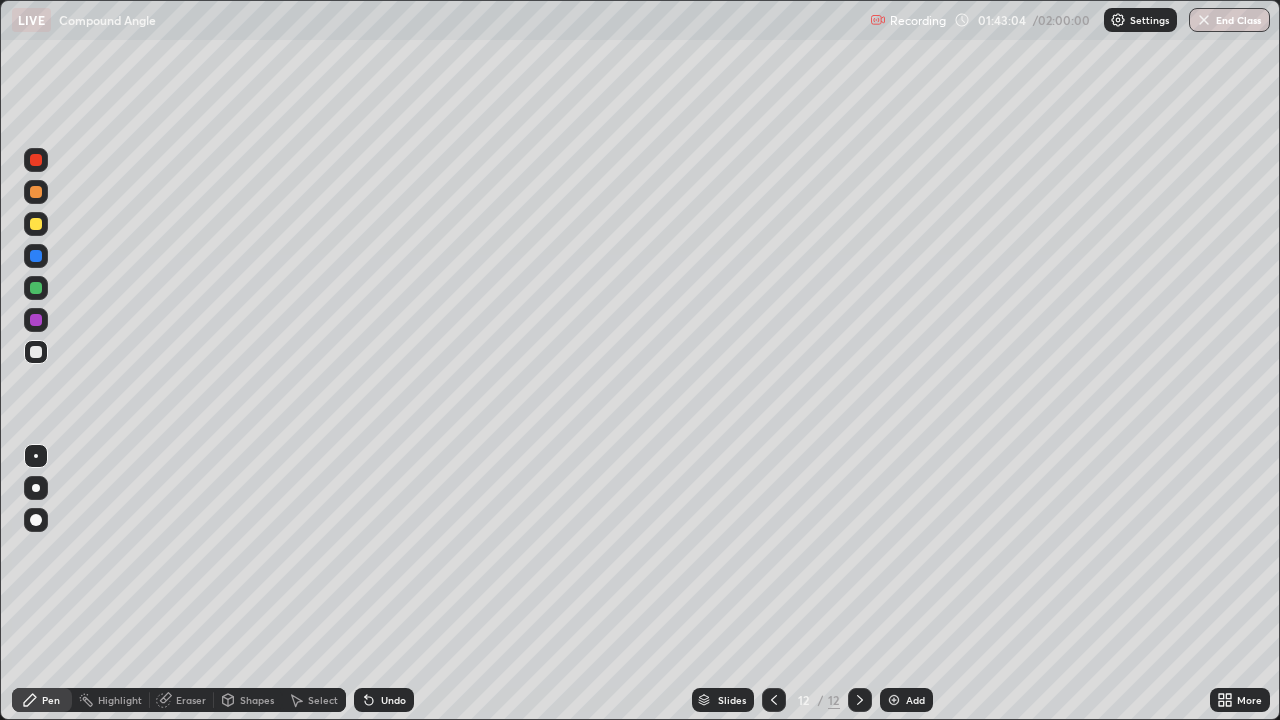 click 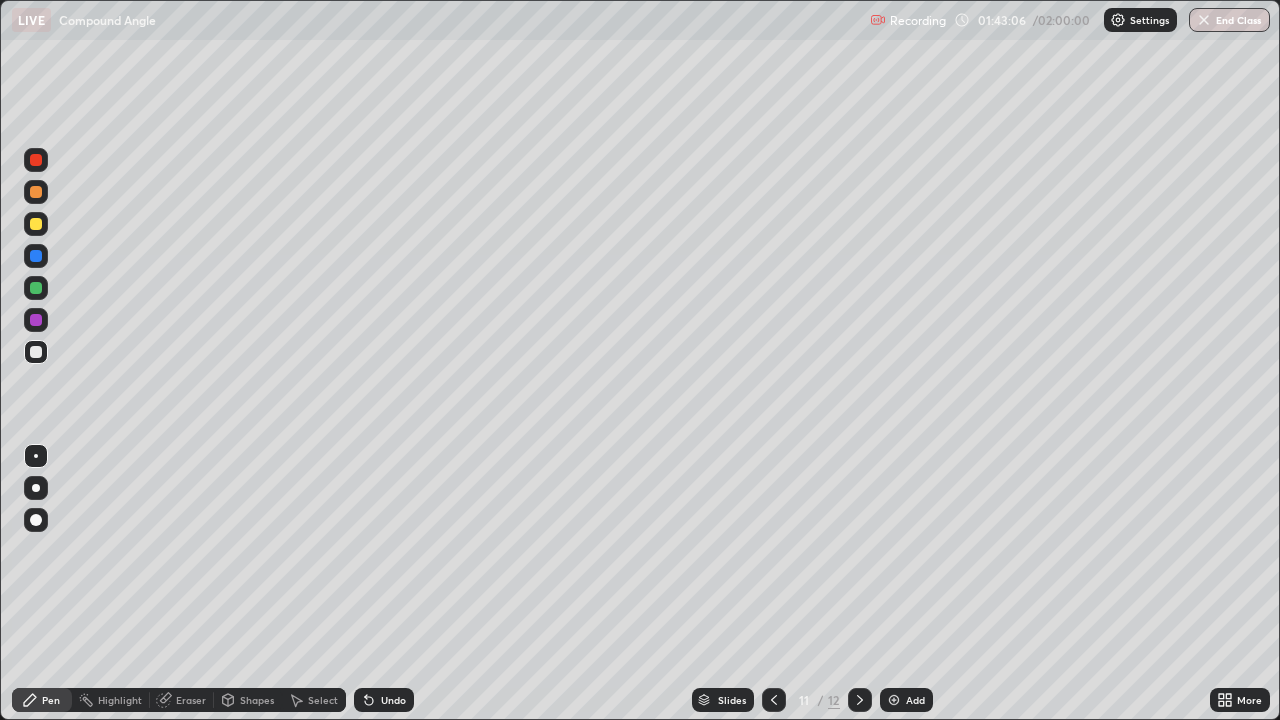 click 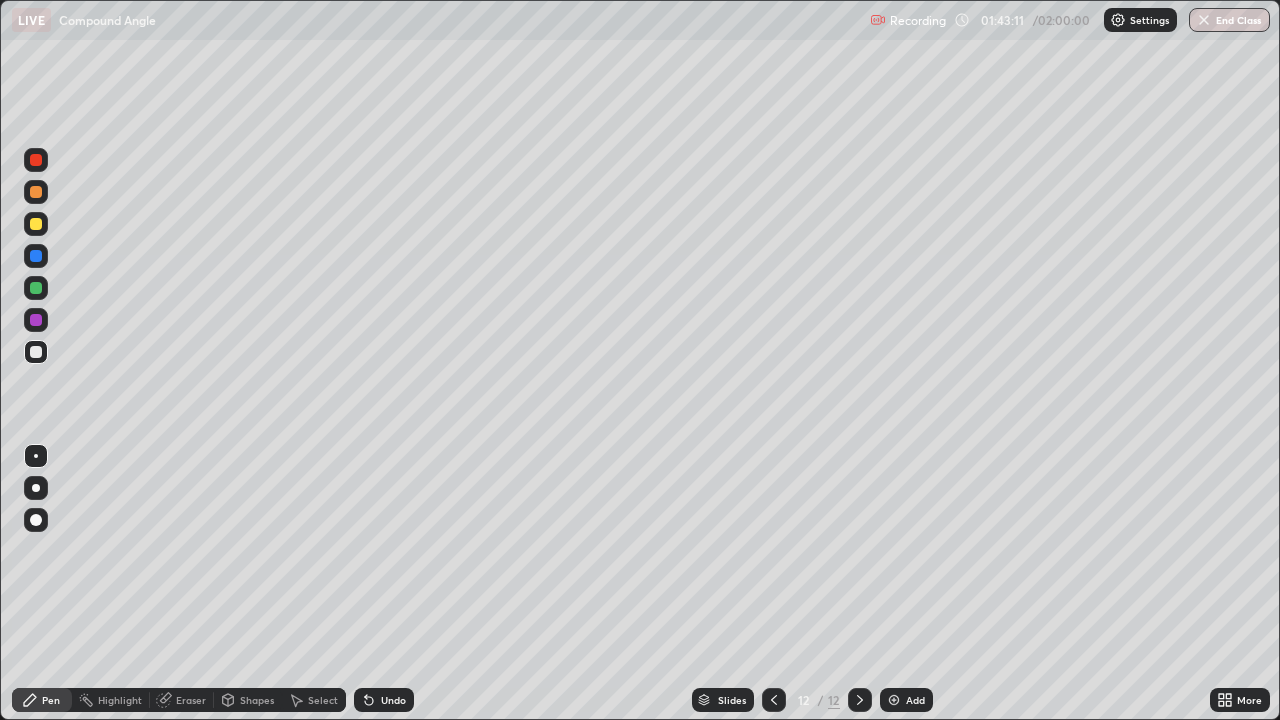click at bounding box center [36, 224] 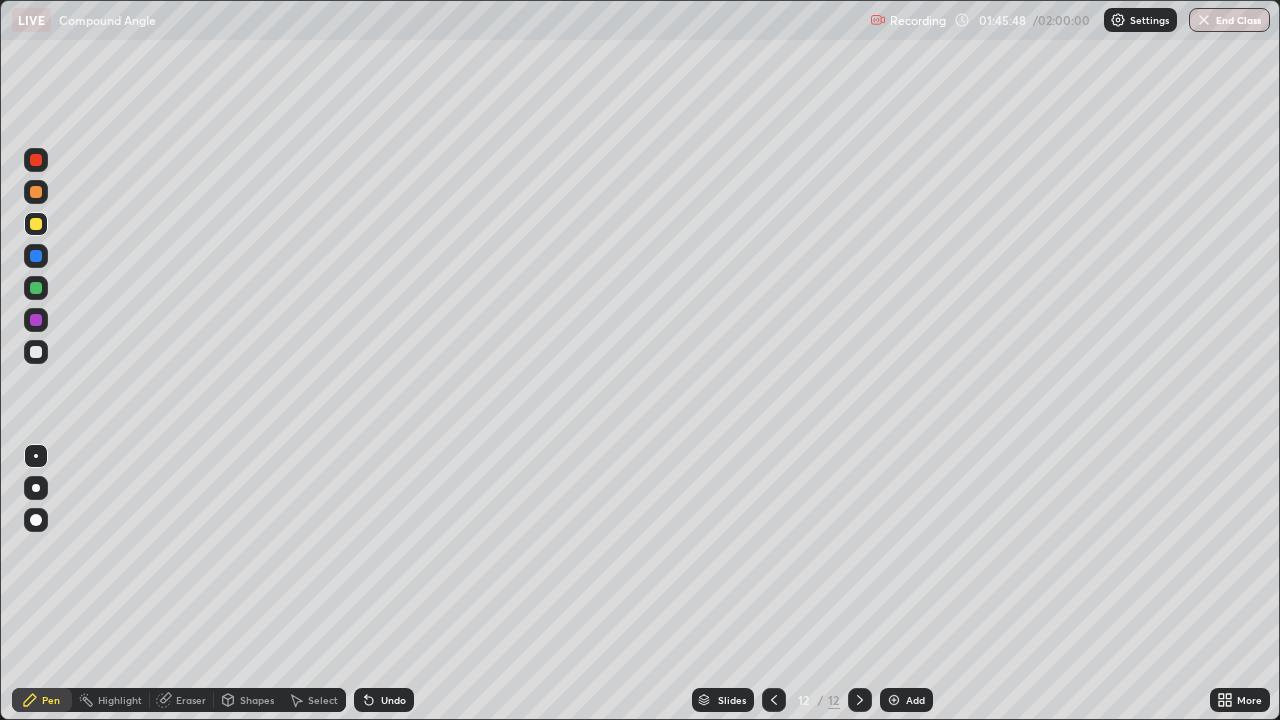 click at bounding box center [36, 352] 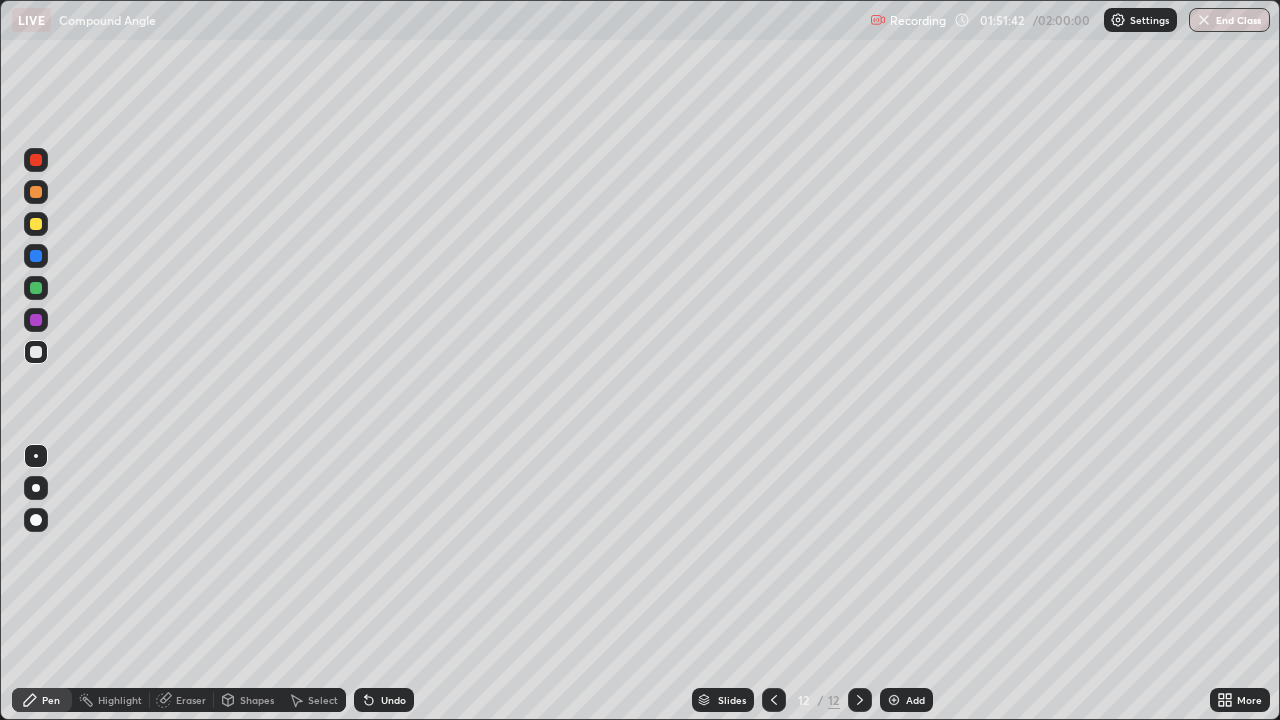 click on "More" at bounding box center (1249, 700) 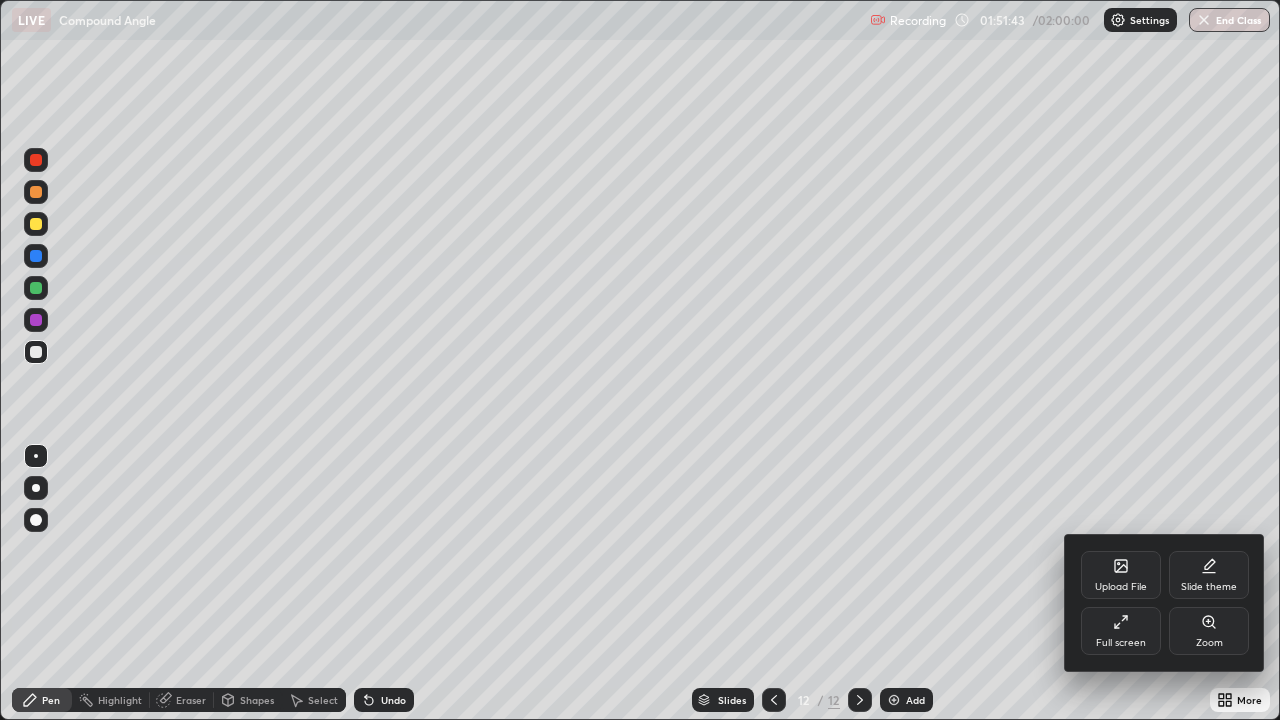 click on "Full screen" at bounding box center (1121, 631) 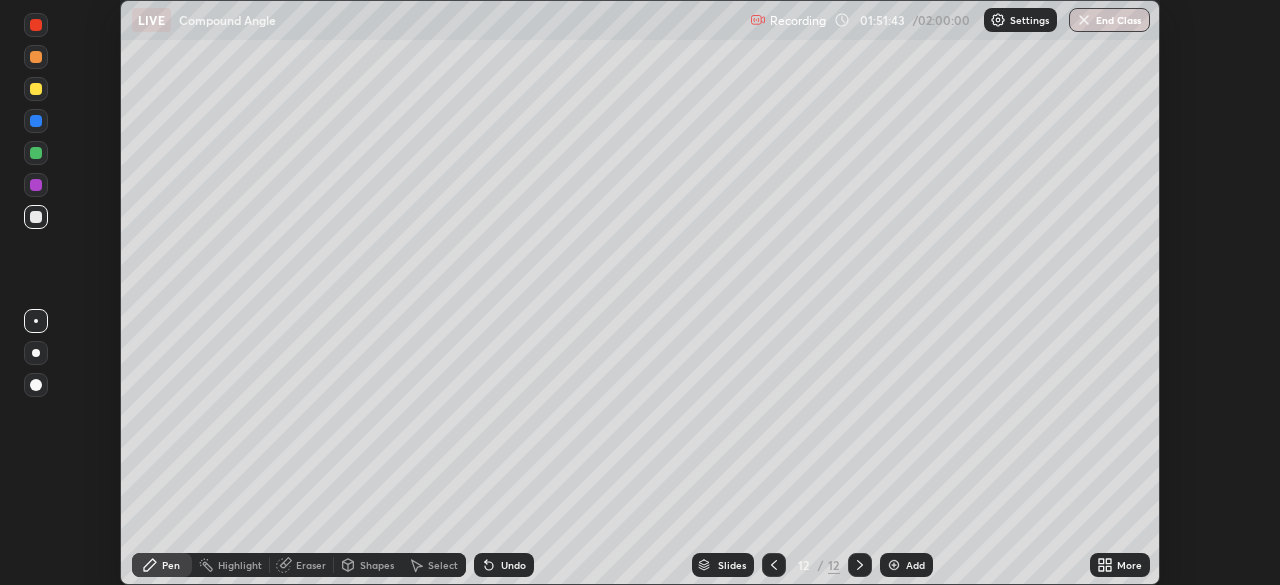 scroll, scrollTop: 585, scrollLeft: 1280, axis: both 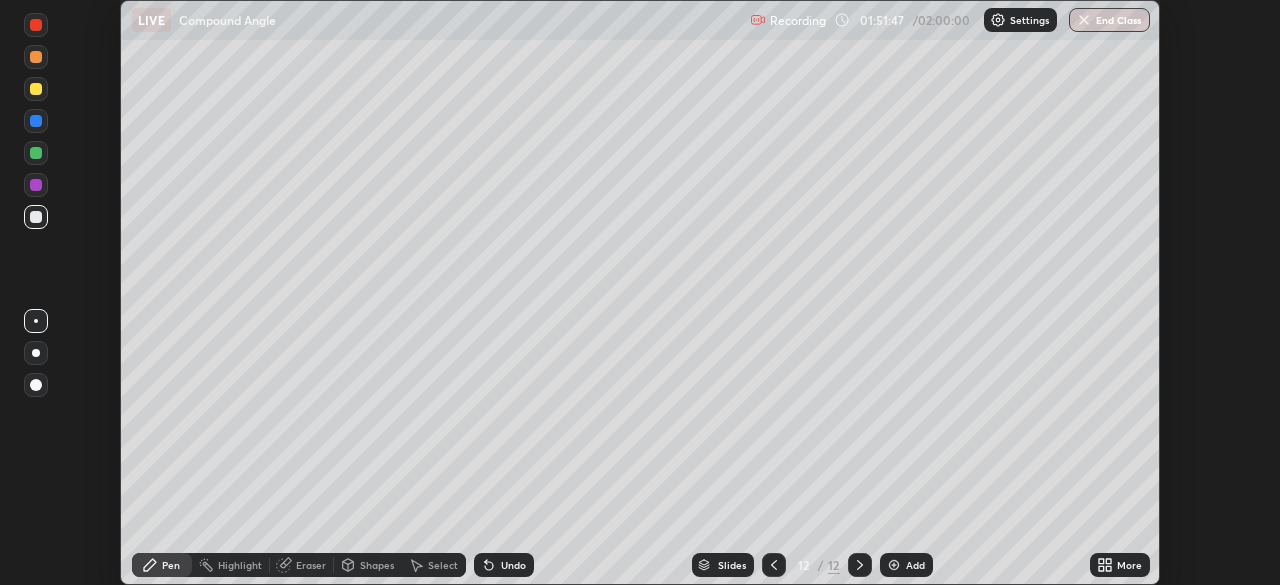 click on "End Class" at bounding box center (1109, 20) 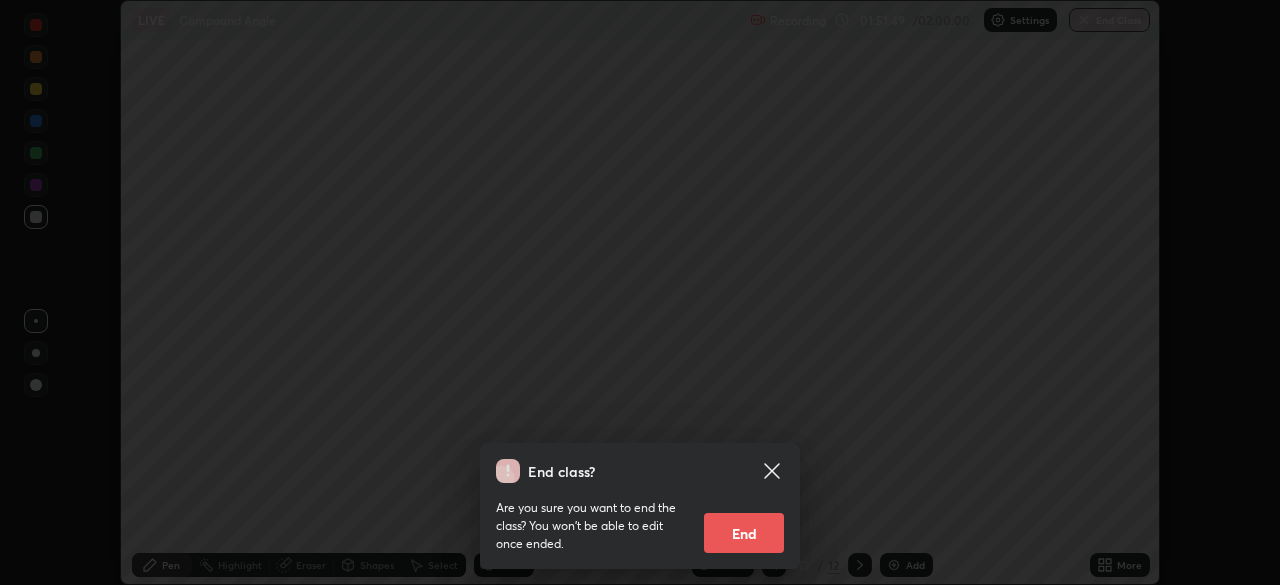 click 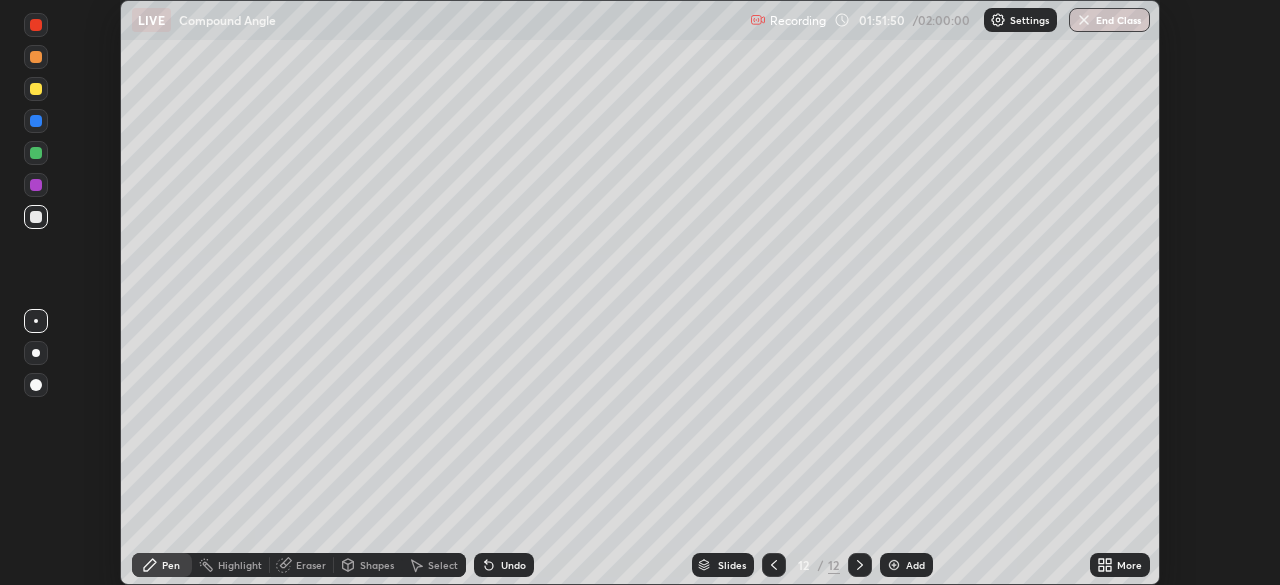 click 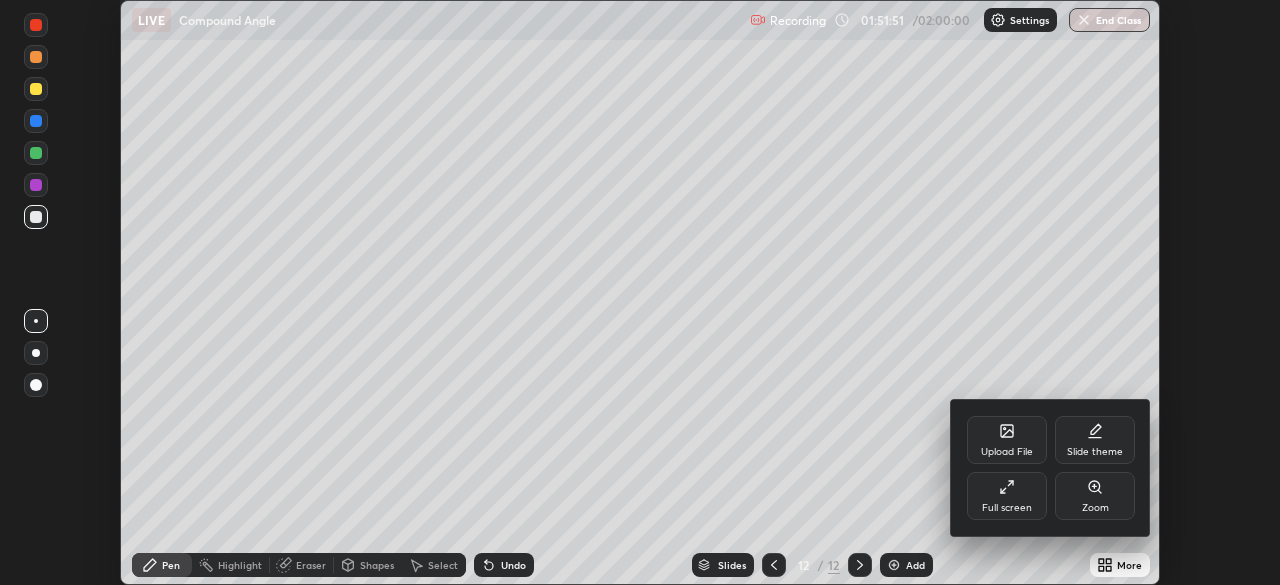 click on "Full screen" at bounding box center (1007, 496) 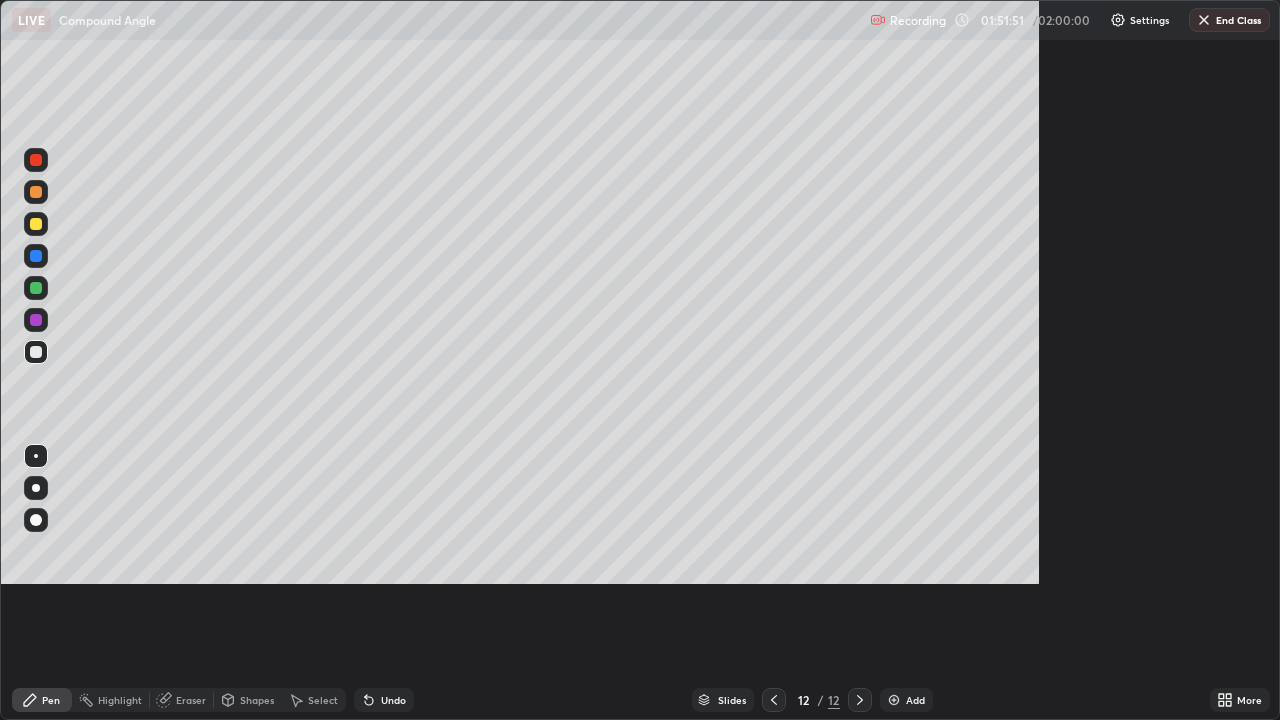 scroll, scrollTop: 99280, scrollLeft: 98720, axis: both 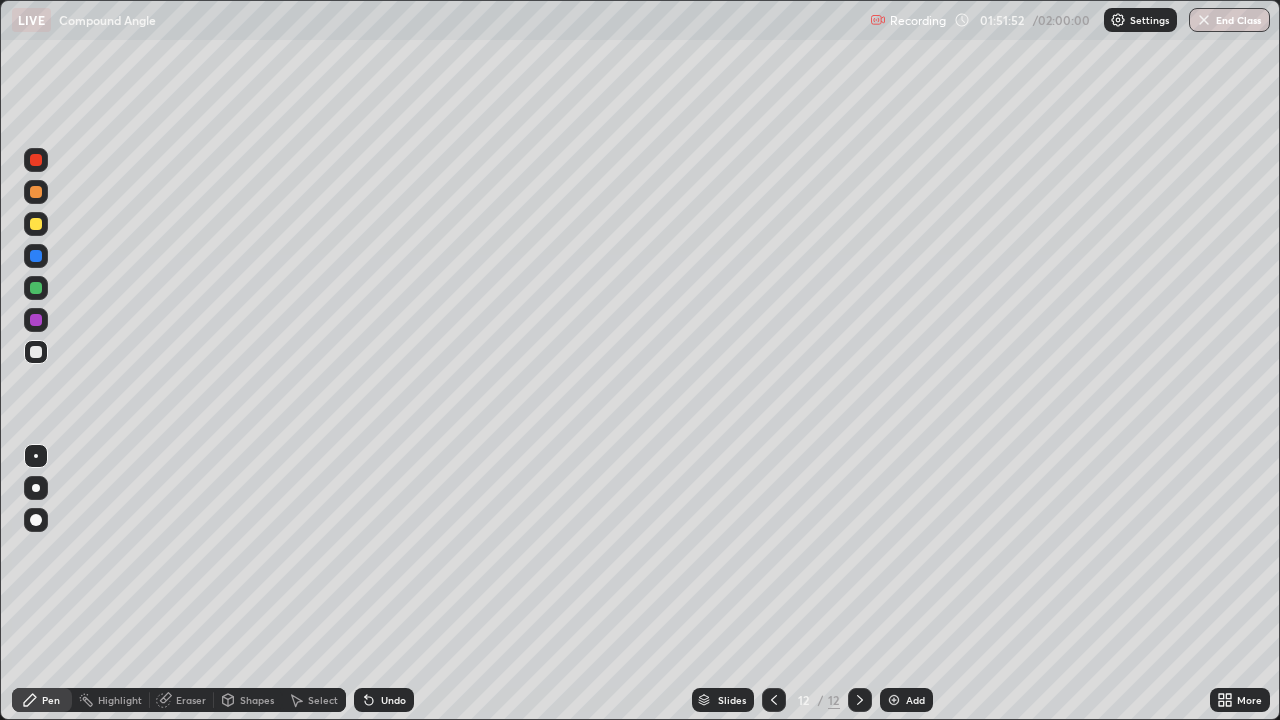 click on "End Class" at bounding box center [1229, 20] 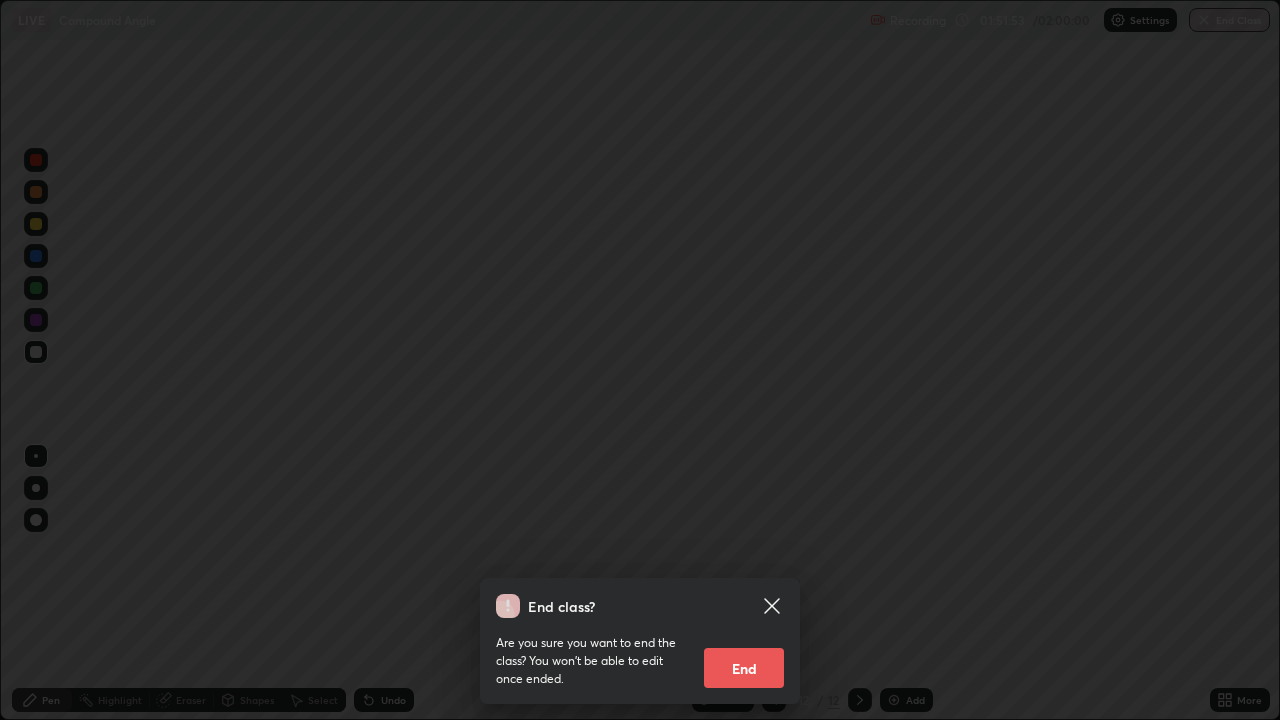 click on "End" at bounding box center [744, 668] 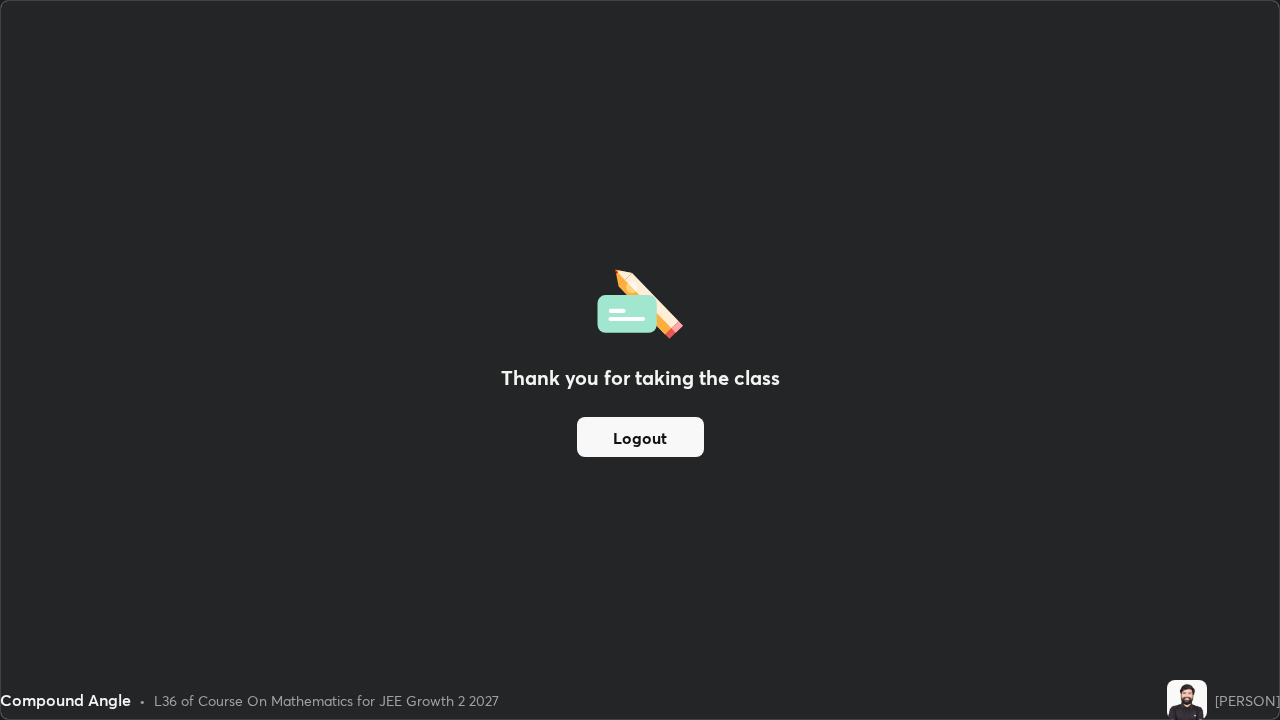 click on "Logout" at bounding box center (640, 437) 